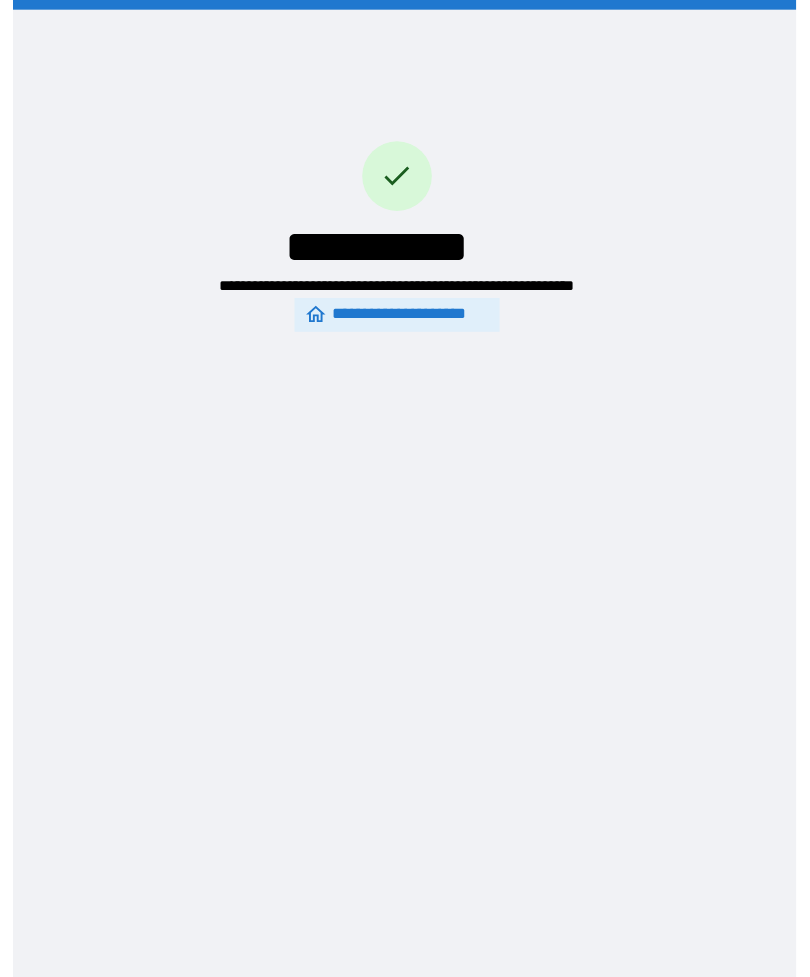 scroll, scrollTop: 31, scrollLeft: 0, axis: vertical 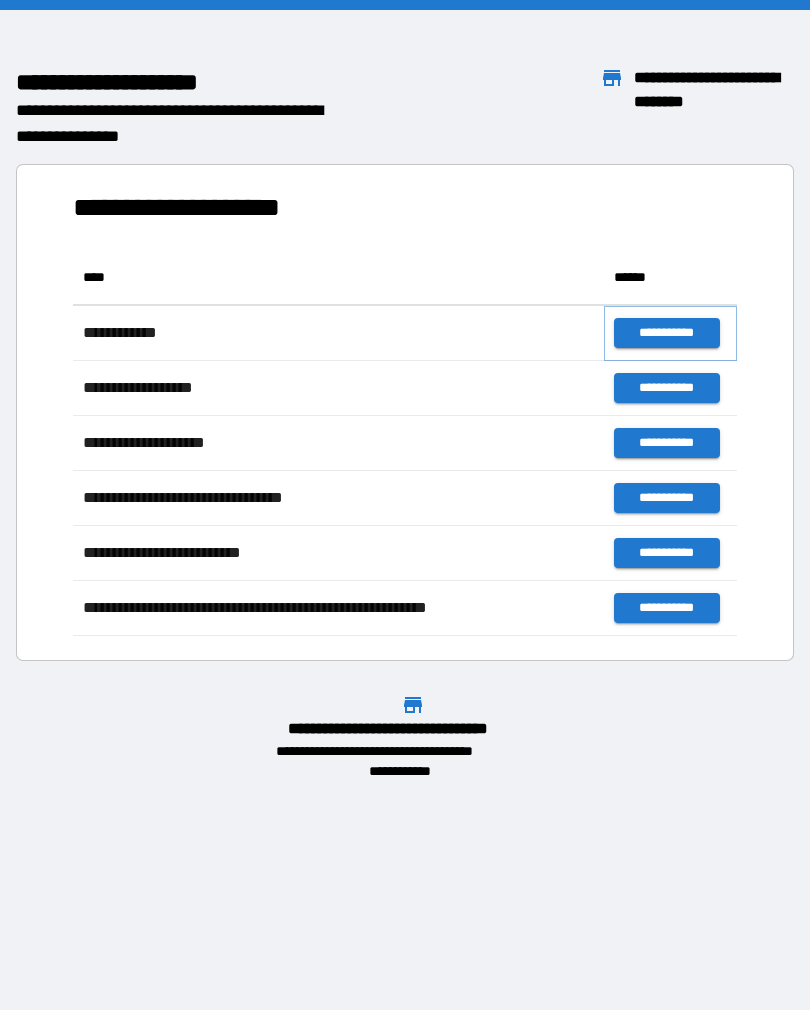 click on "**********" at bounding box center (666, 333) 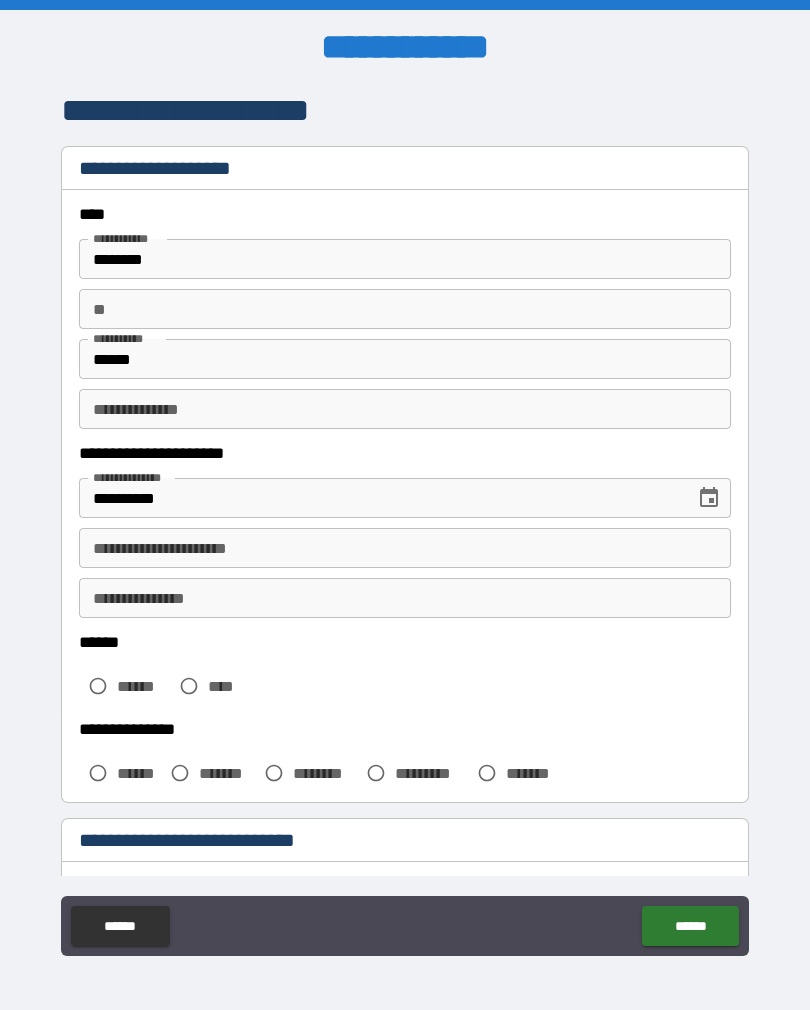 click on "**********" at bounding box center (405, 548) 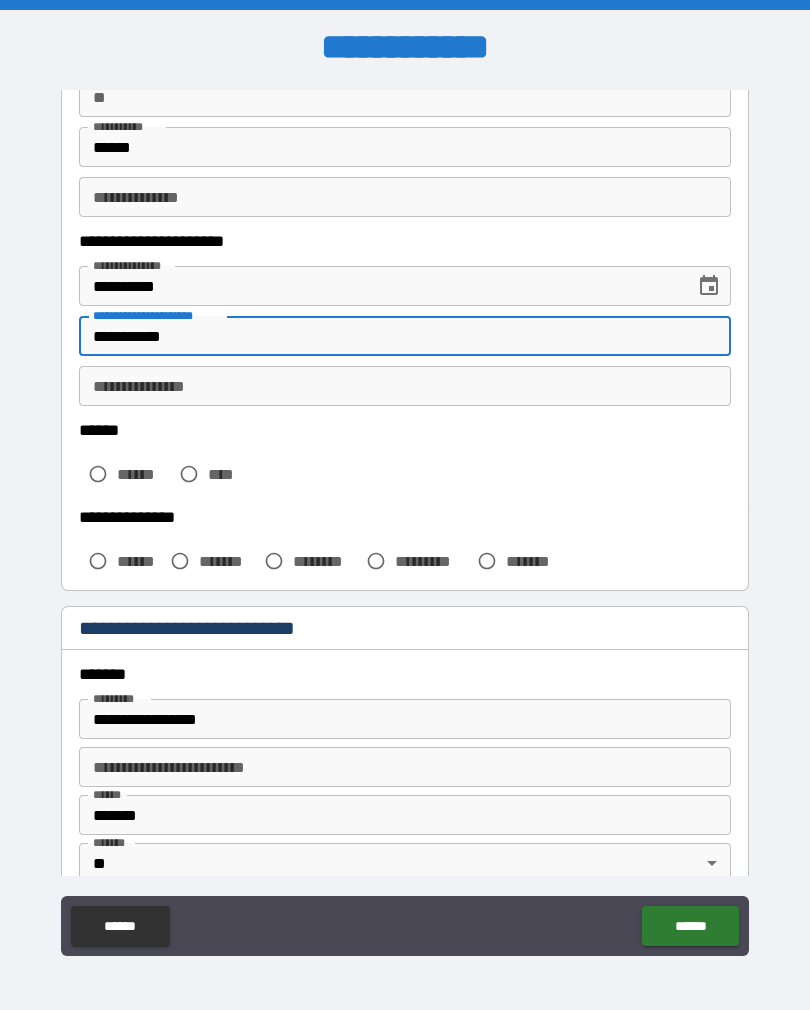 scroll, scrollTop: 213, scrollLeft: 0, axis: vertical 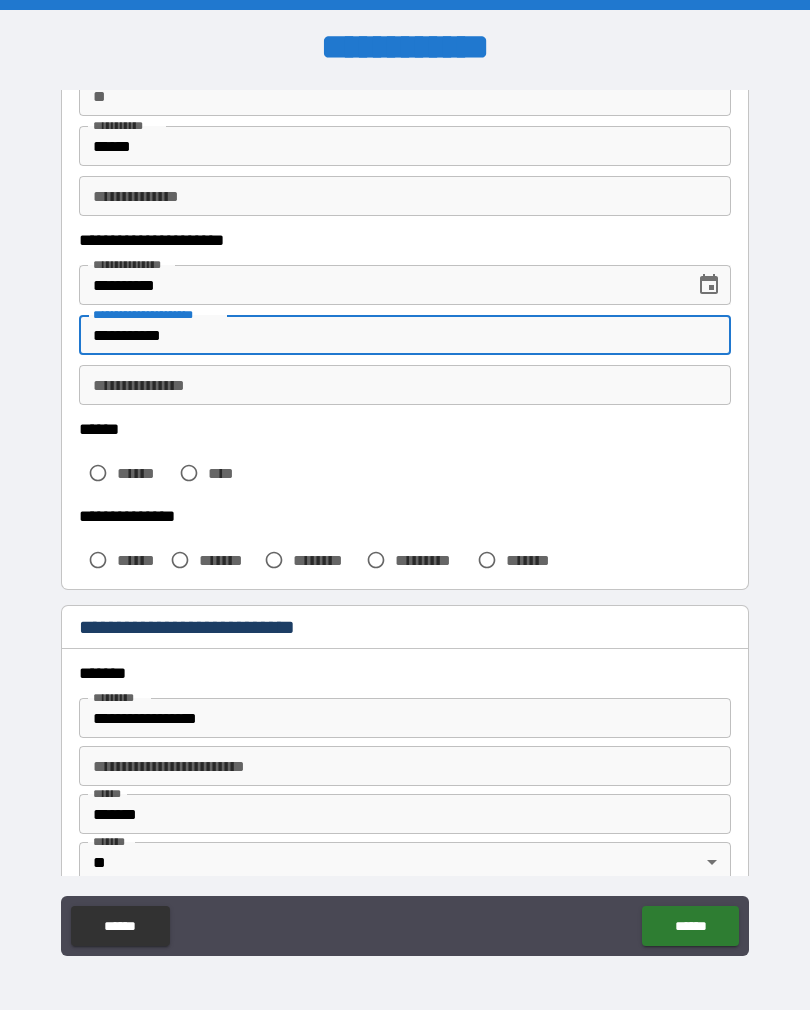 type on "**********" 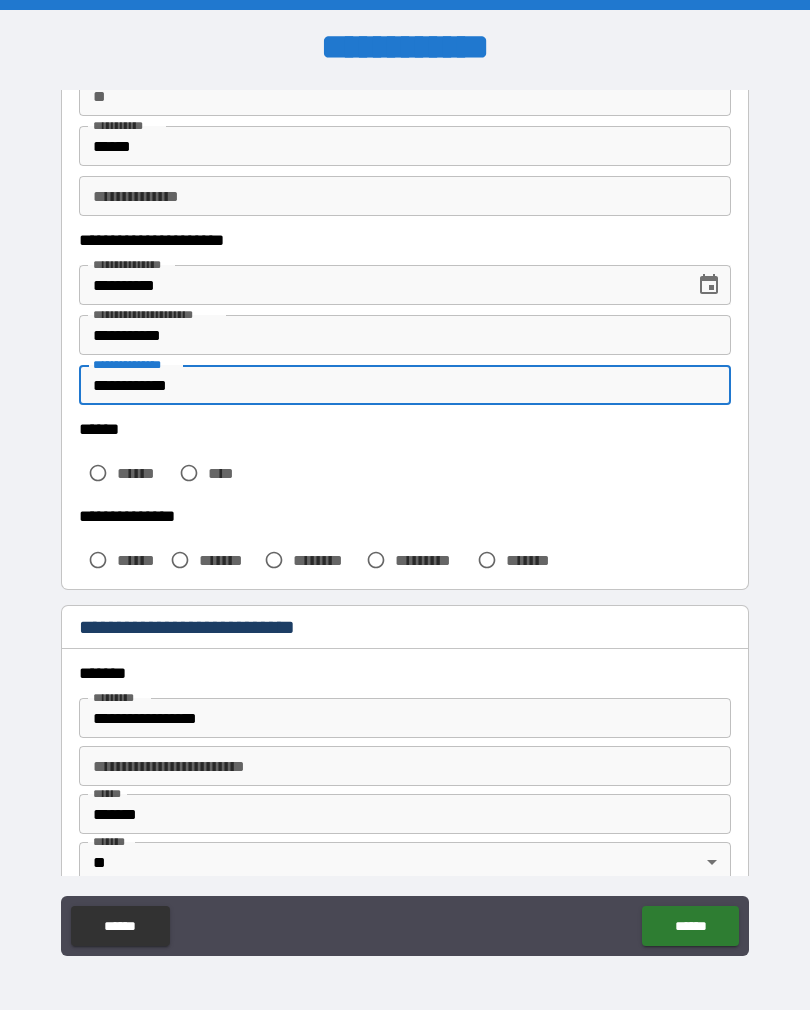 type on "**********" 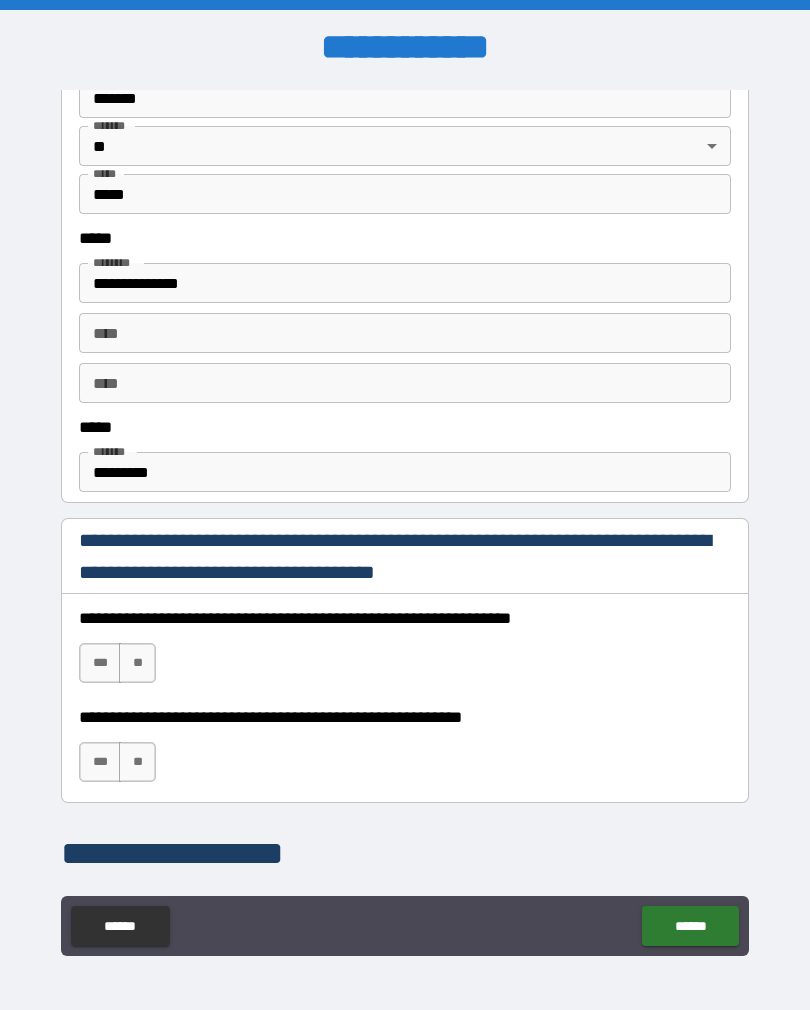scroll, scrollTop: 931, scrollLeft: 0, axis: vertical 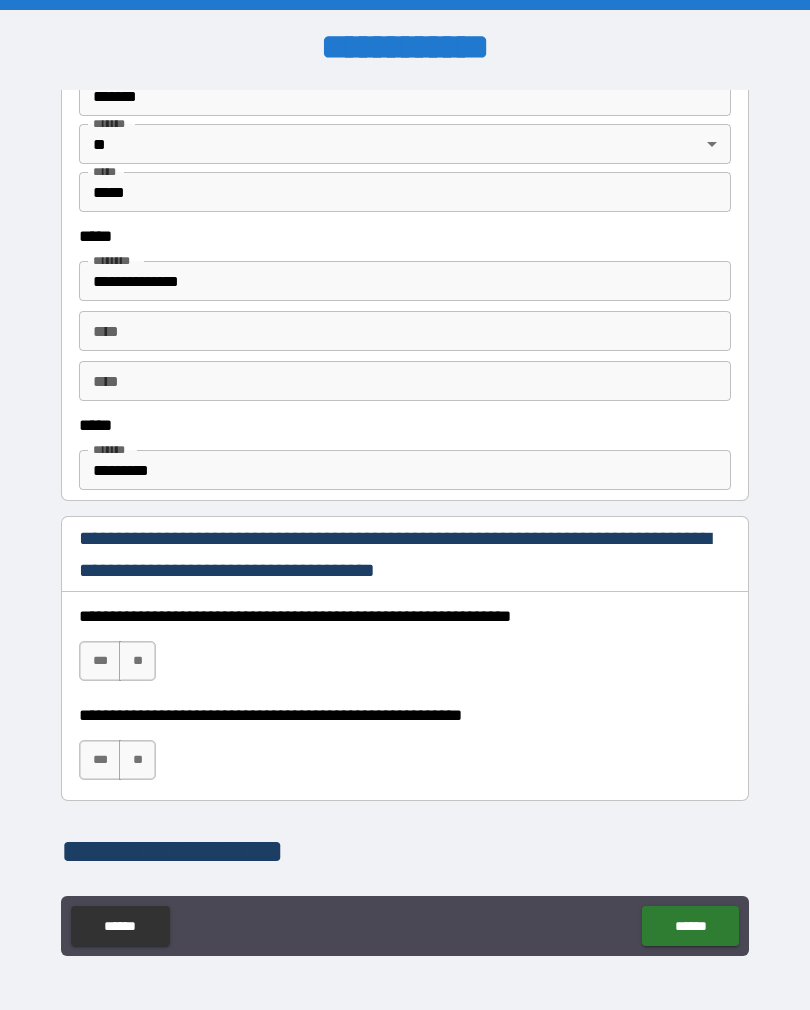 click on "*********" at bounding box center (405, 470) 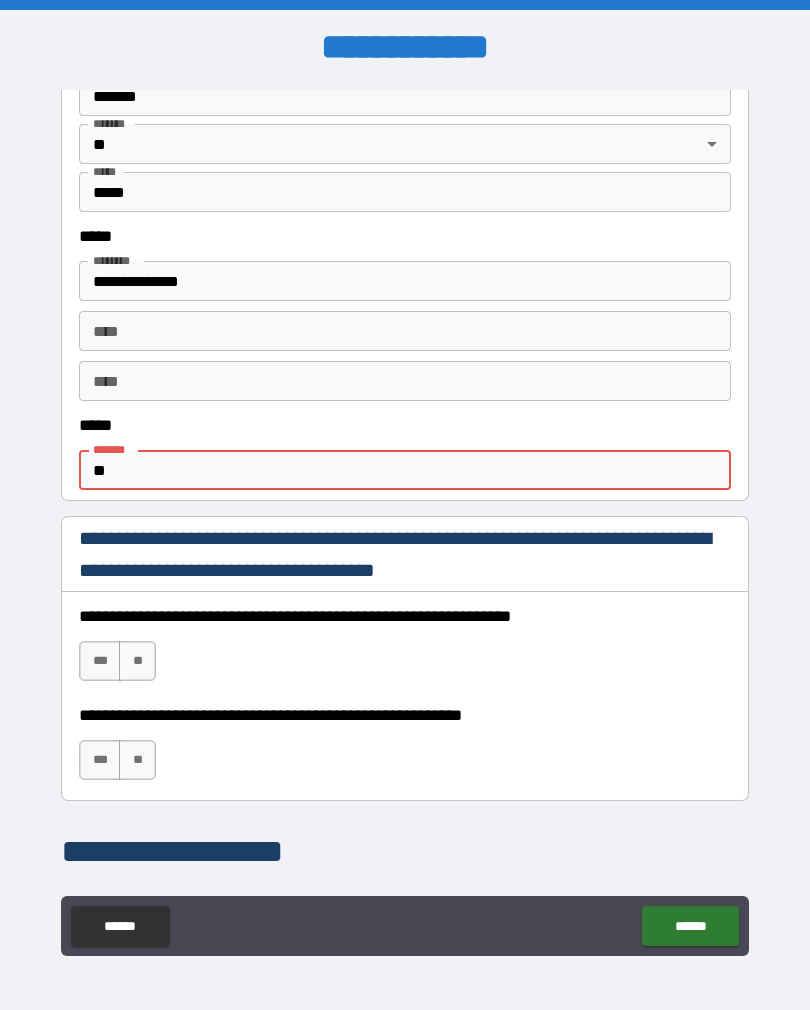 type on "*" 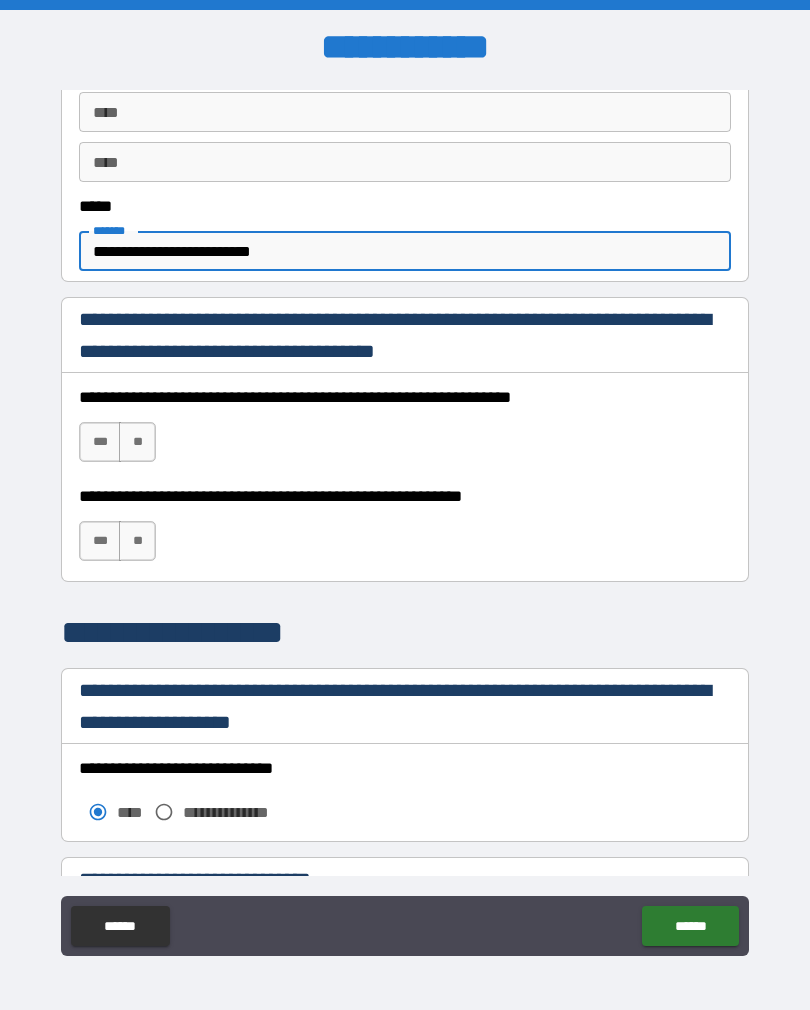 scroll, scrollTop: 1151, scrollLeft: 0, axis: vertical 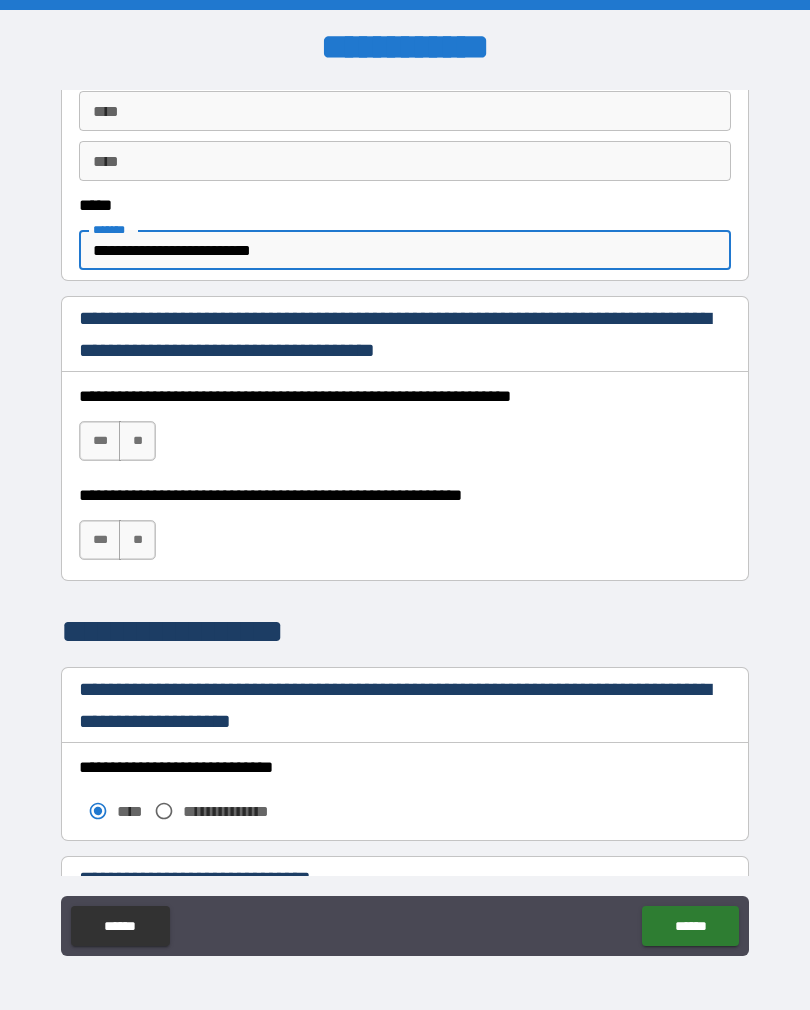 type on "**********" 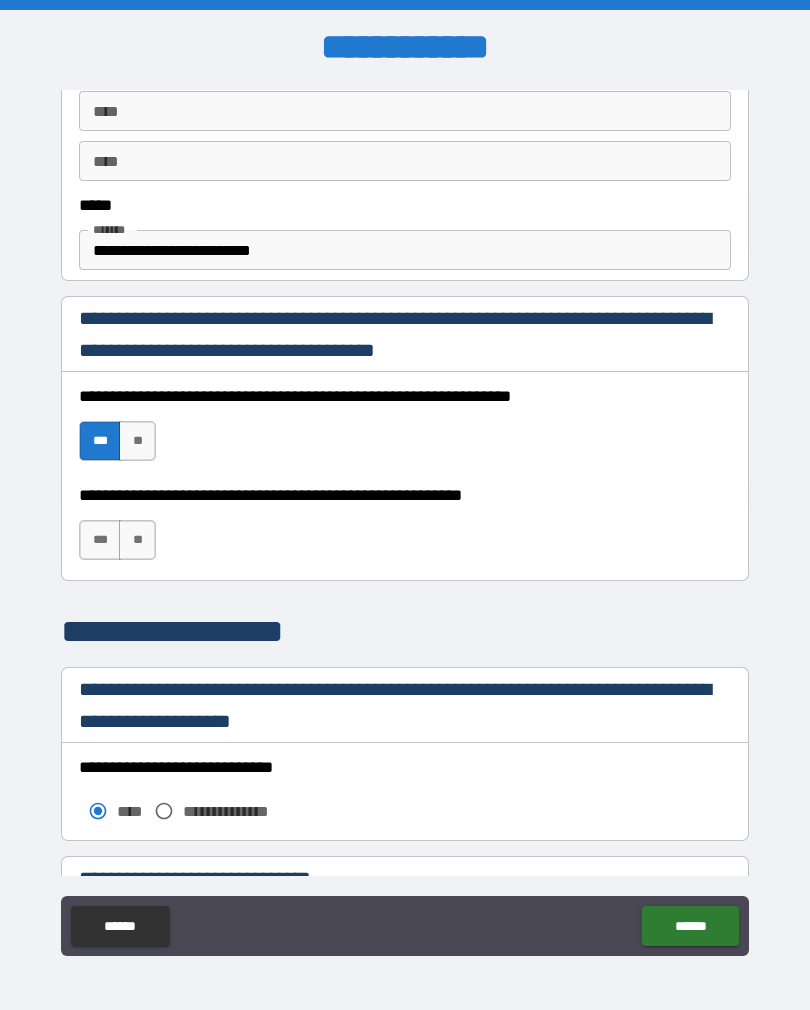 click on "***" at bounding box center [100, 540] 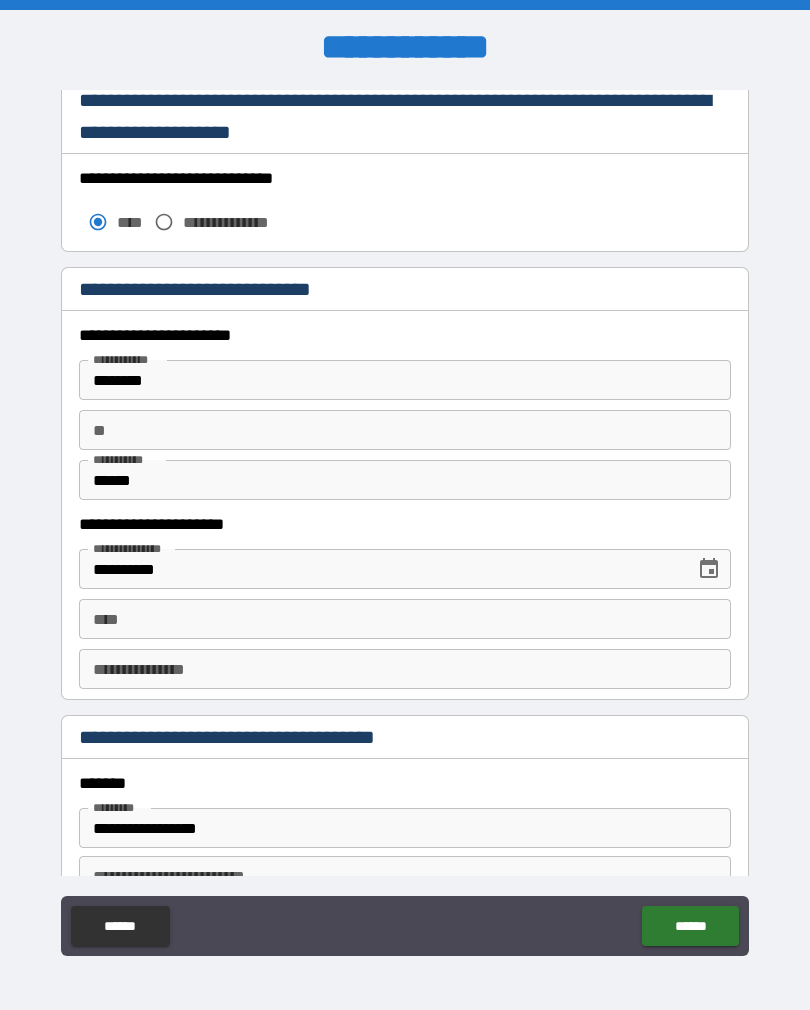 scroll, scrollTop: 1759, scrollLeft: 0, axis: vertical 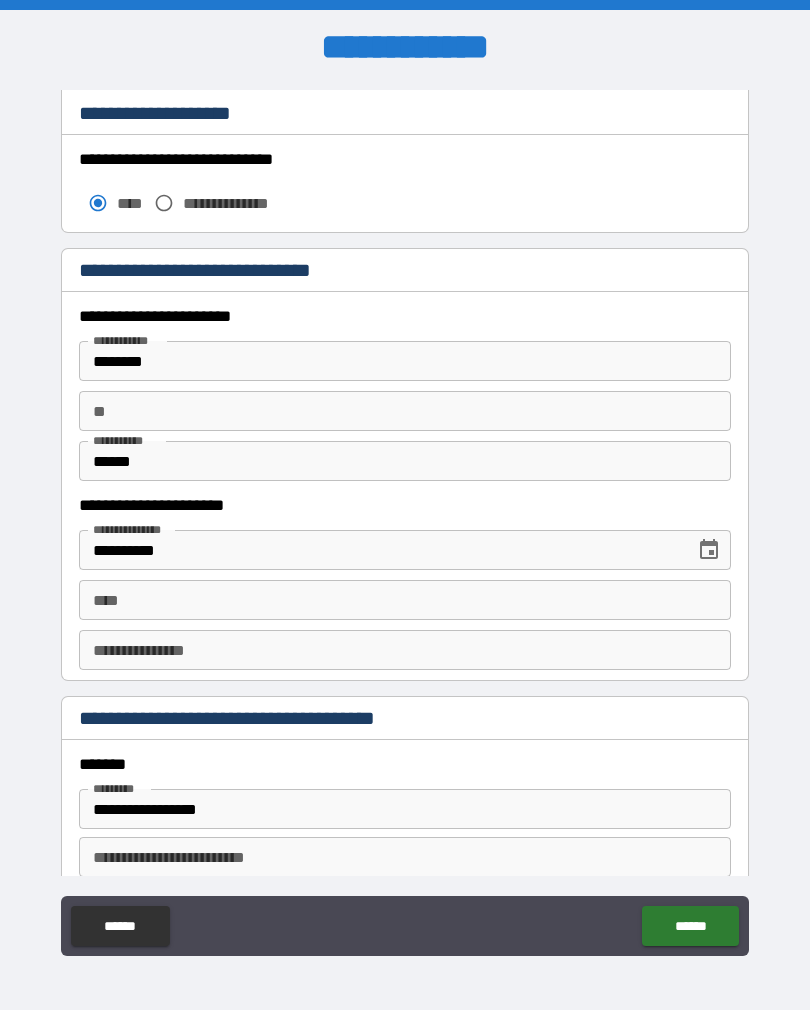 click on "**** ****" at bounding box center (405, 600) 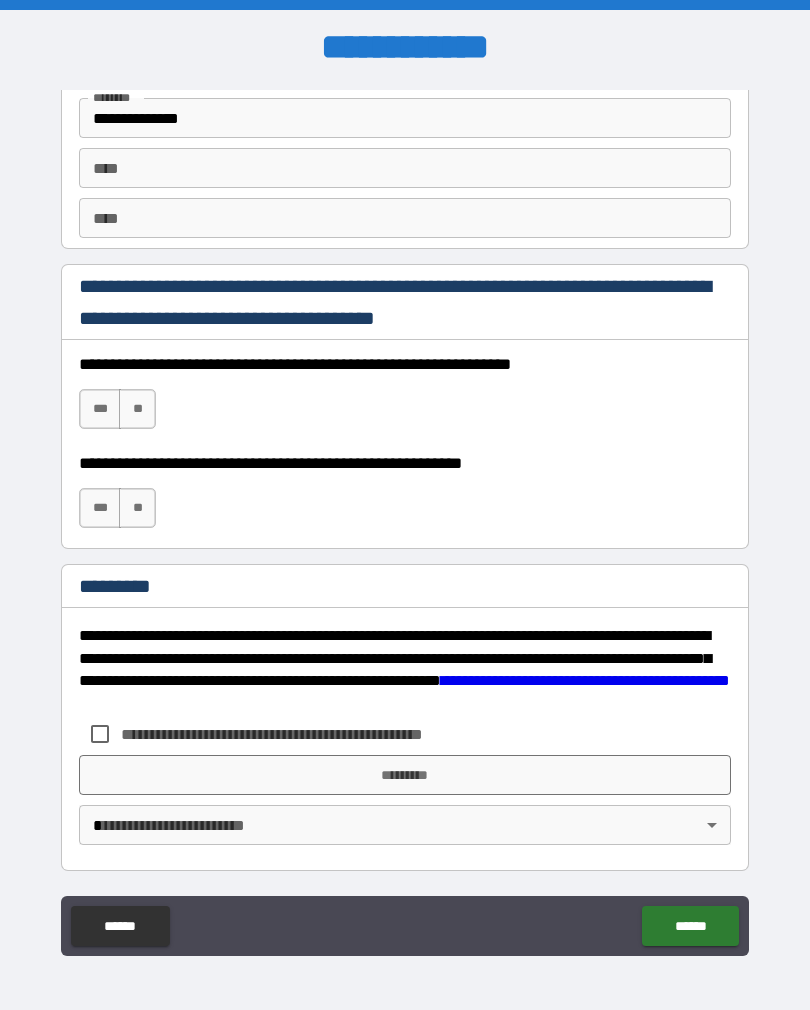 scroll, scrollTop: 2820, scrollLeft: 0, axis: vertical 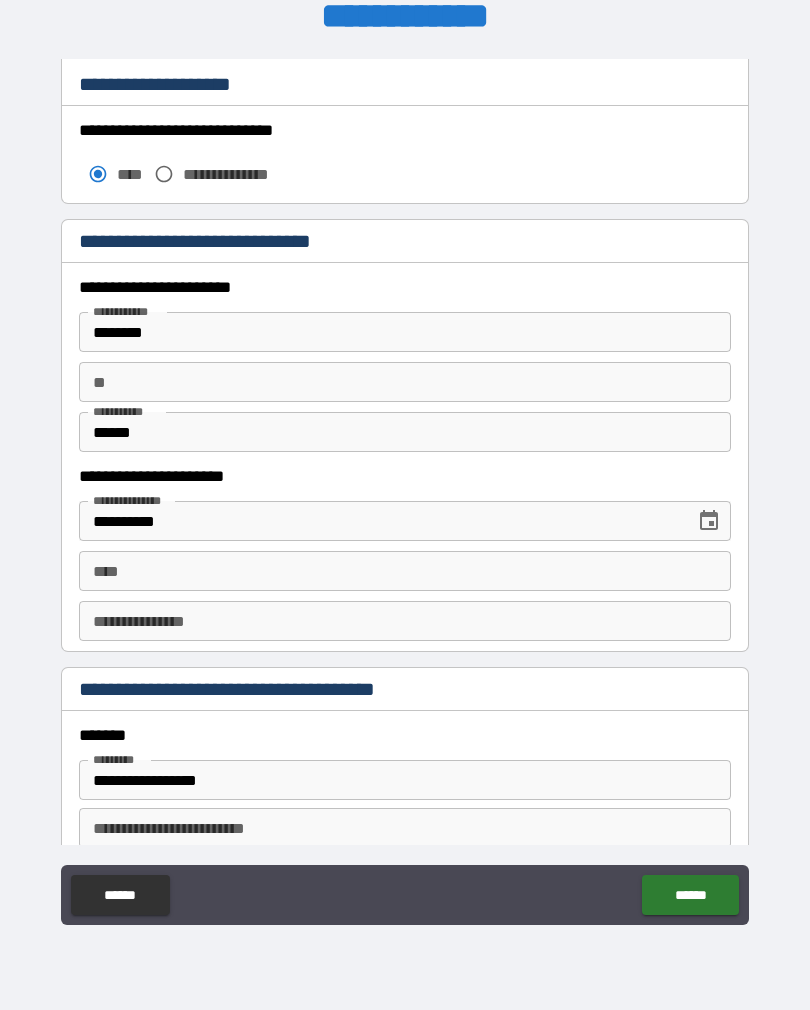 click on "**** ****" at bounding box center (405, 571) 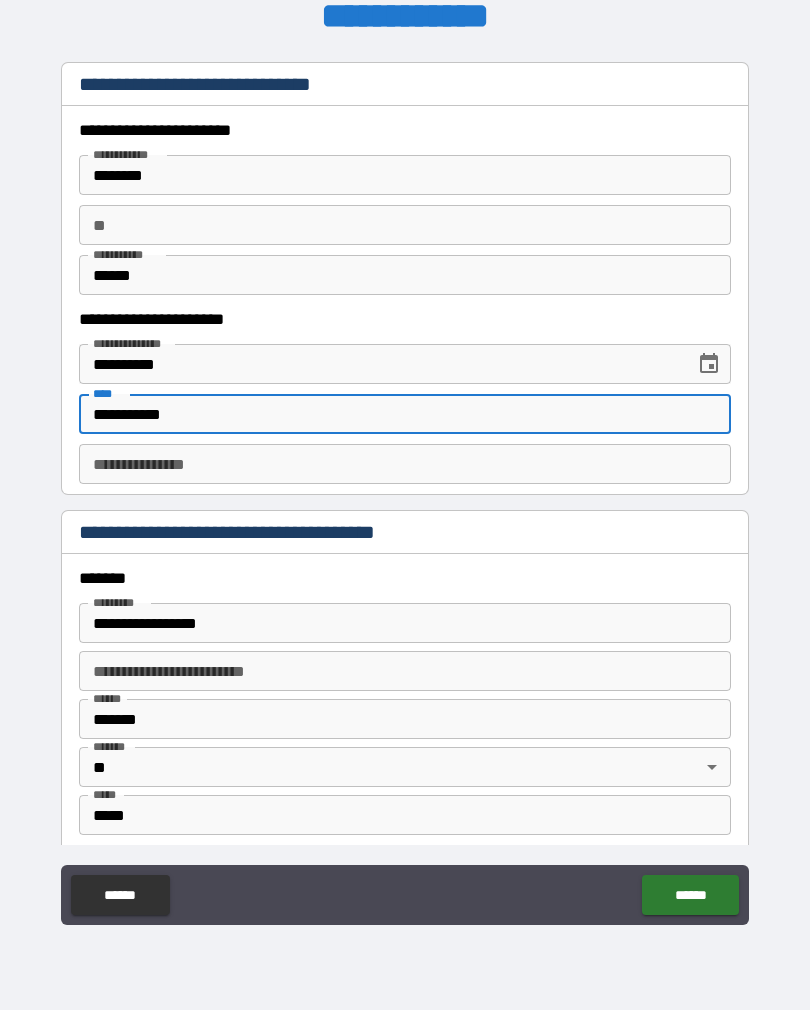 scroll, scrollTop: 1931, scrollLeft: 0, axis: vertical 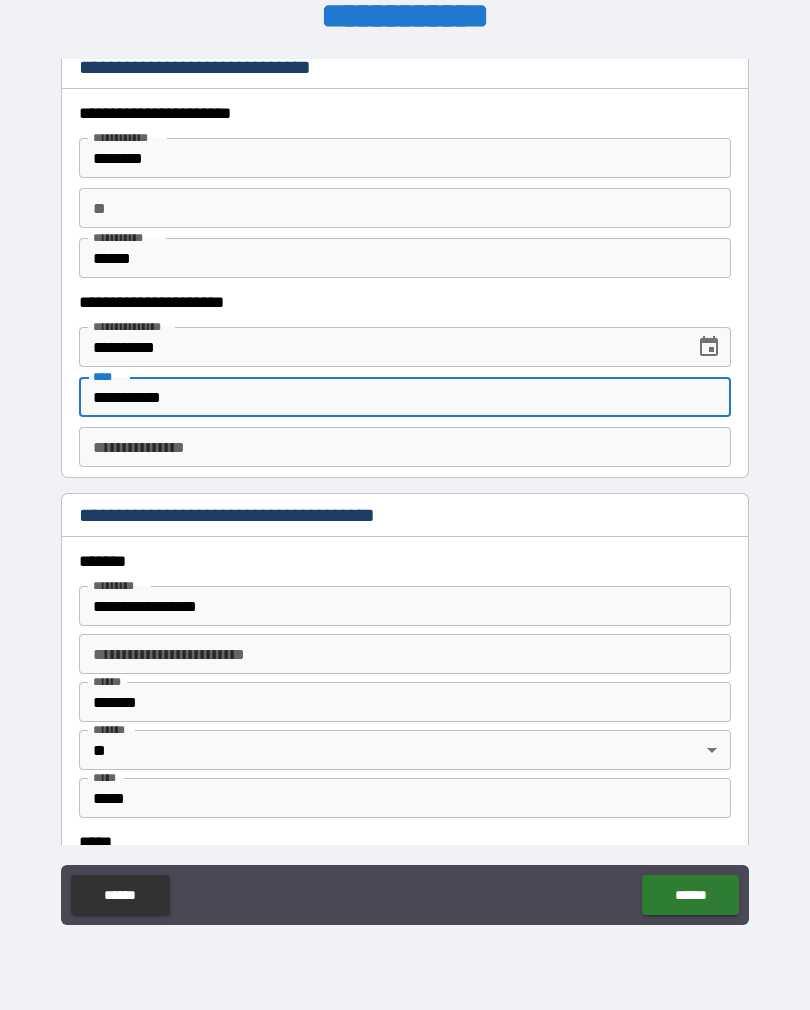 type on "**********" 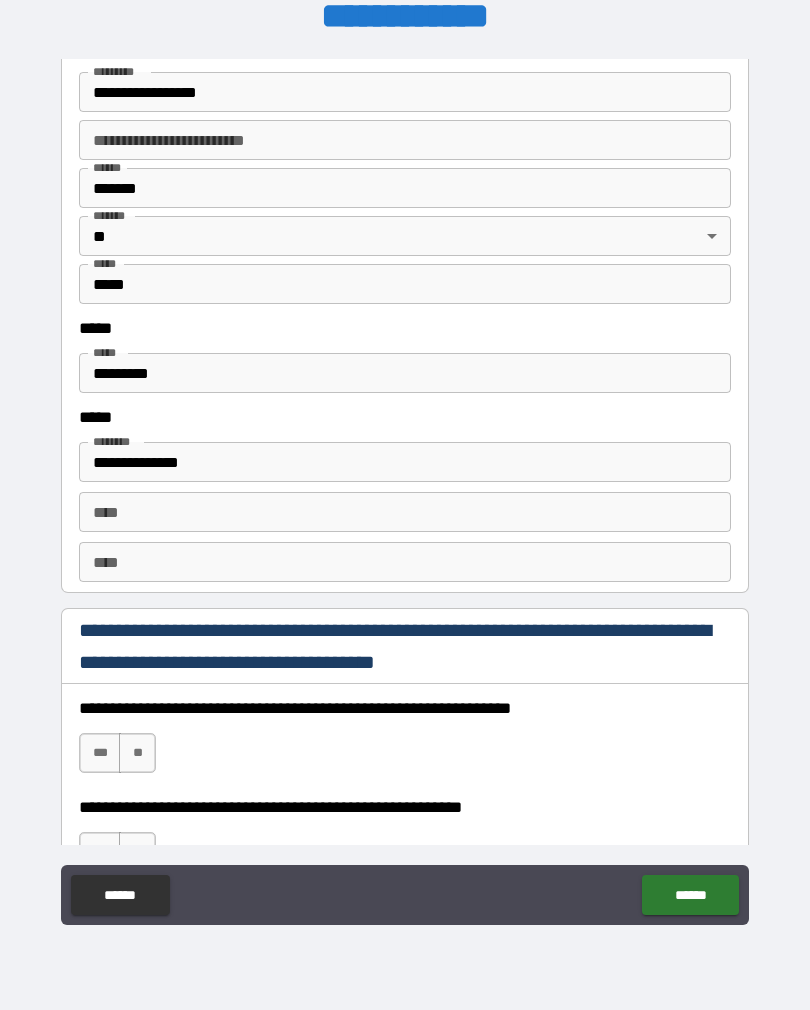 scroll, scrollTop: 2454, scrollLeft: 0, axis: vertical 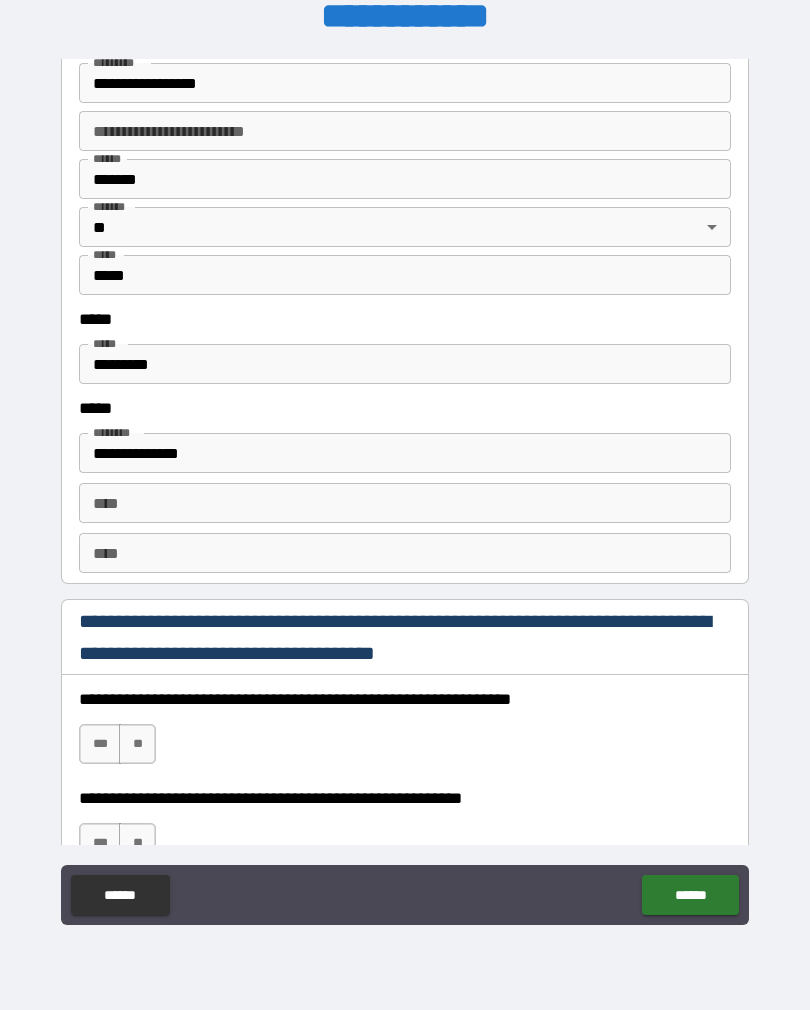 type on "**********" 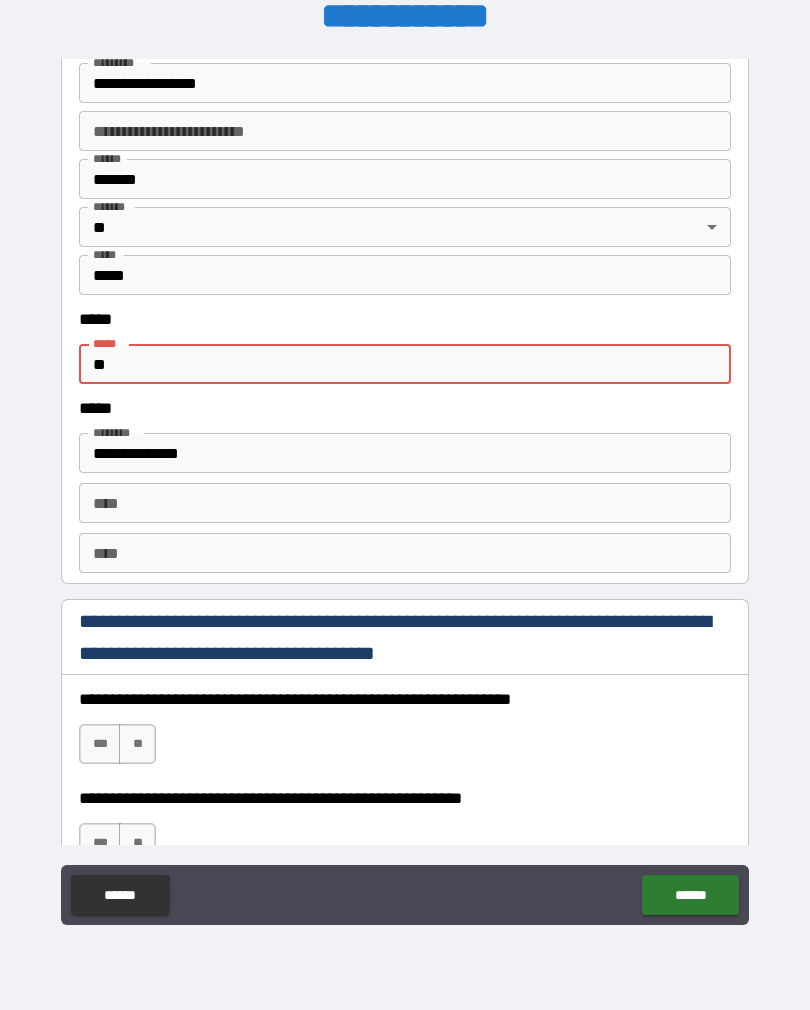 type on "*" 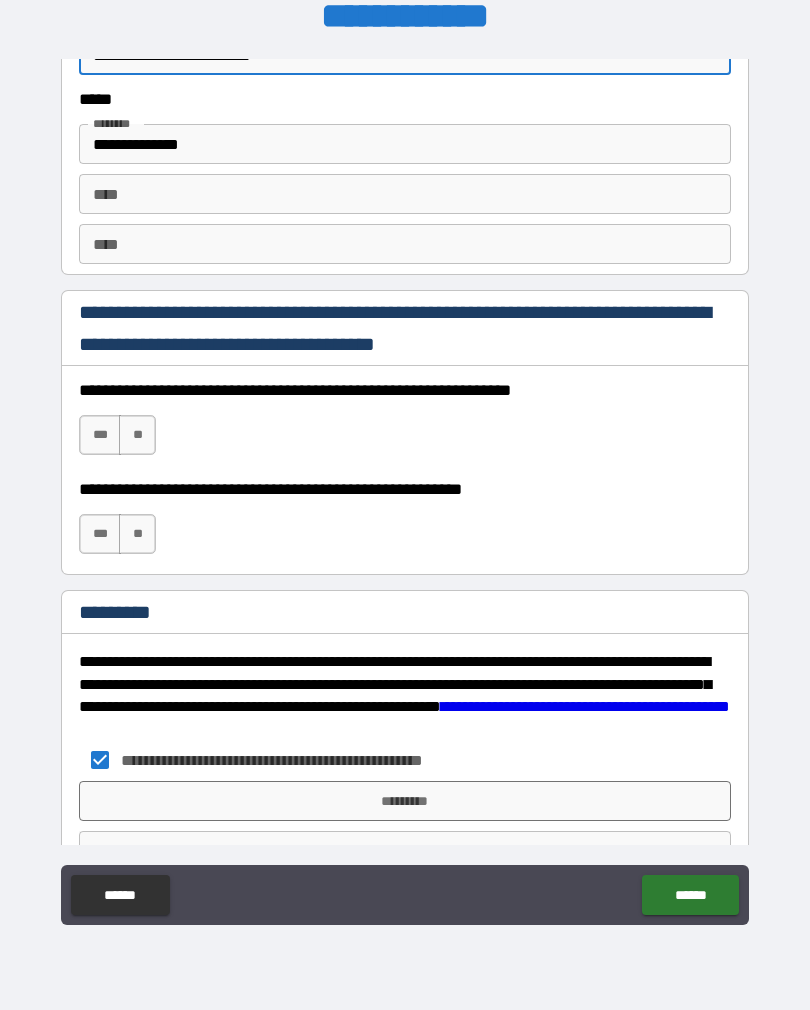 scroll, scrollTop: 2776, scrollLeft: 0, axis: vertical 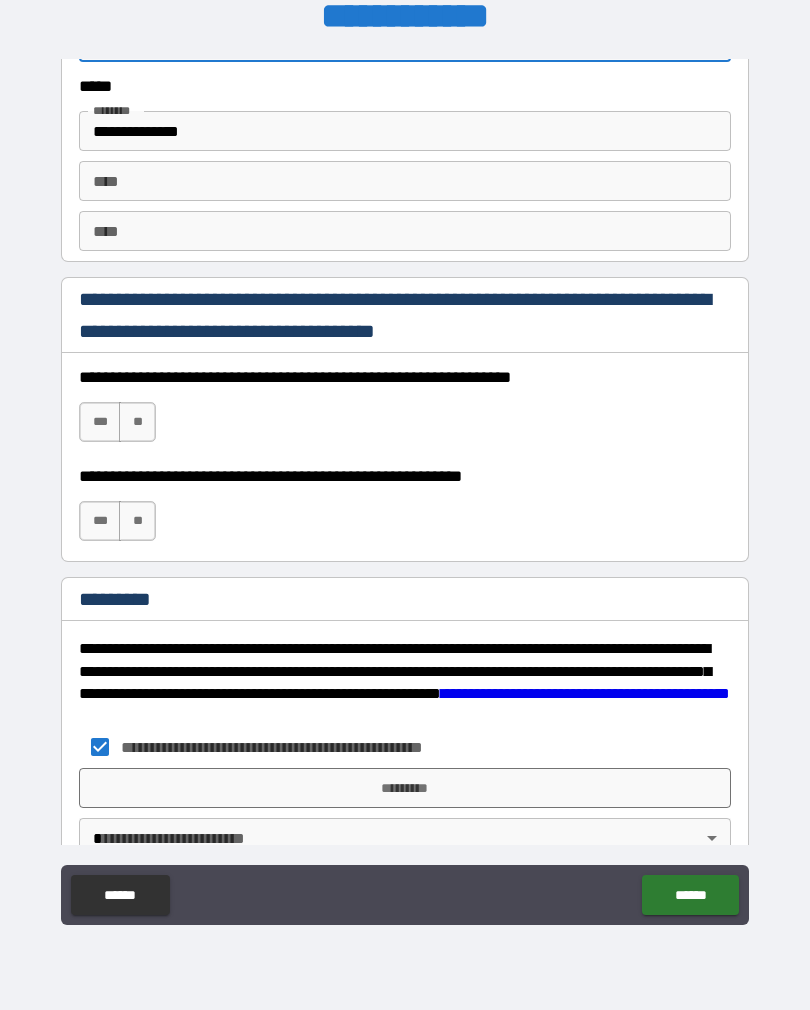type on "**********" 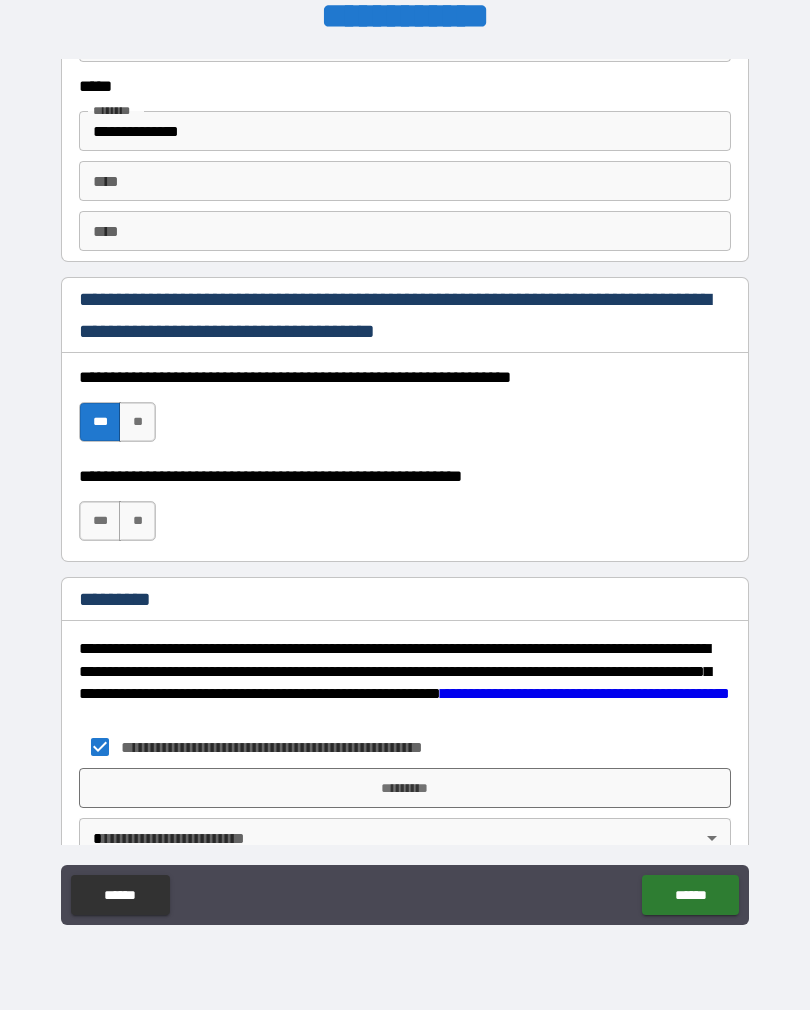 click on "***" at bounding box center (100, 521) 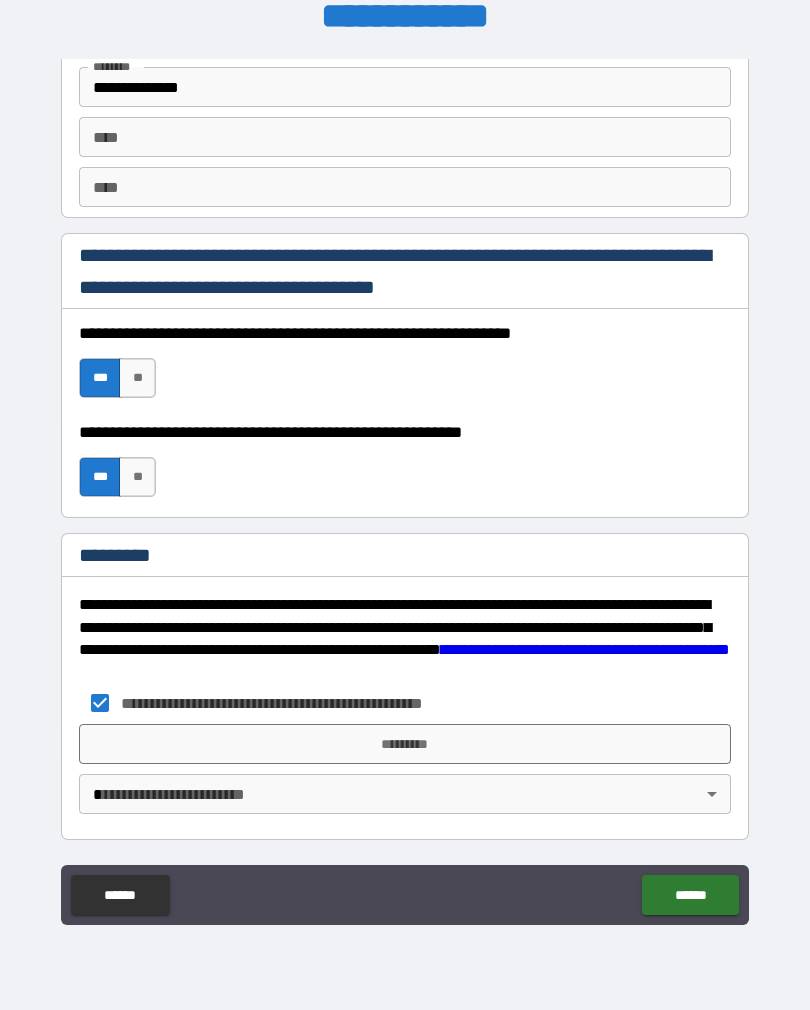 scroll, scrollTop: 2820, scrollLeft: 0, axis: vertical 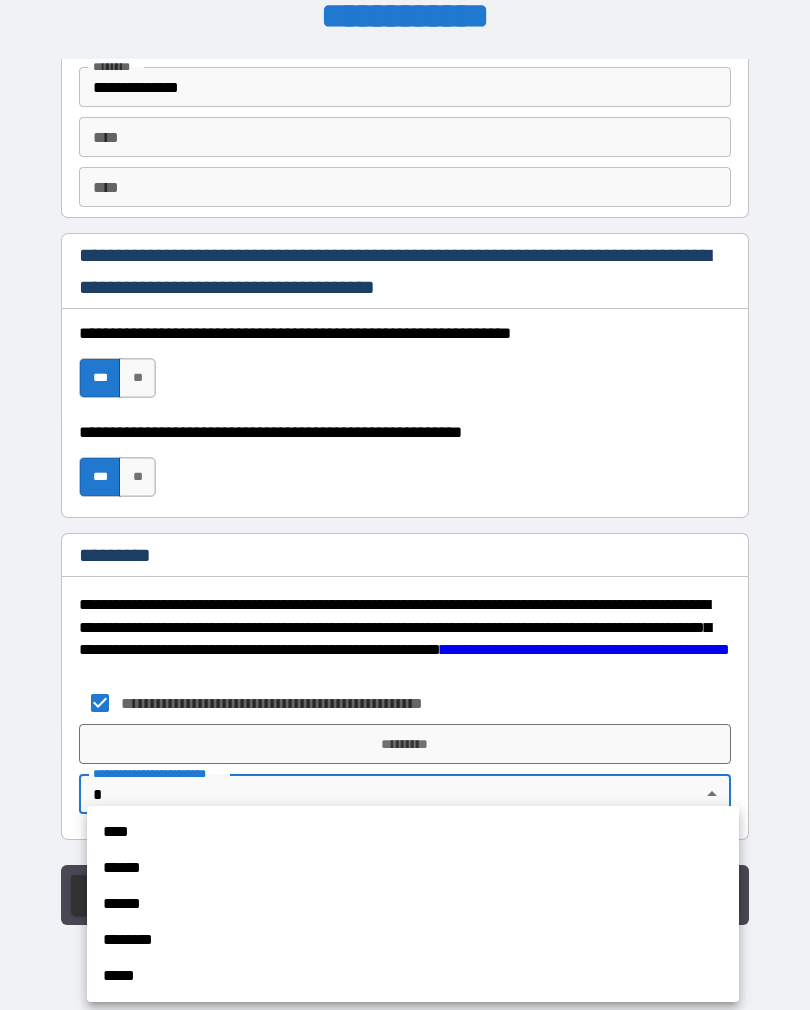 click on "****" at bounding box center [413, 832] 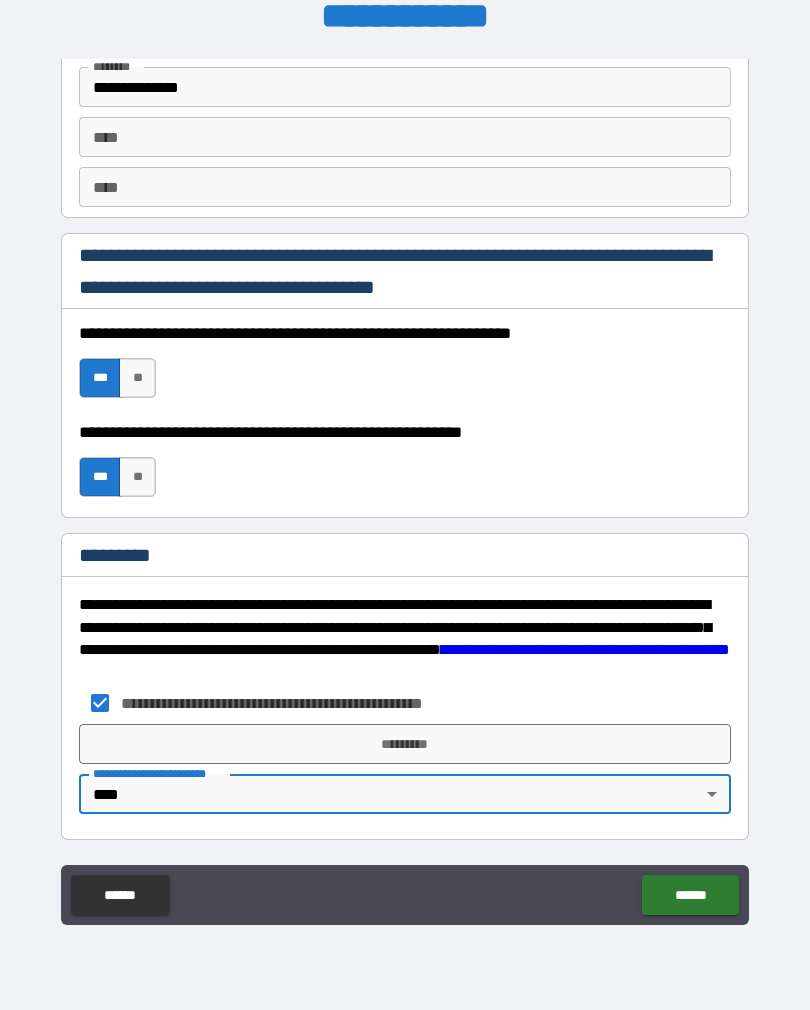click on "******" at bounding box center [690, 895] 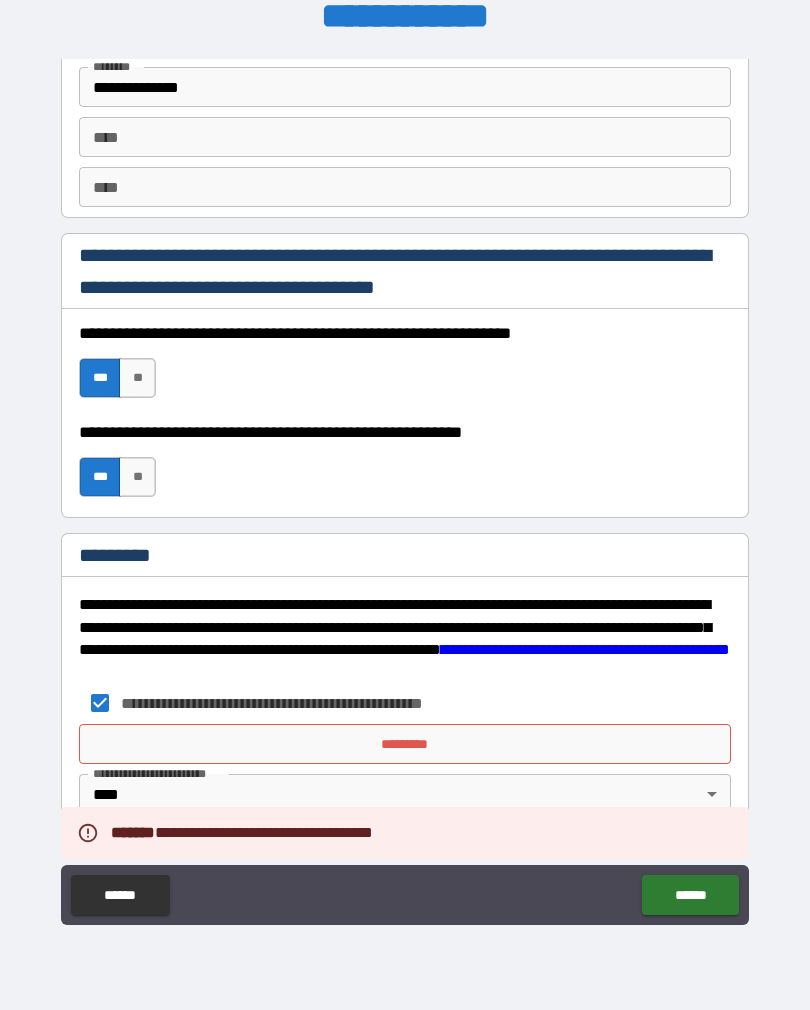 click on "*********" at bounding box center [405, 744] 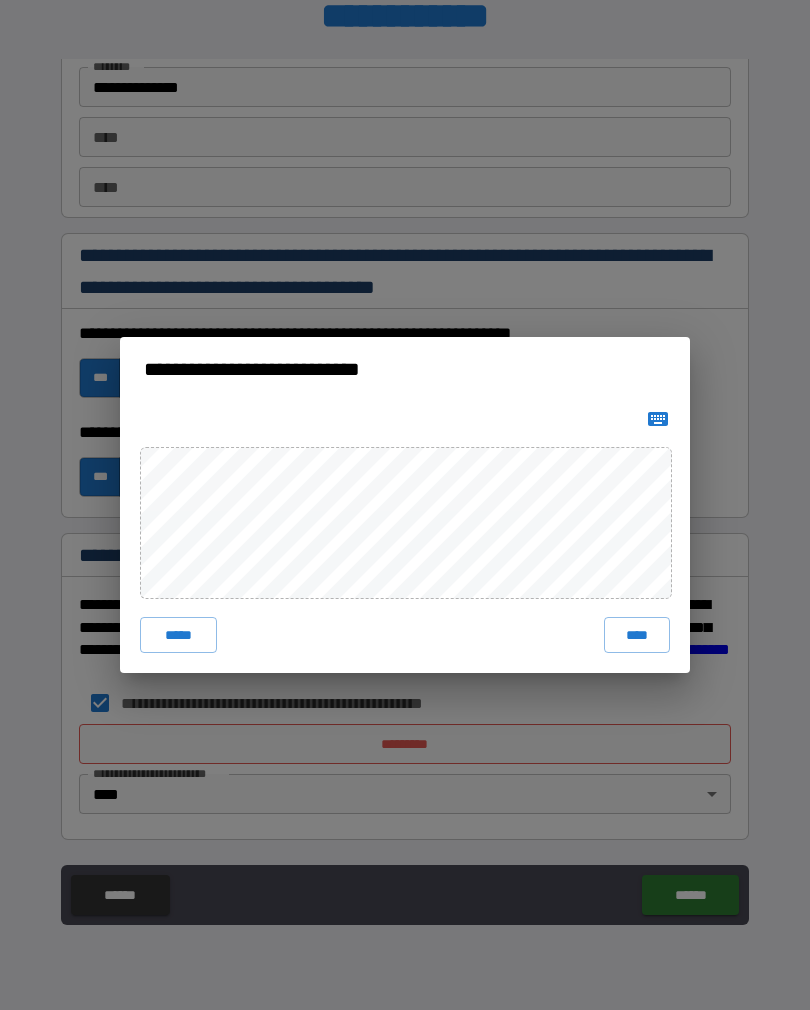 click on "****" at bounding box center (637, 635) 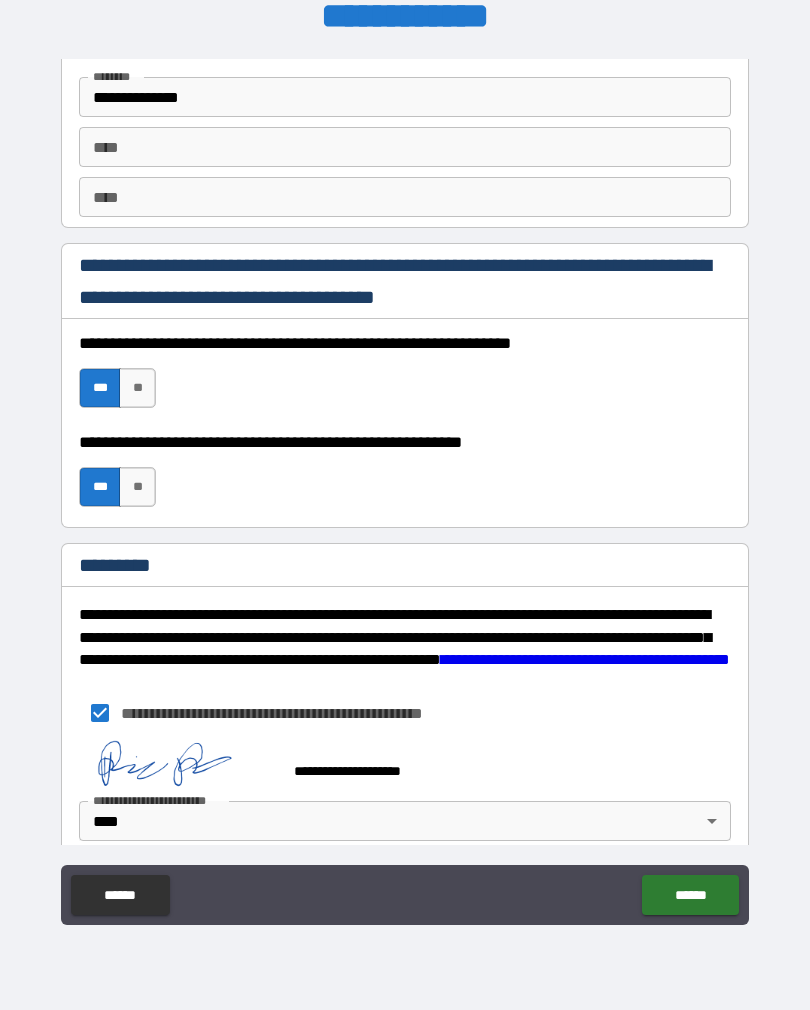 click on "******" at bounding box center [690, 895] 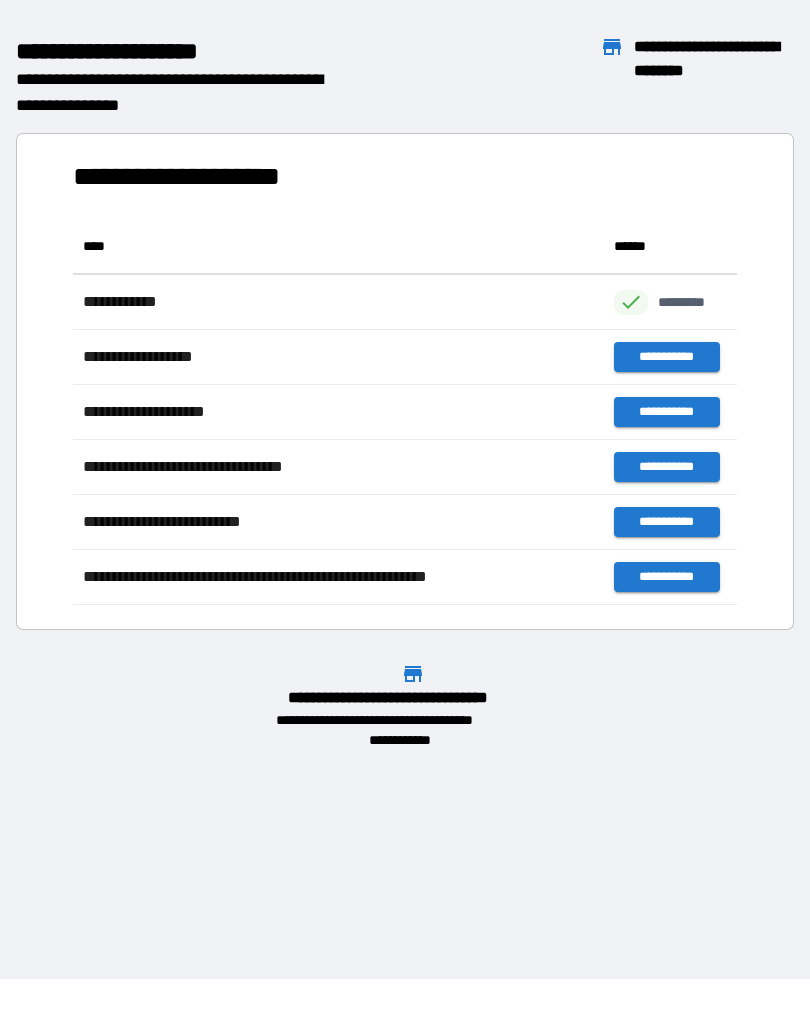 scroll, scrollTop: 1, scrollLeft: 1, axis: both 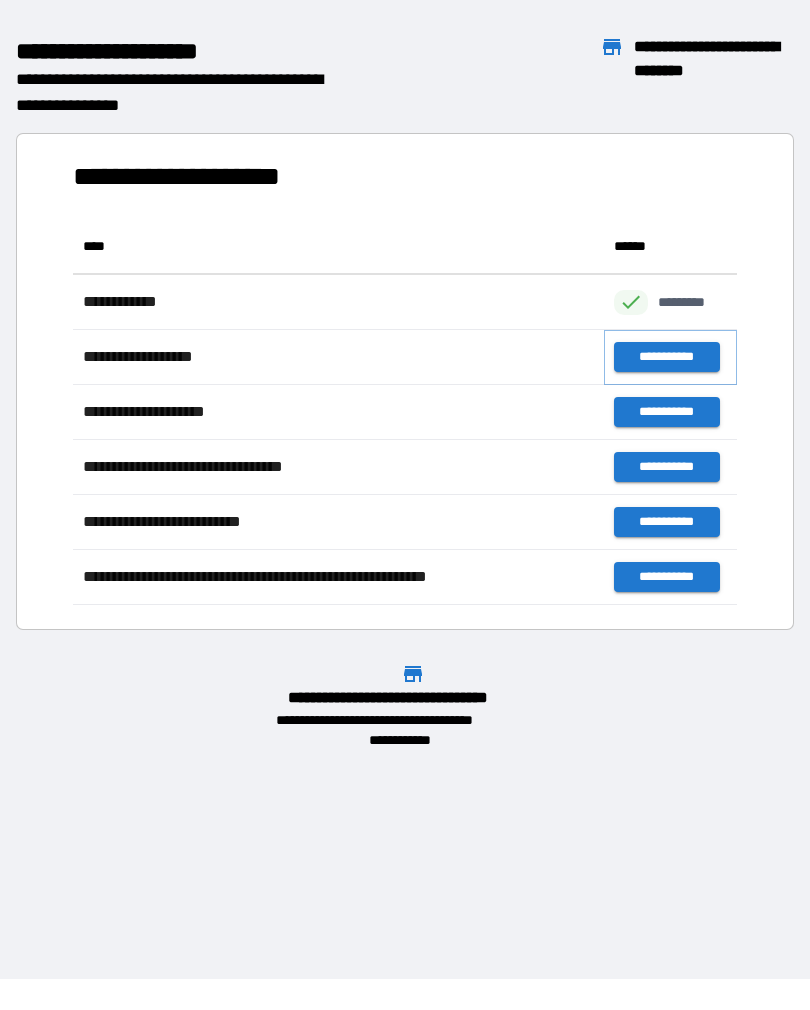 click on "**********" at bounding box center (666, 357) 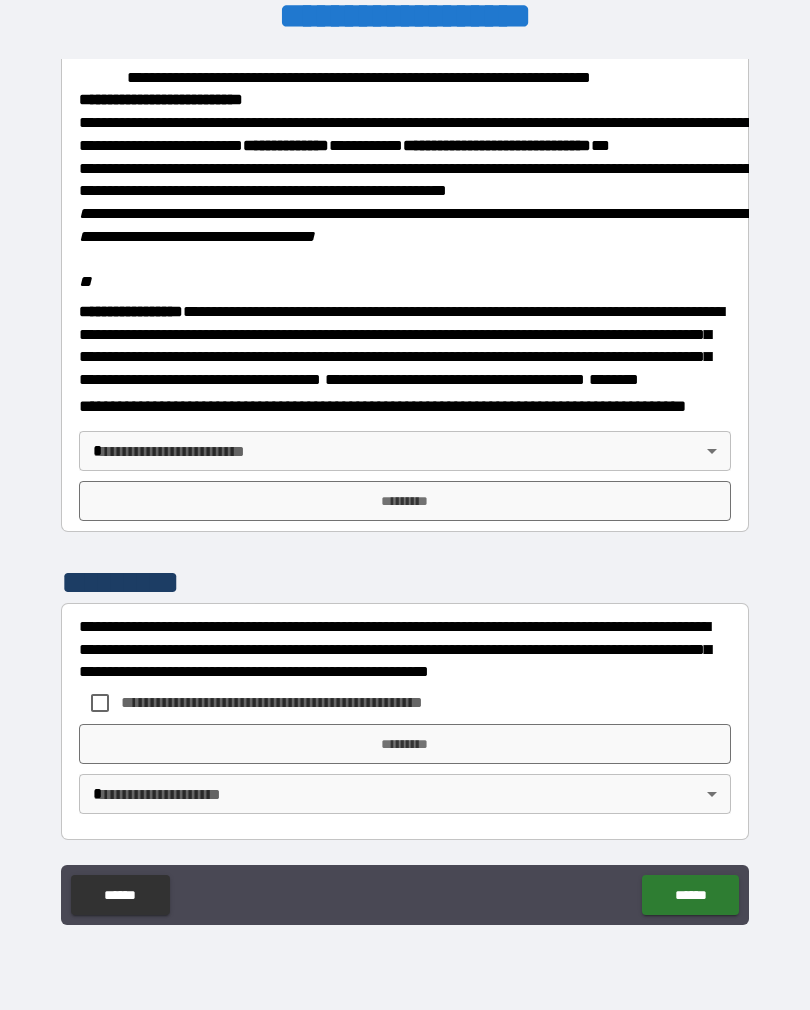 scroll, scrollTop: 2323, scrollLeft: 0, axis: vertical 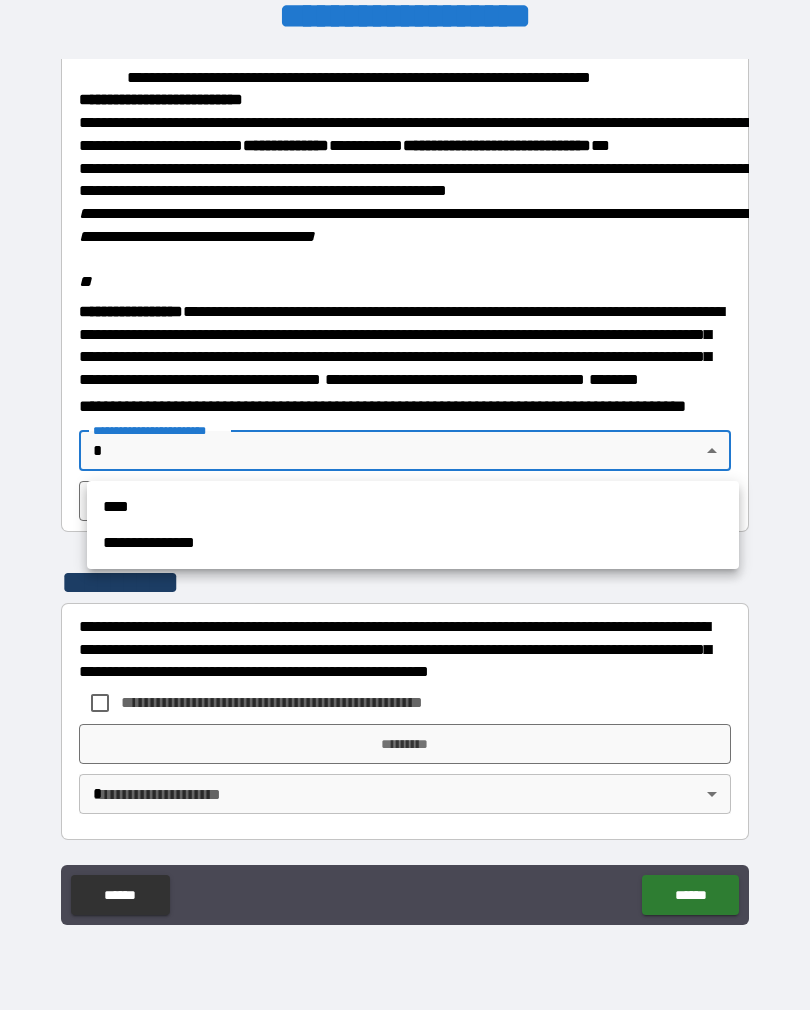 click on "****" at bounding box center (413, 507) 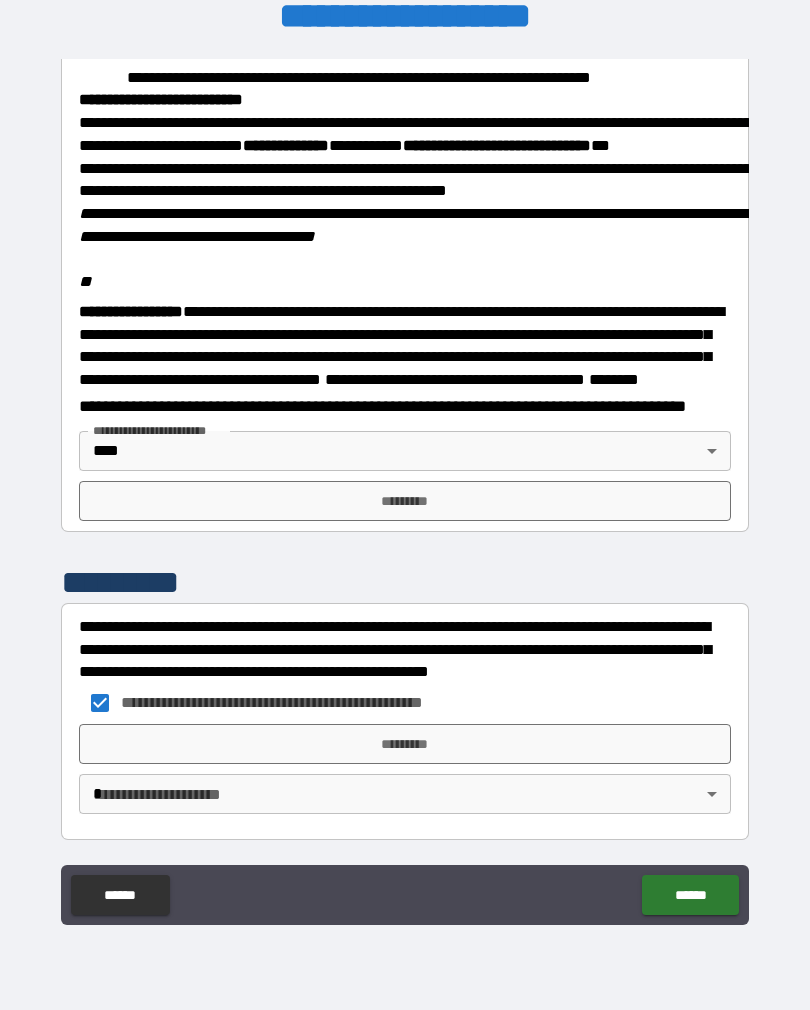 click on "*********" at bounding box center (405, 501) 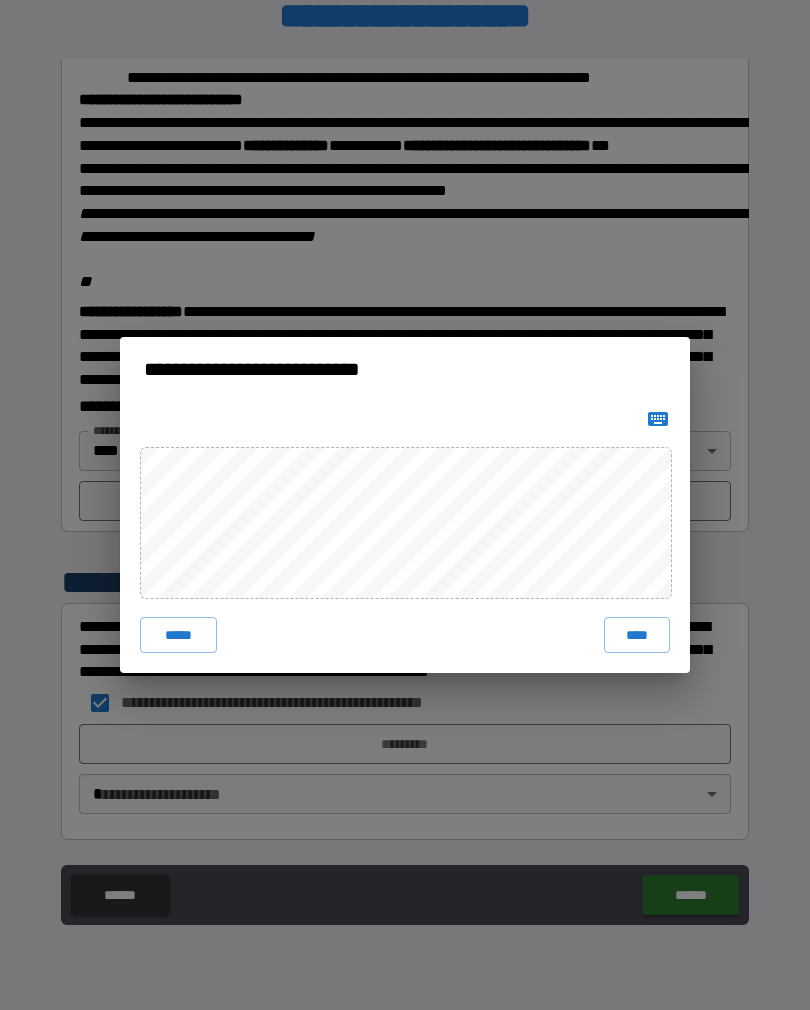 click on "*****" at bounding box center (178, 635) 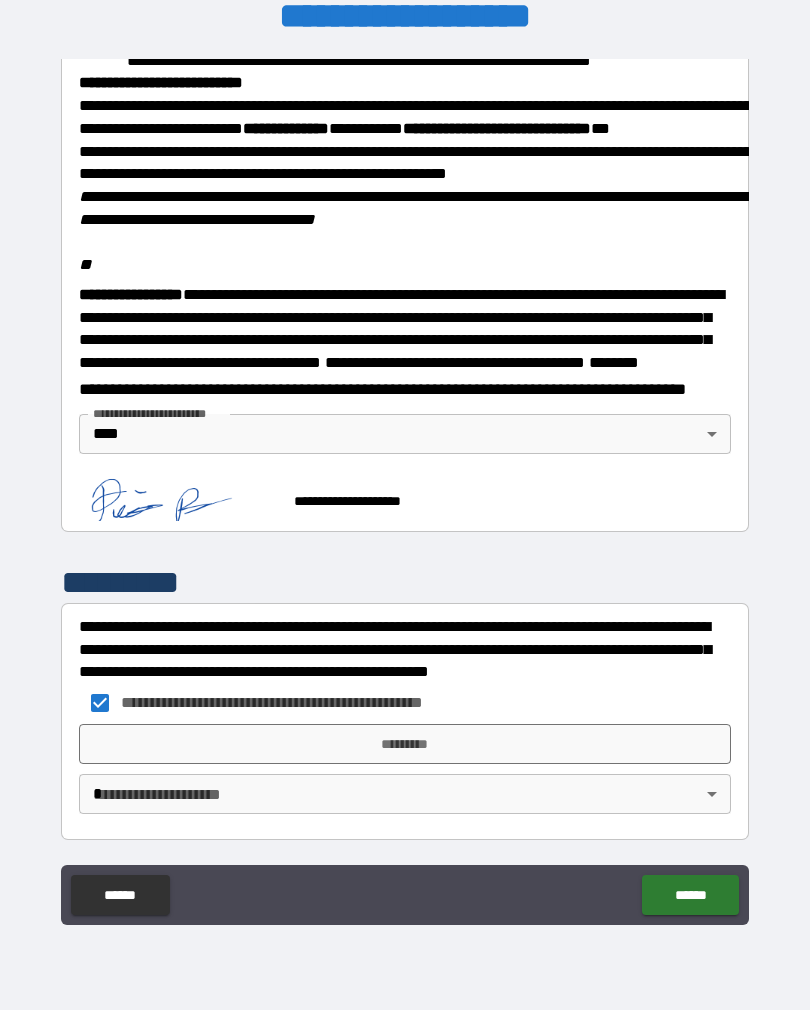 scroll, scrollTop: 2340, scrollLeft: 0, axis: vertical 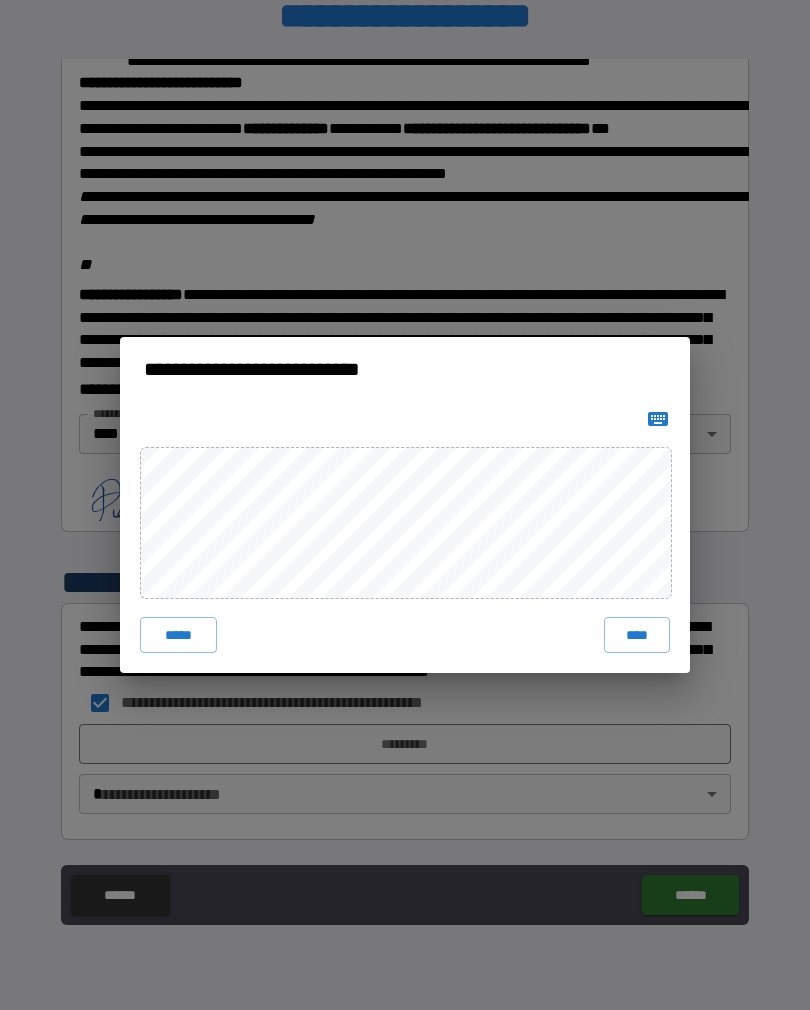click on "****" at bounding box center [637, 635] 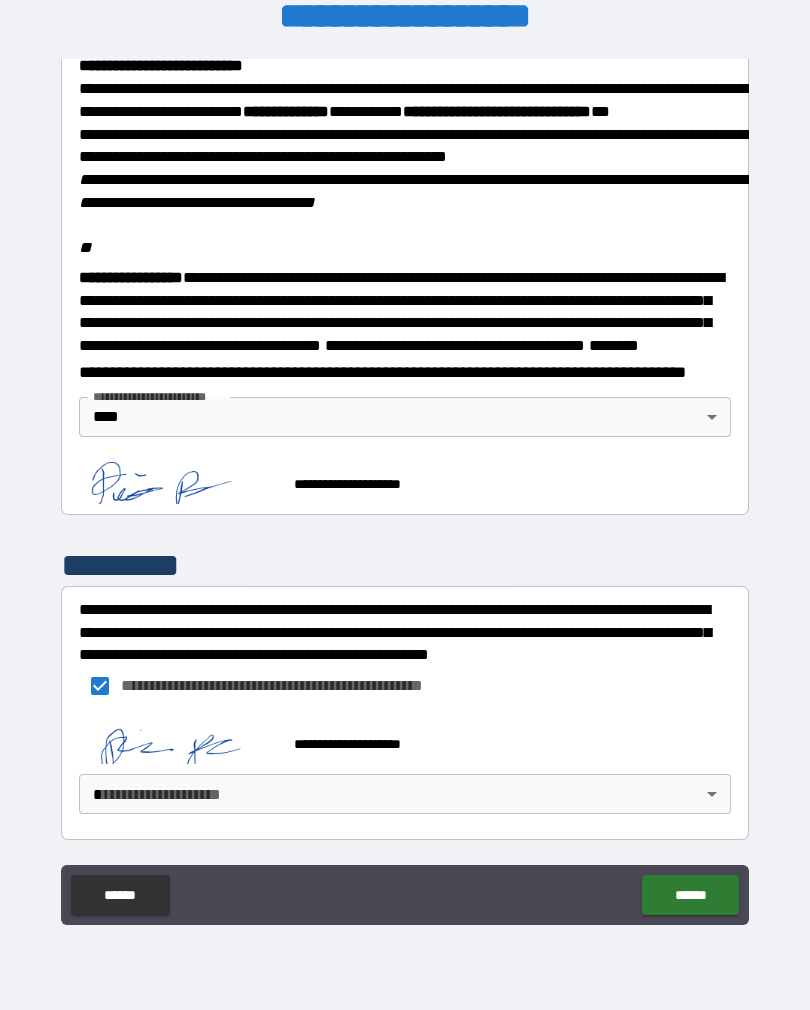 scroll, scrollTop: 2357, scrollLeft: 0, axis: vertical 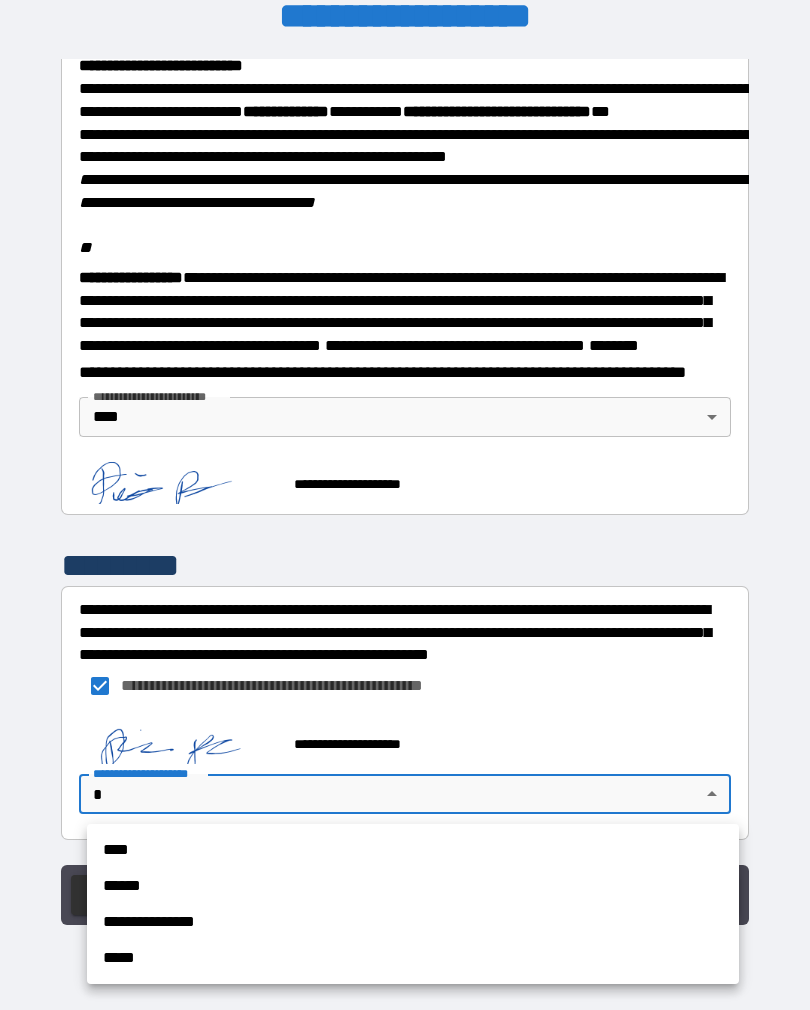 click on "****" at bounding box center [413, 850] 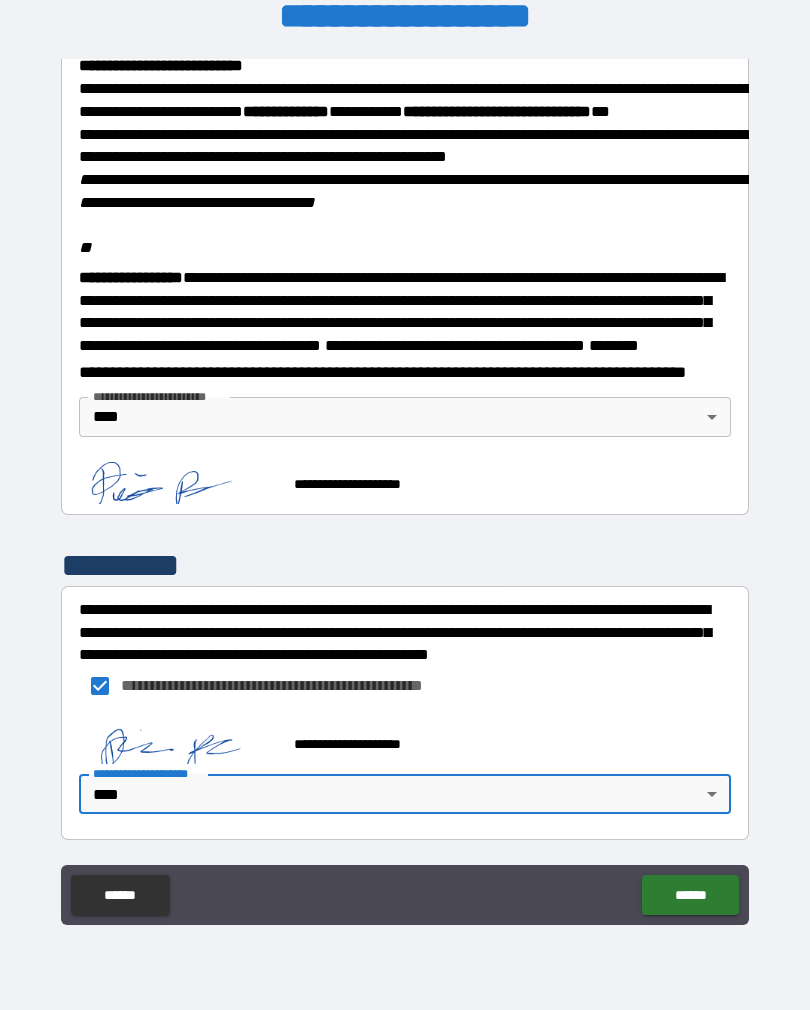 click on "******" at bounding box center (690, 895) 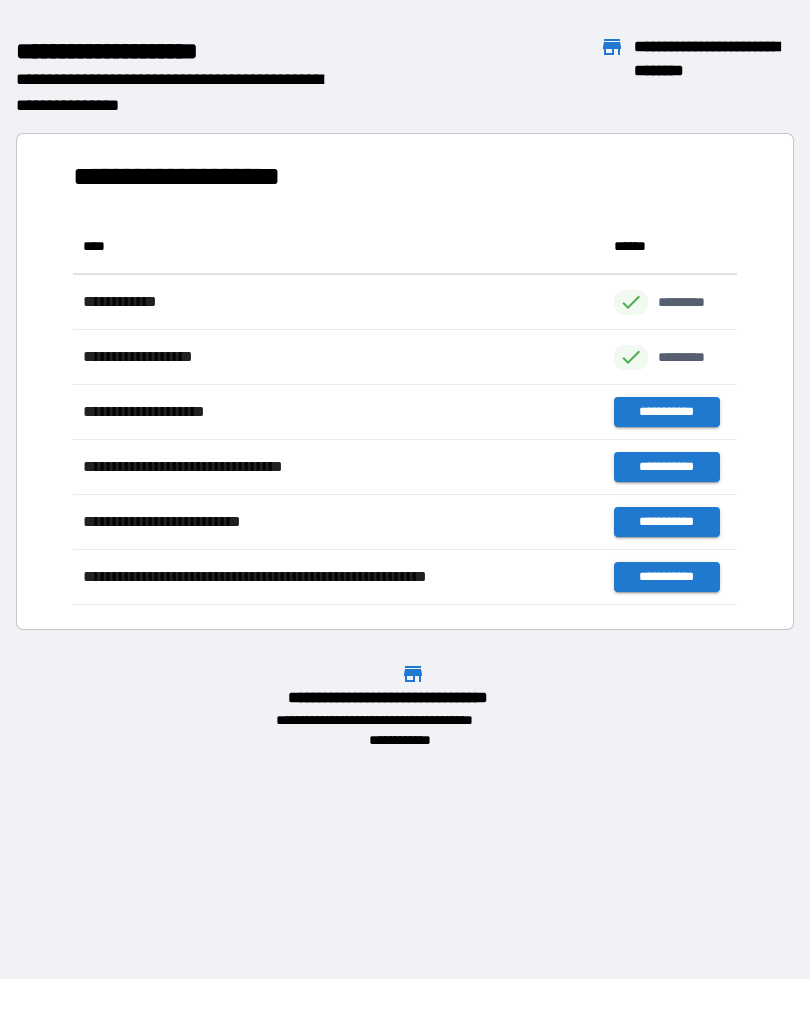 scroll, scrollTop: 1, scrollLeft: 1, axis: both 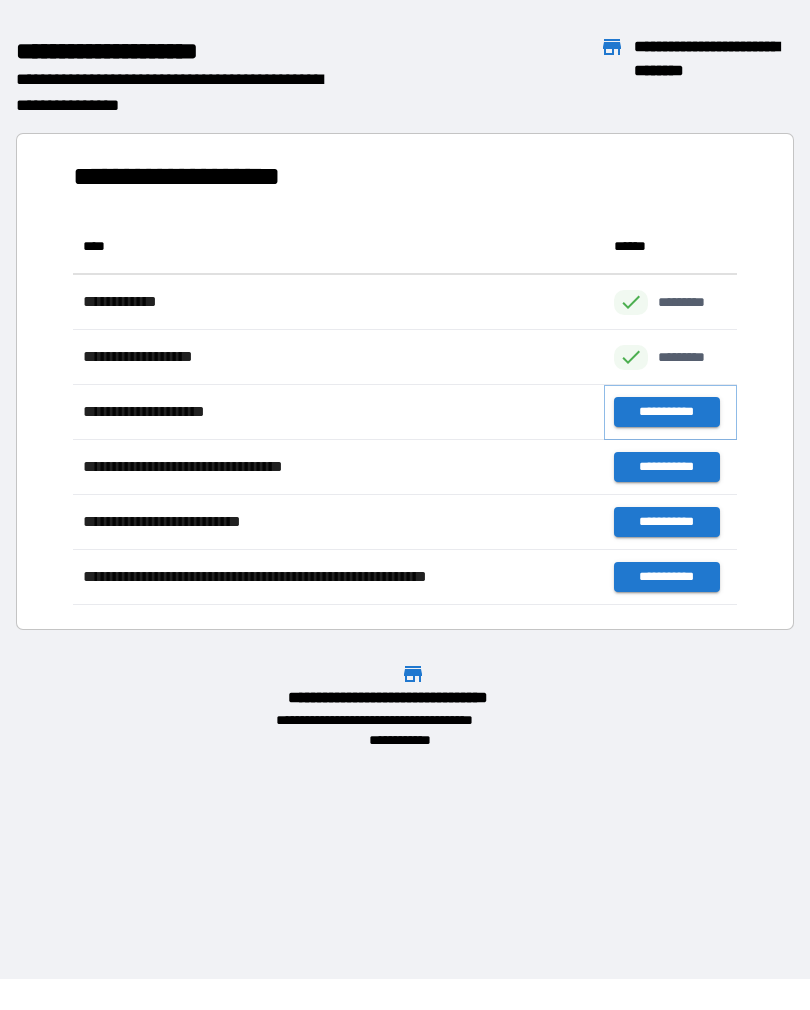 click on "**********" at bounding box center (666, 412) 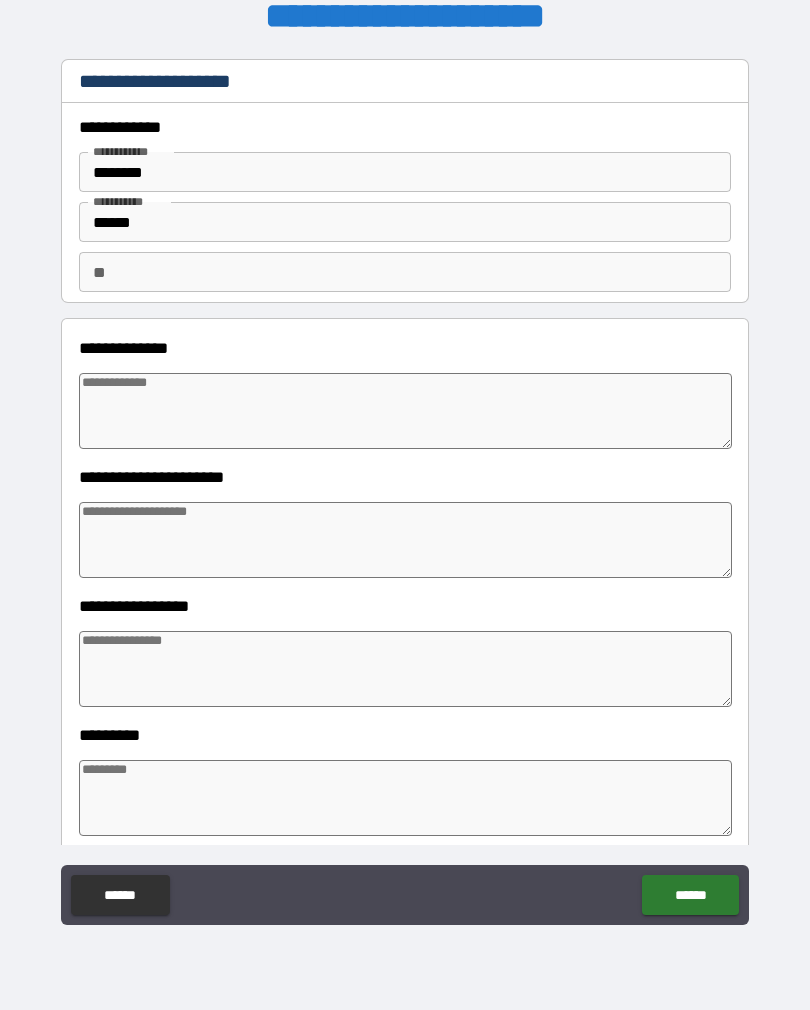 type on "*" 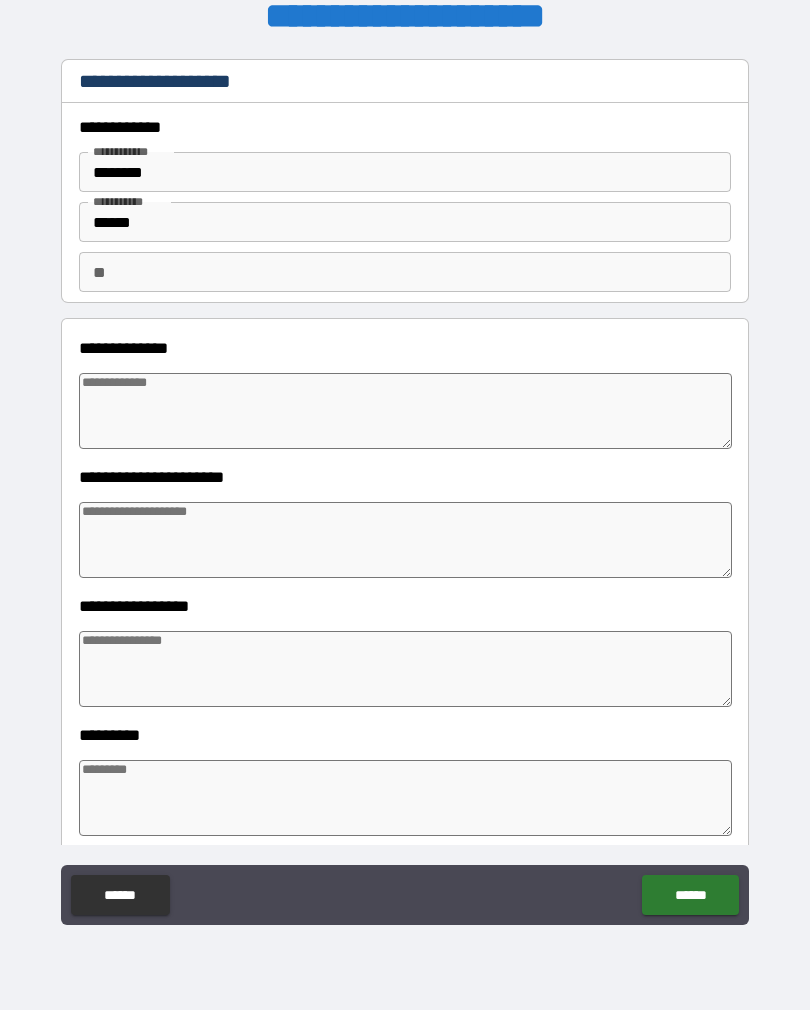 type on "*" 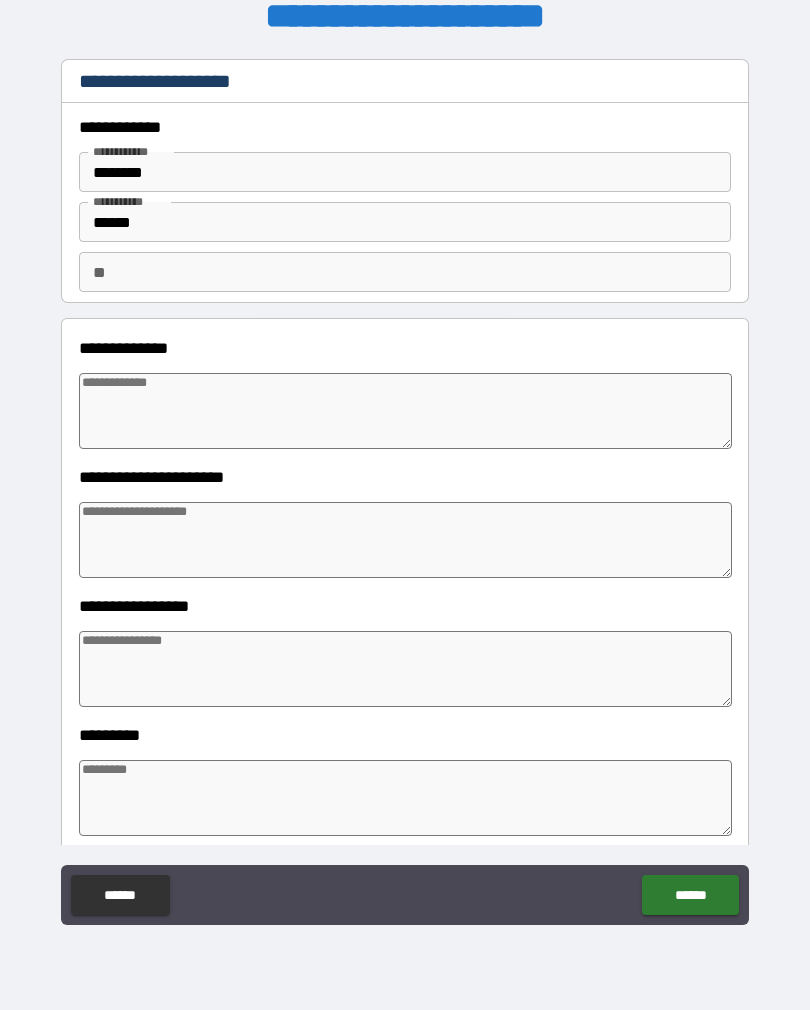 type on "*" 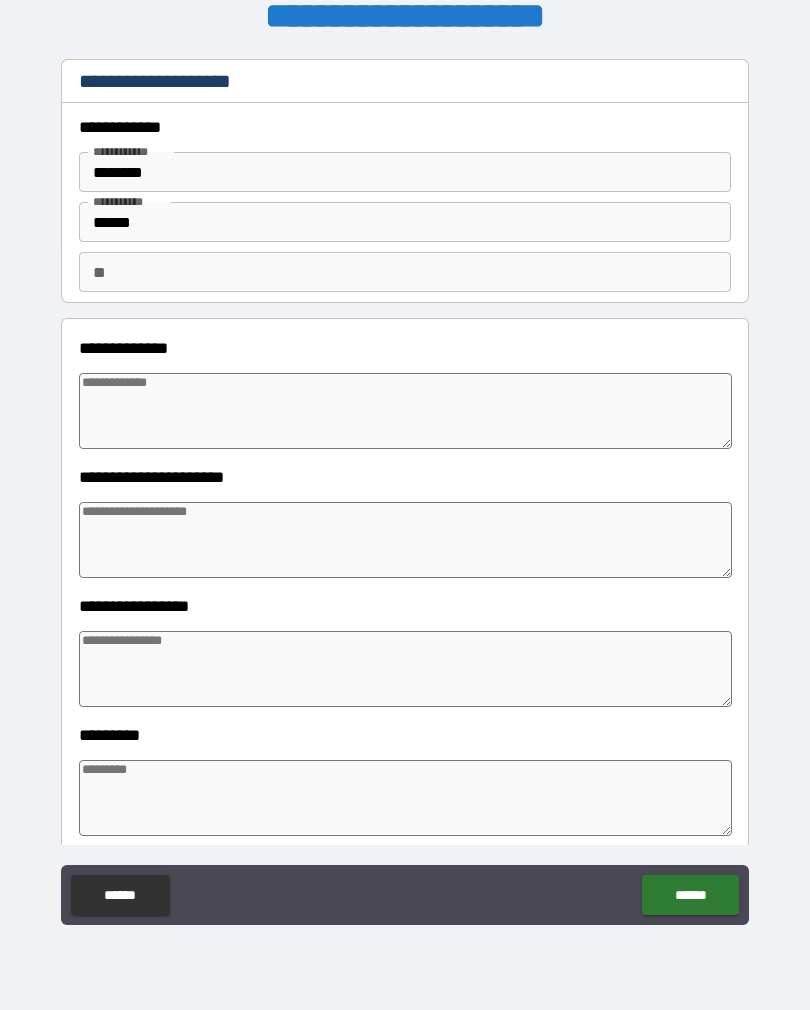 type on "*" 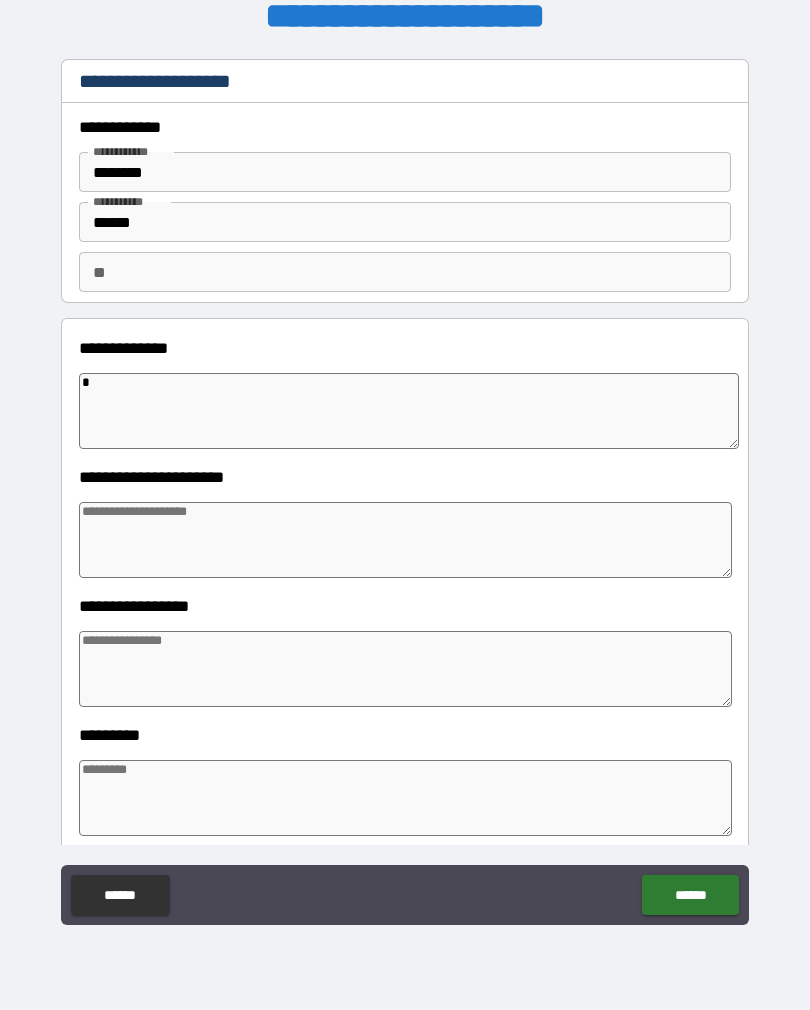 type on "**" 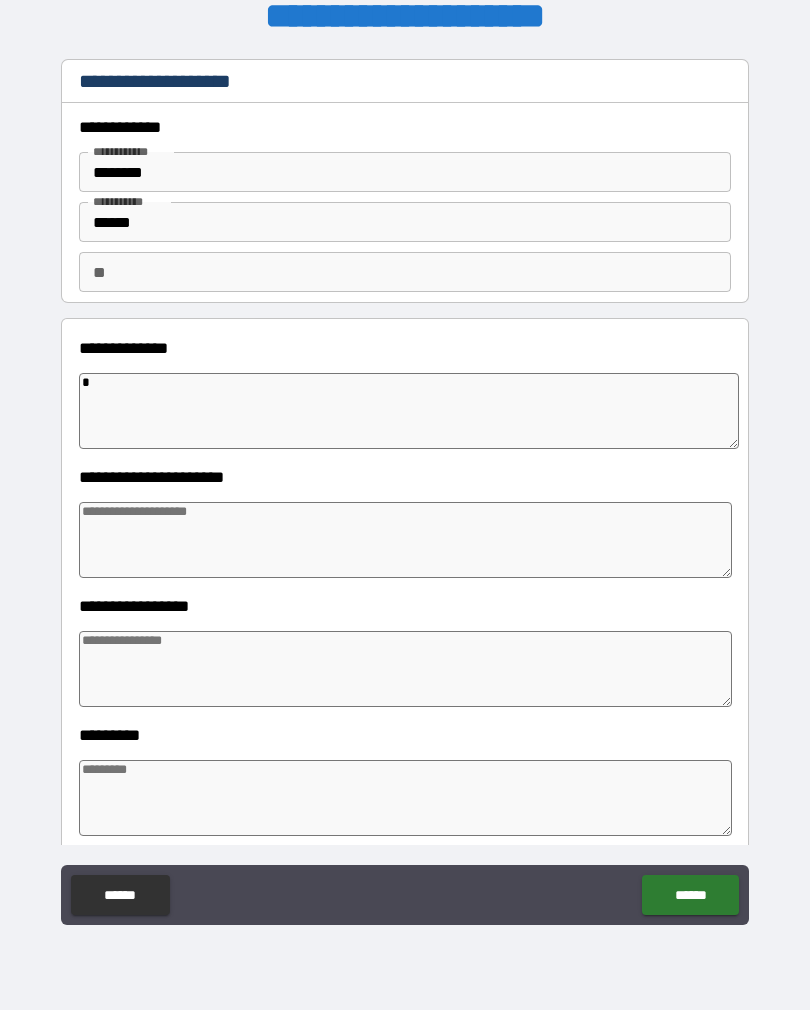 type on "*" 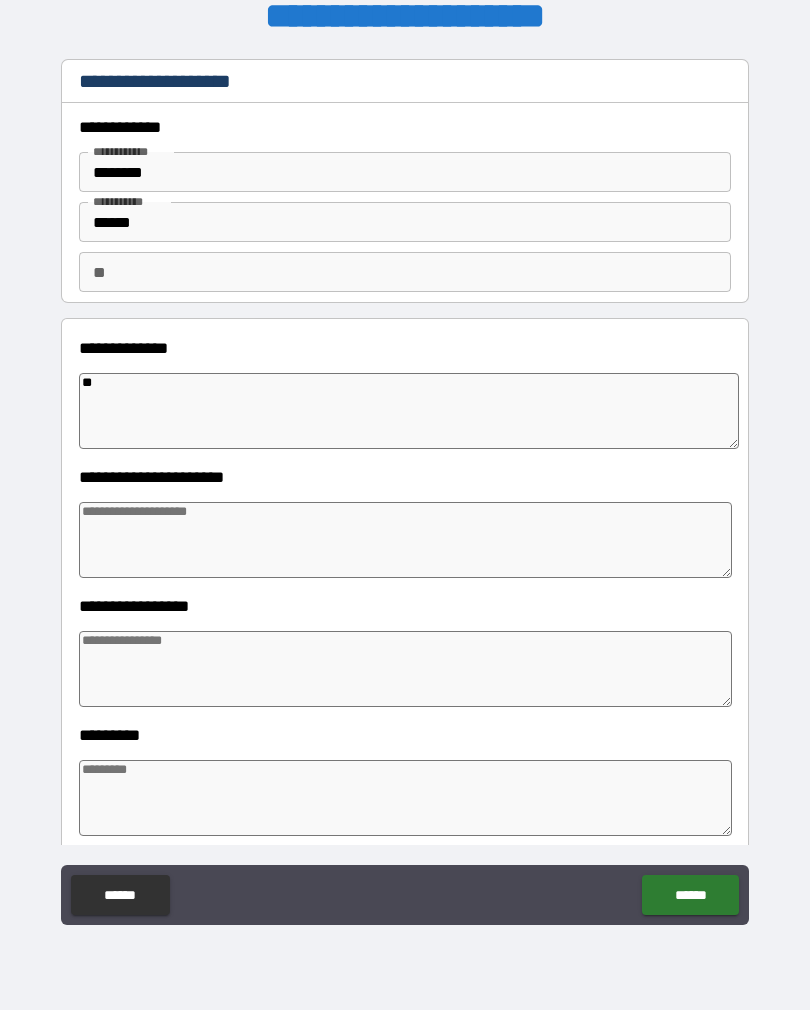 type on "*" 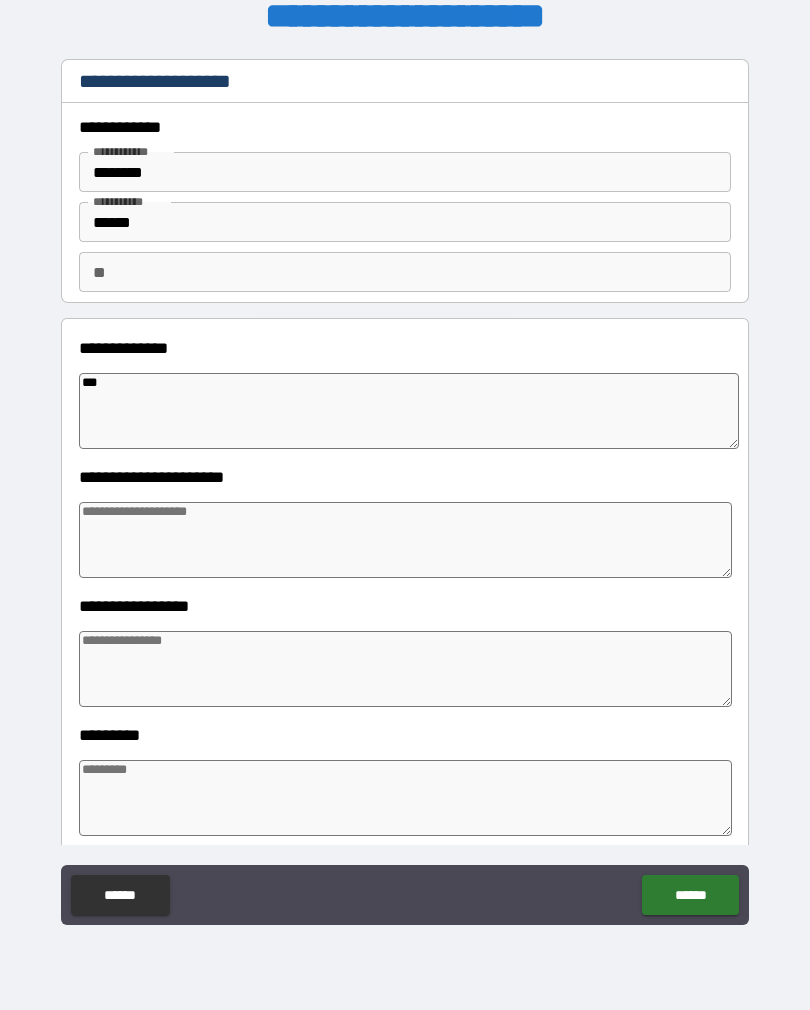 type on "*" 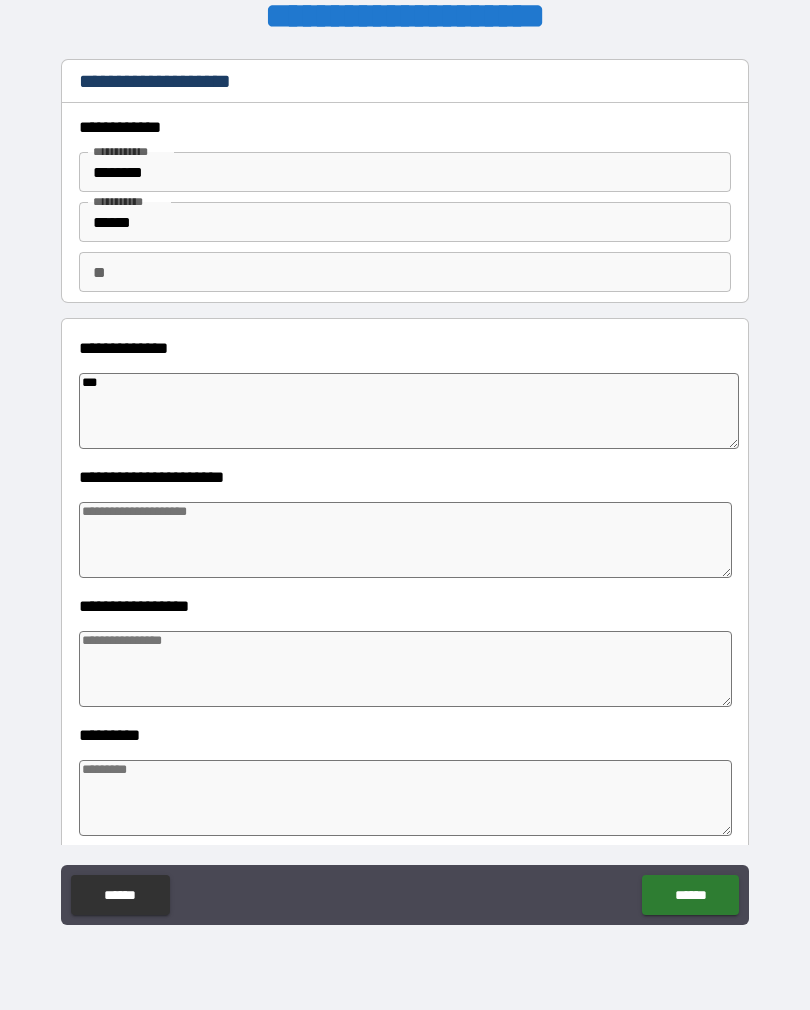 type on "****" 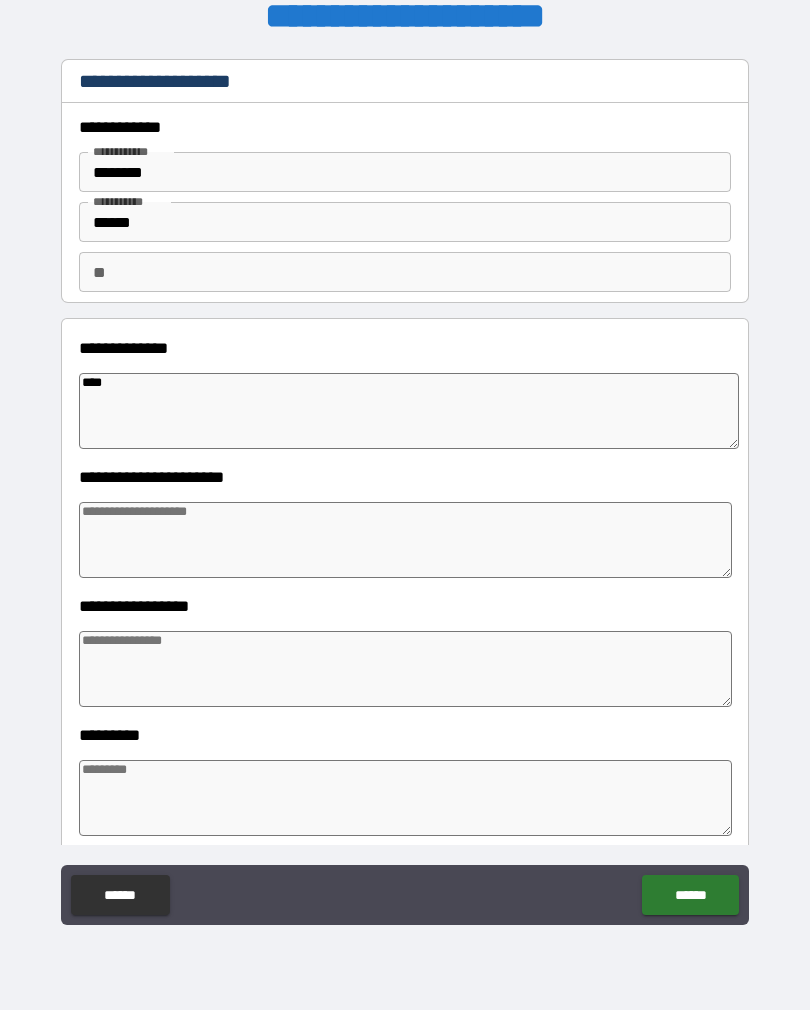 type on "*" 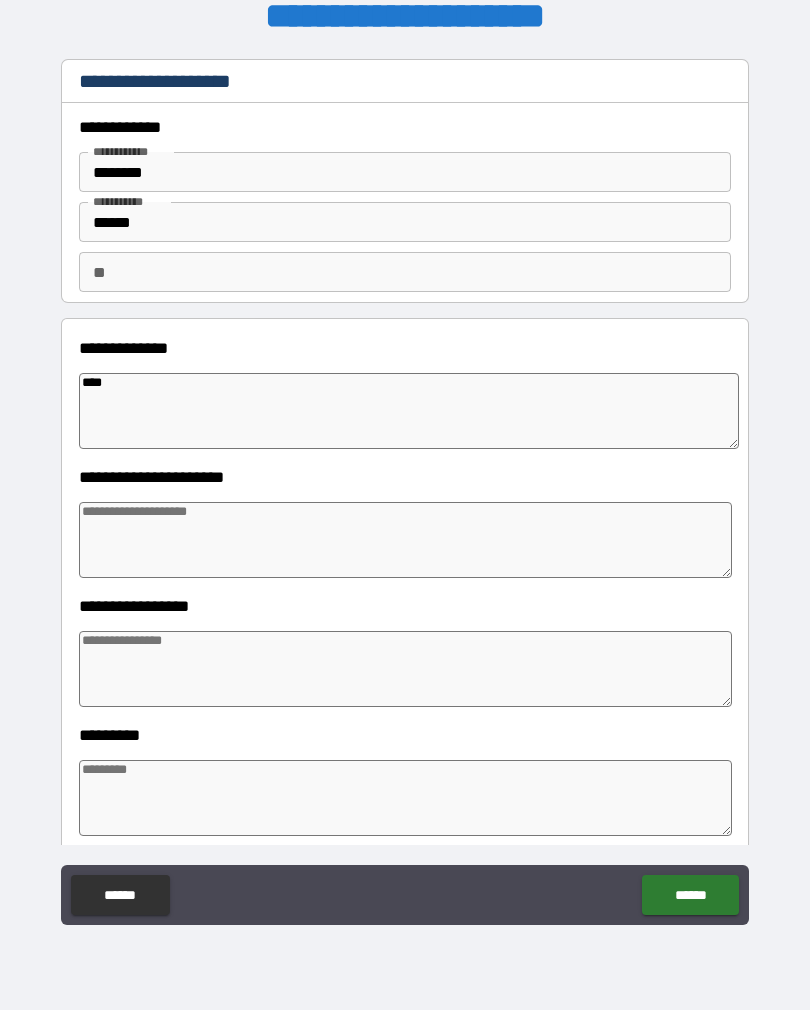 type on "*******" 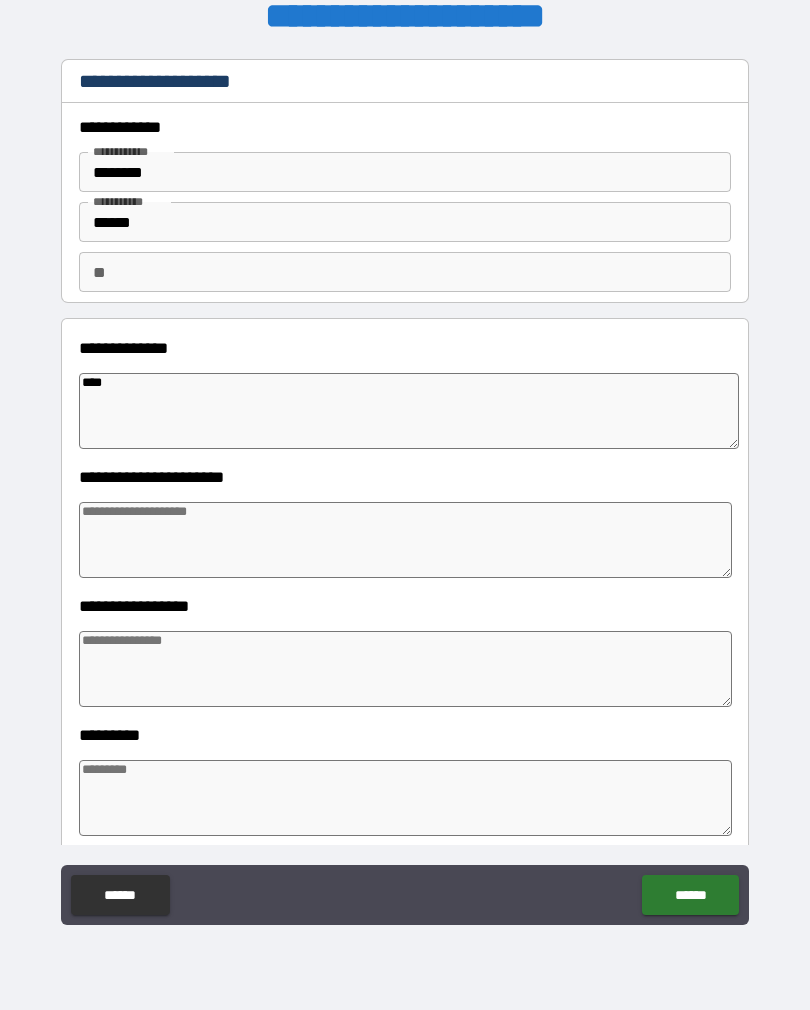 type on "*" 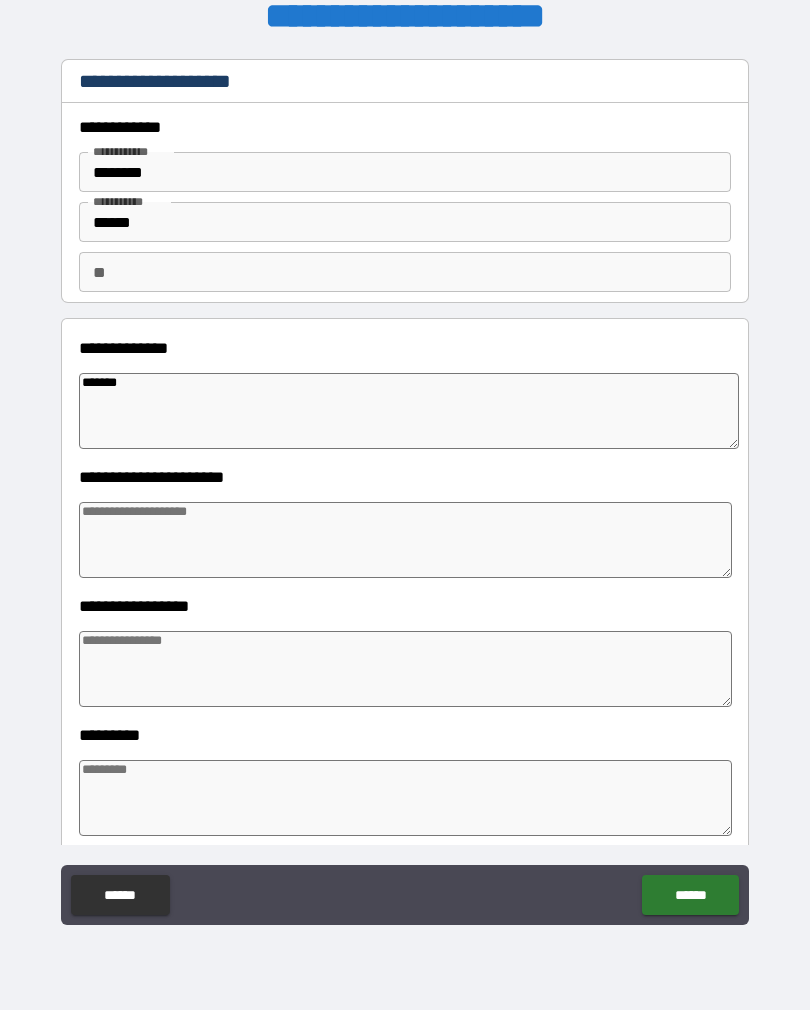 type on "*******" 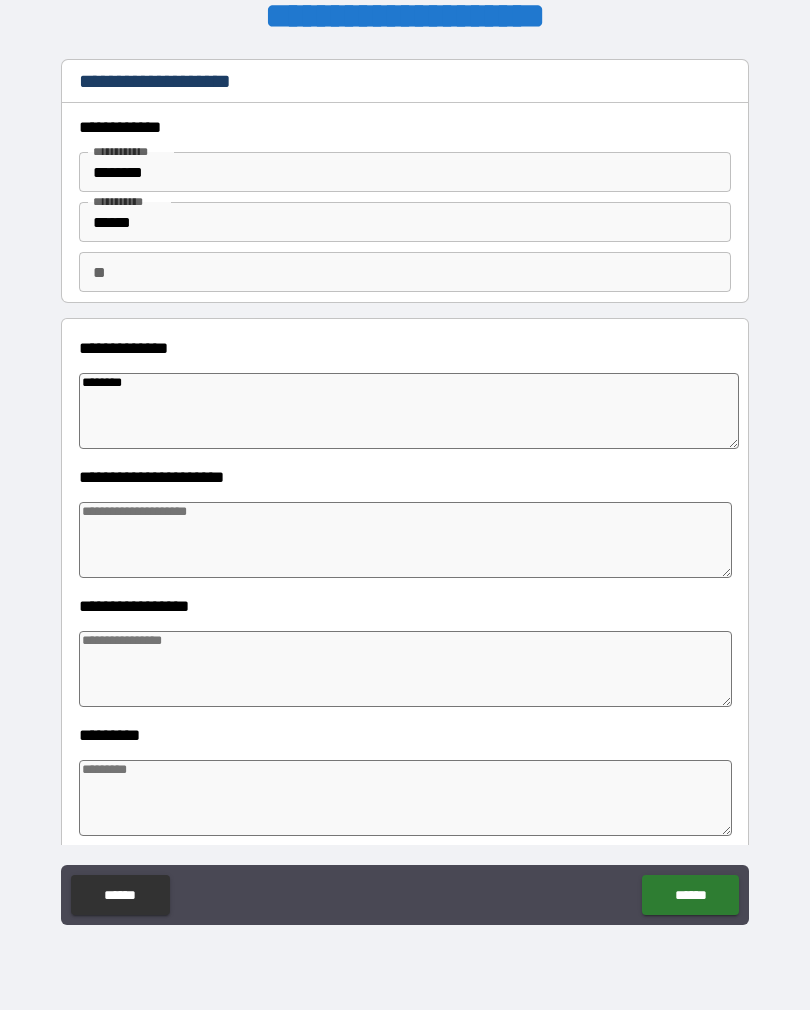 type on "*" 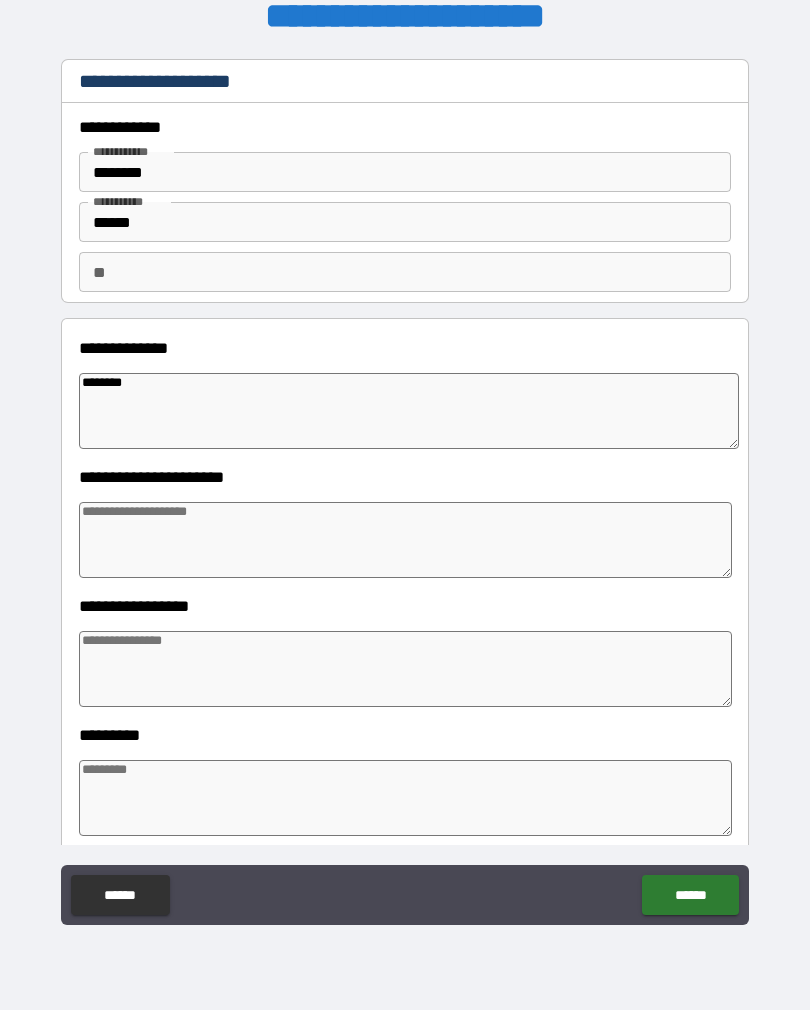 type on "*********" 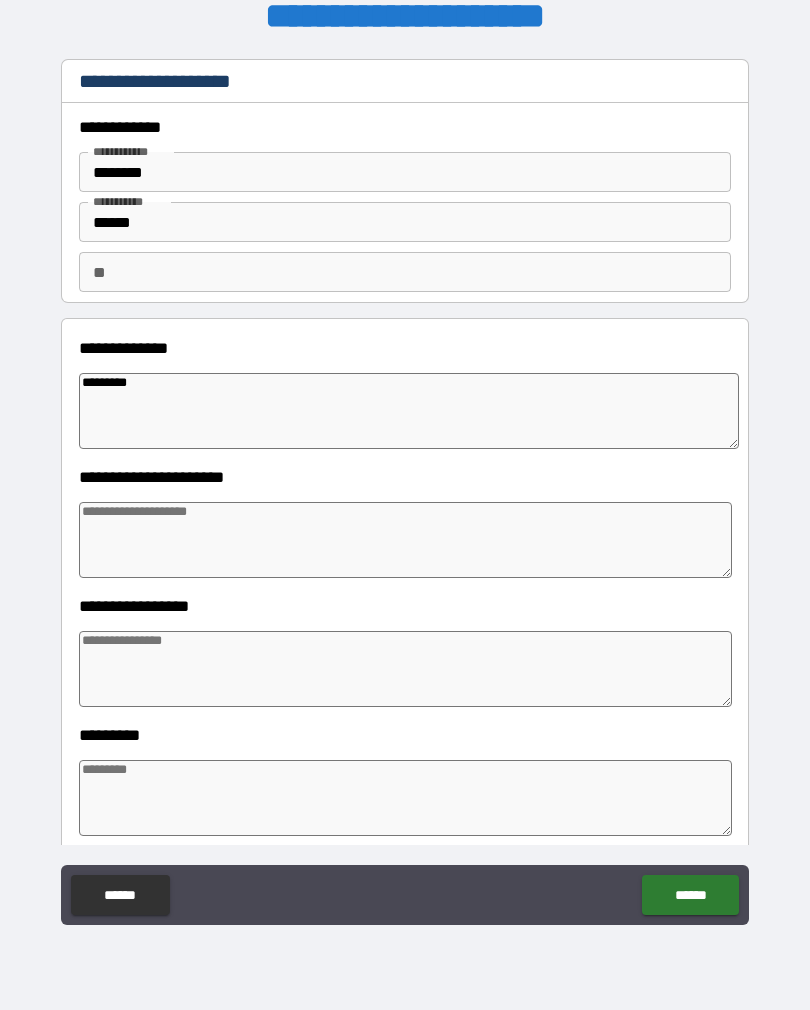 type on "*" 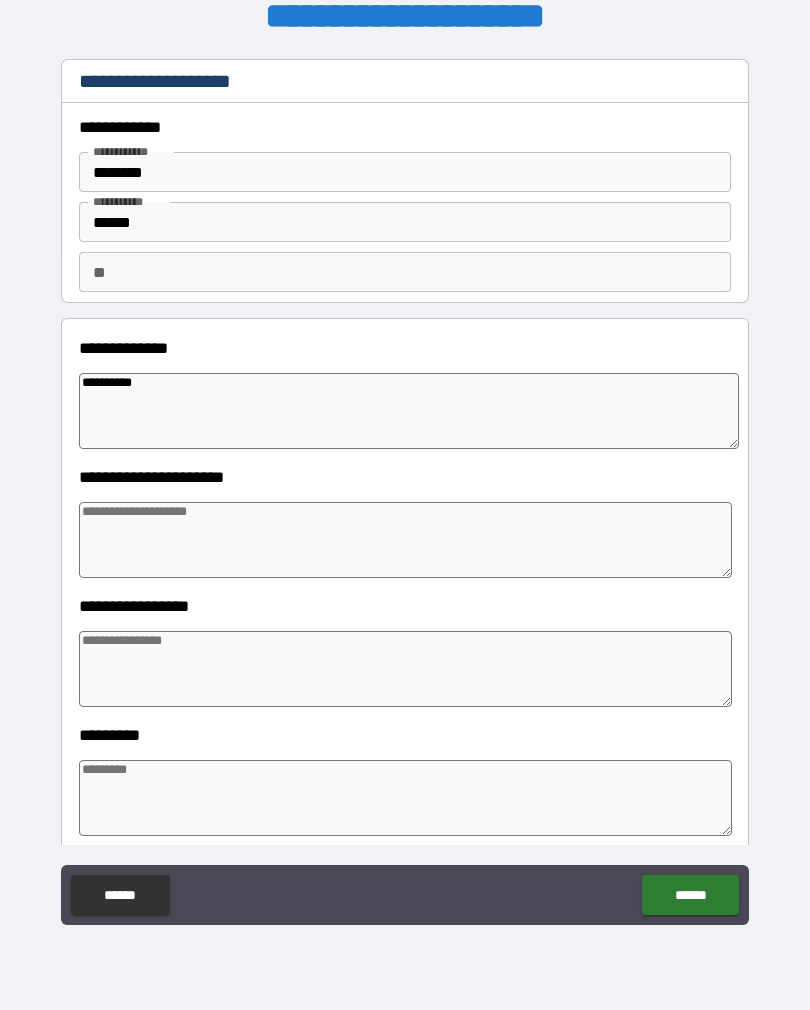 type on "*" 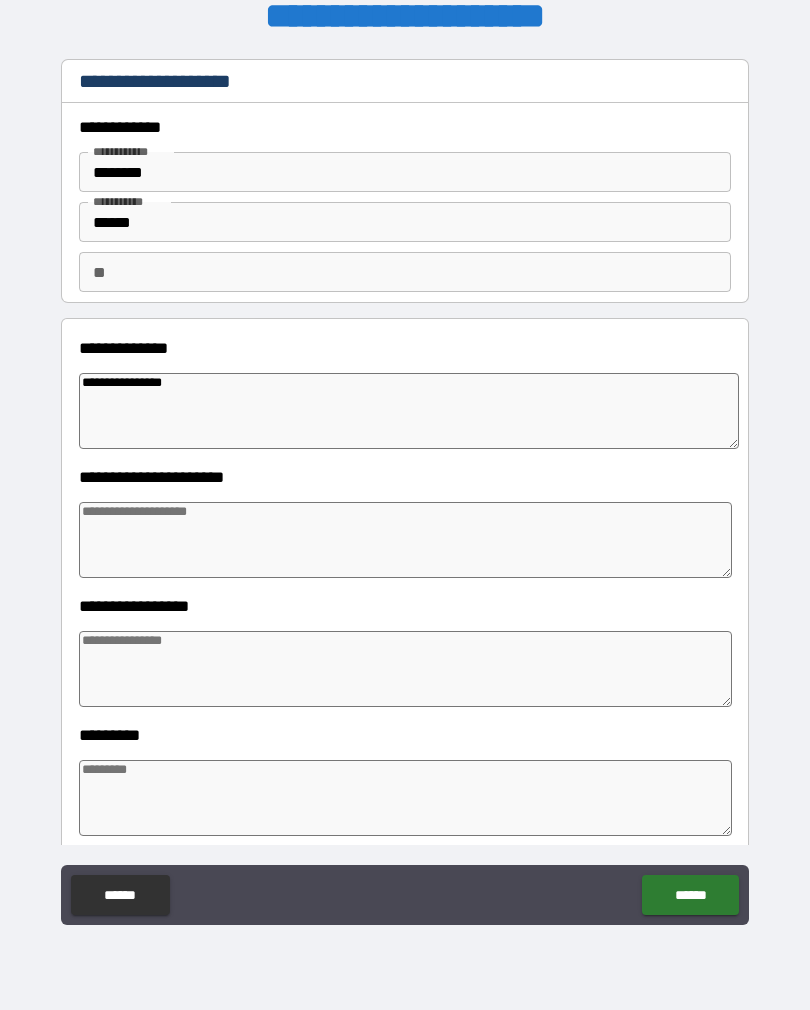 type on "**********" 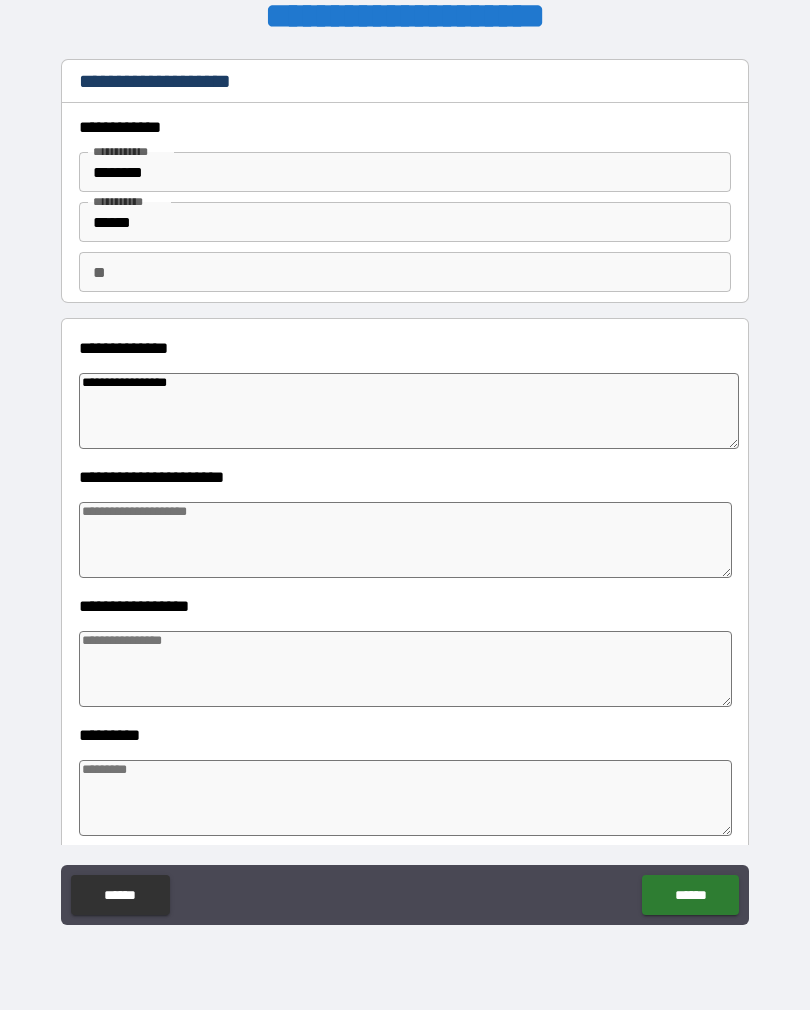 type on "*" 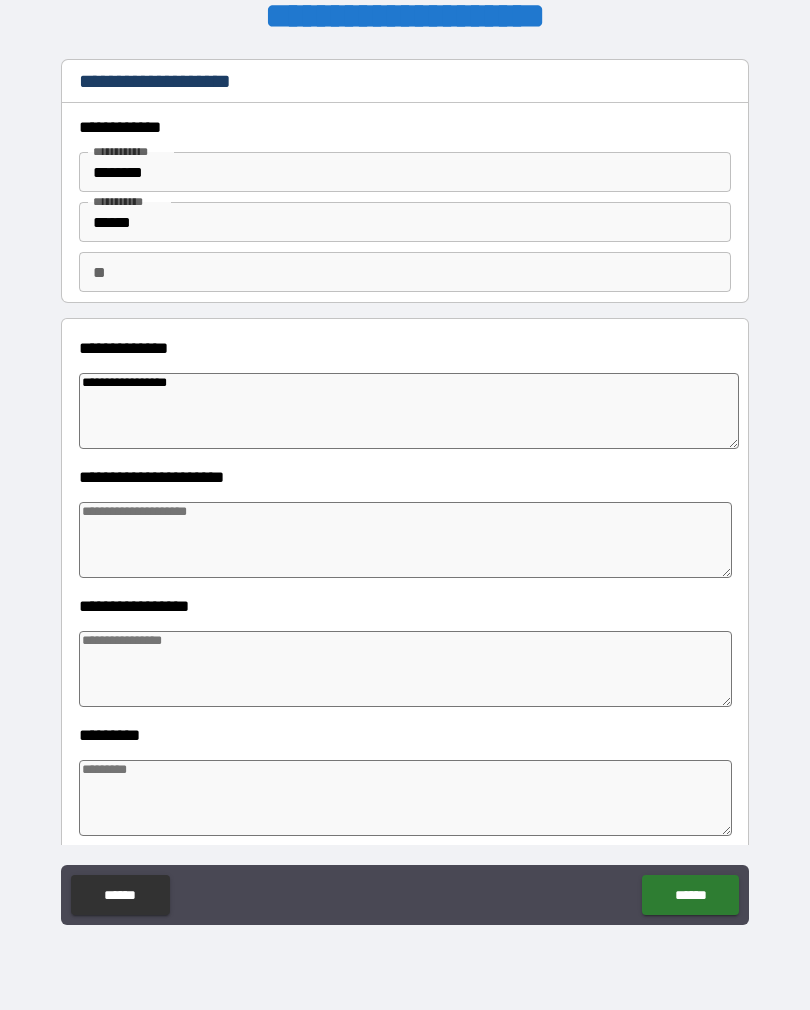 type on "*" 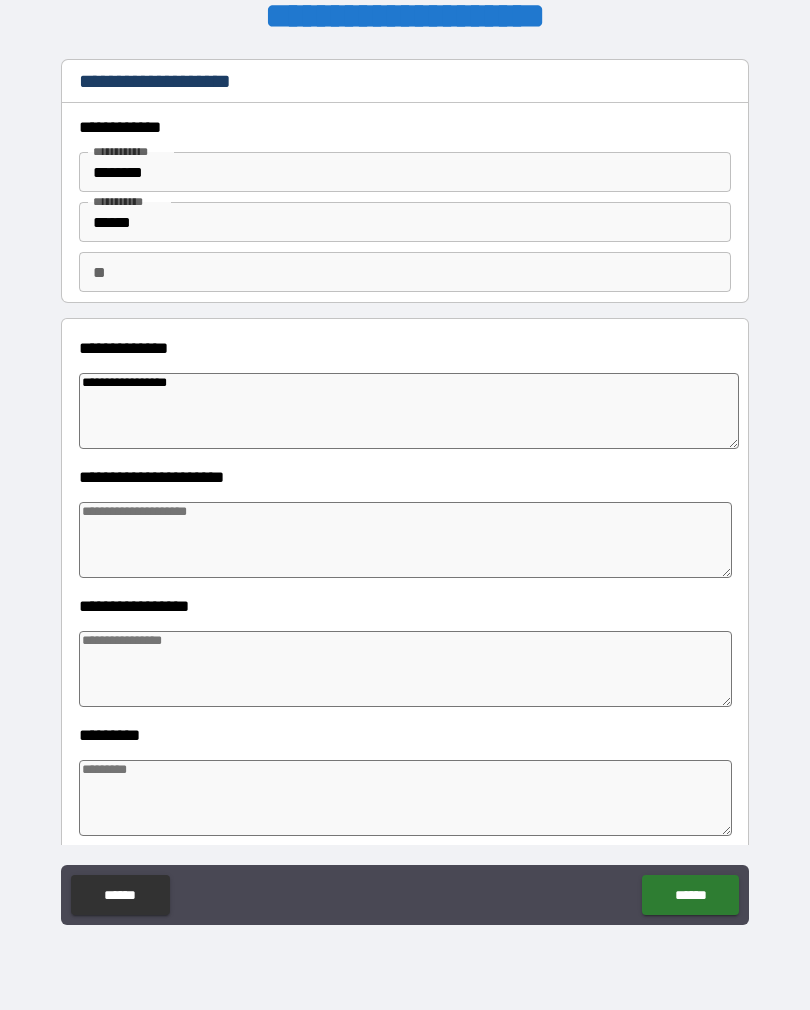 type on "*" 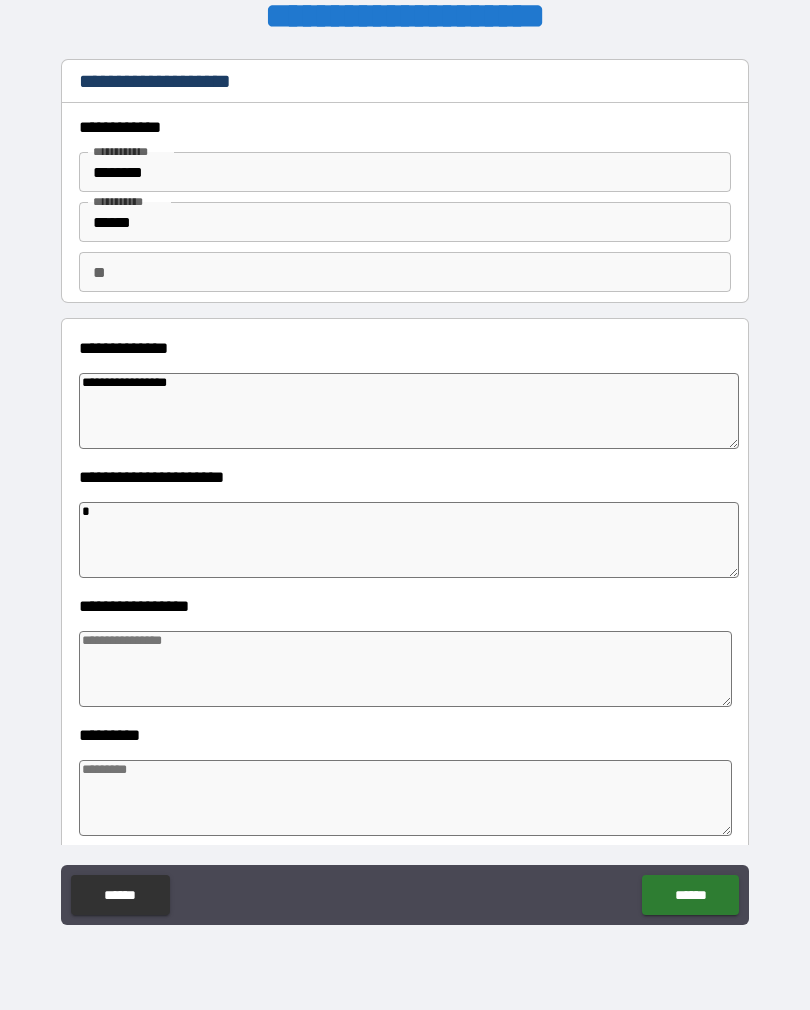 type on "*" 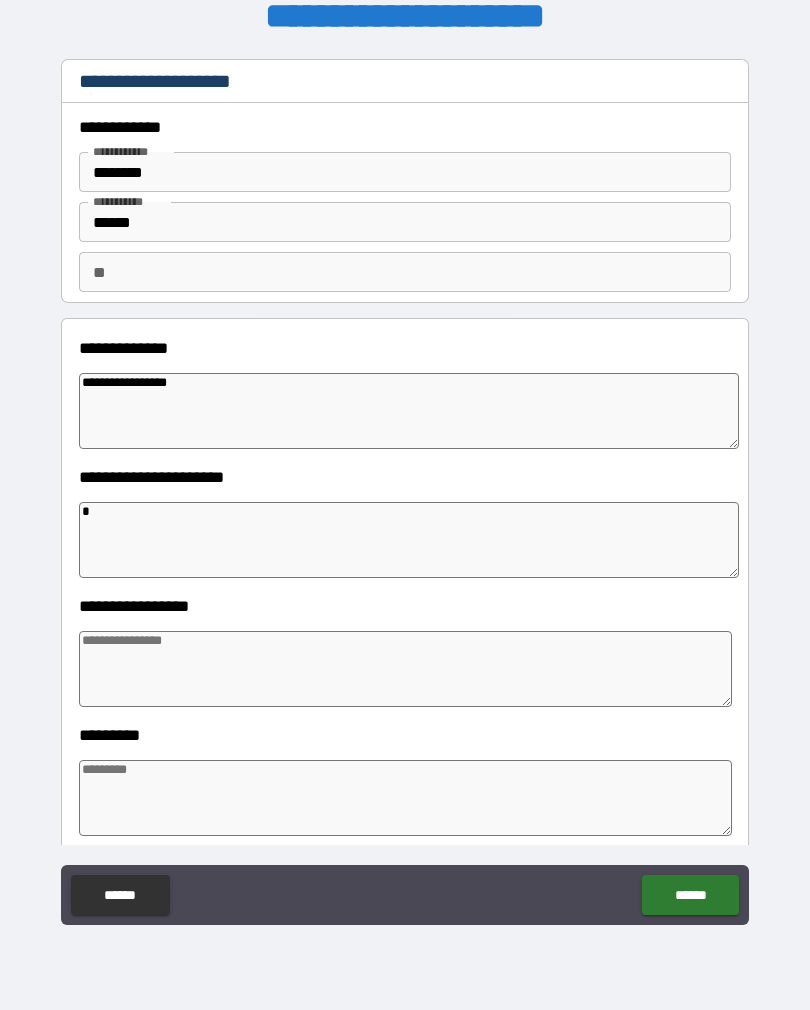 type on "*" 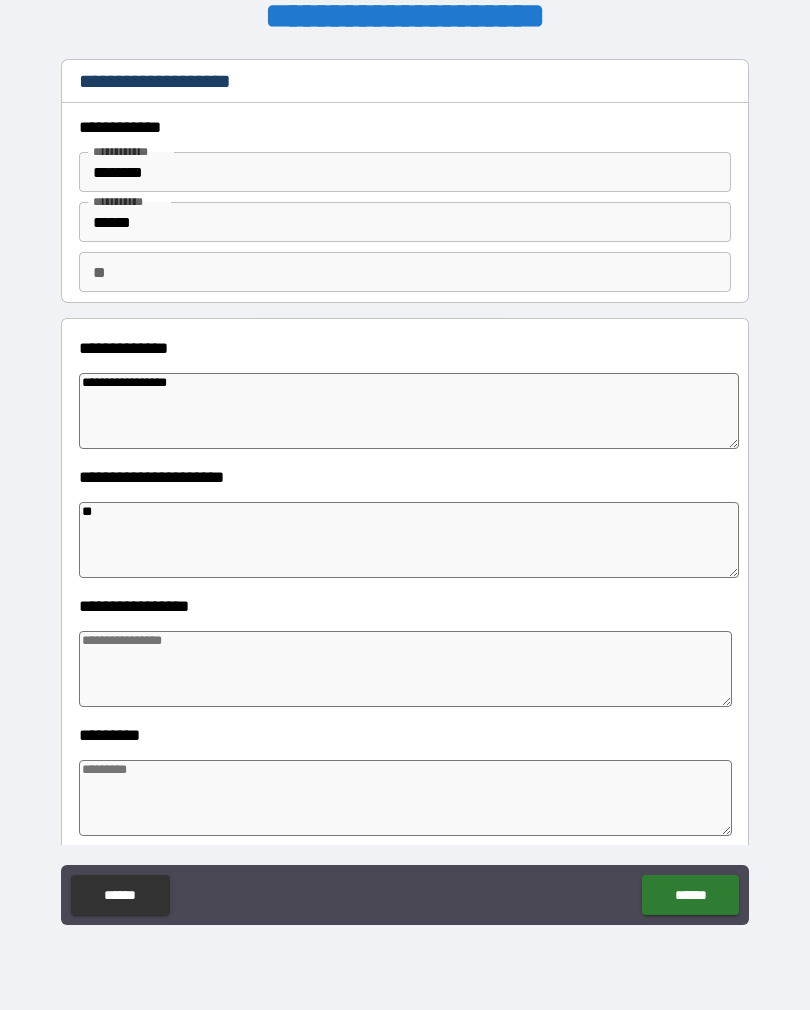 type on "*" 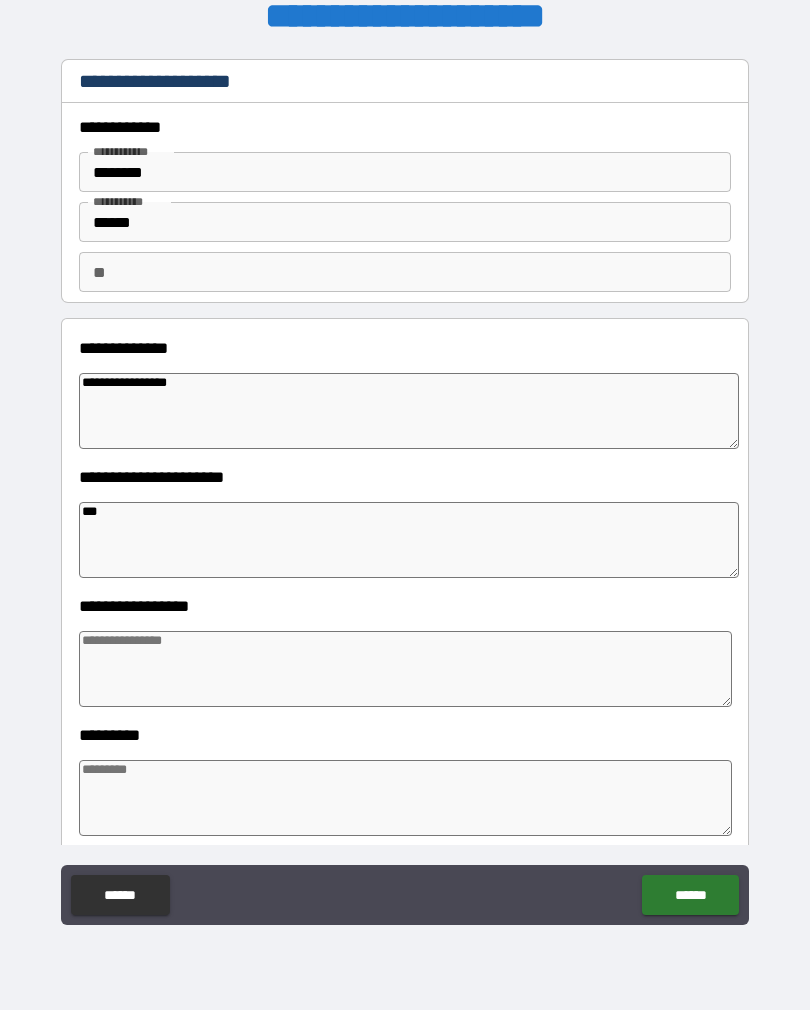 type on "*" 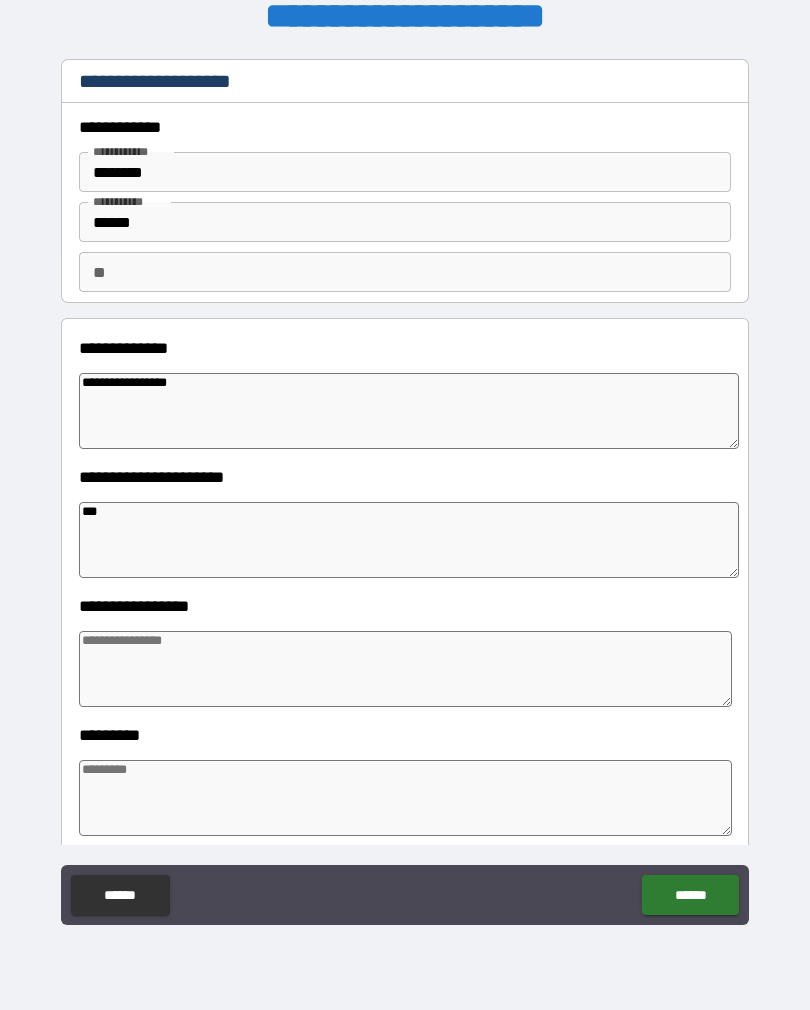 type on "****" 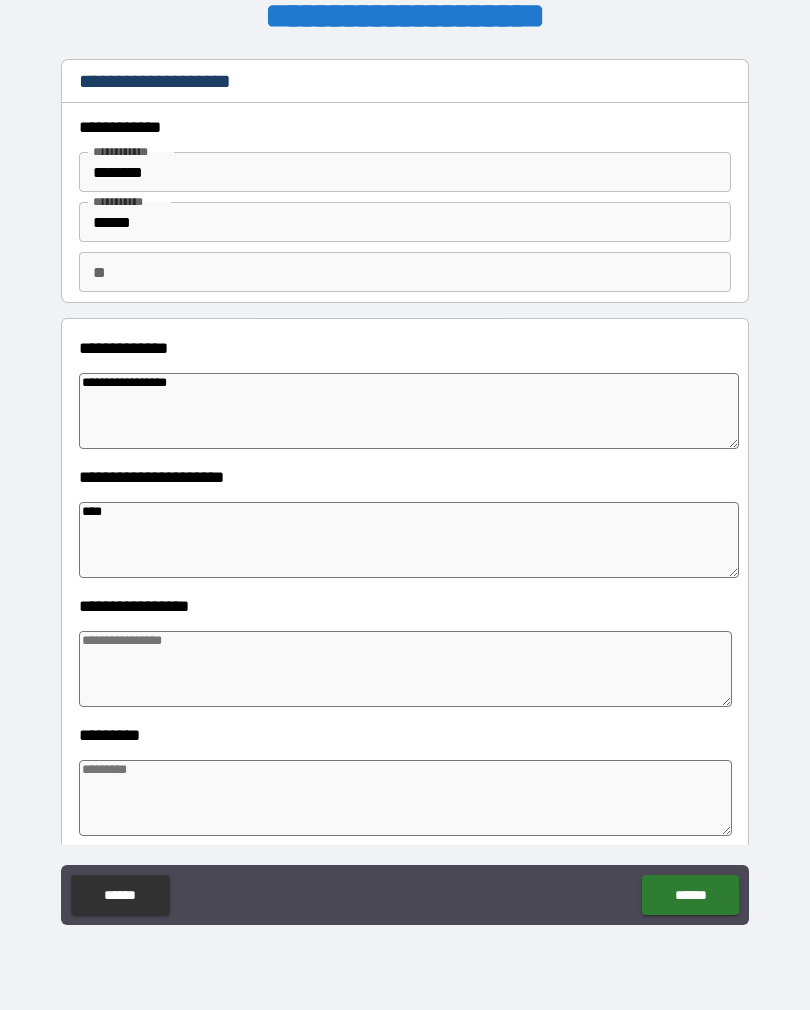 type on "*" 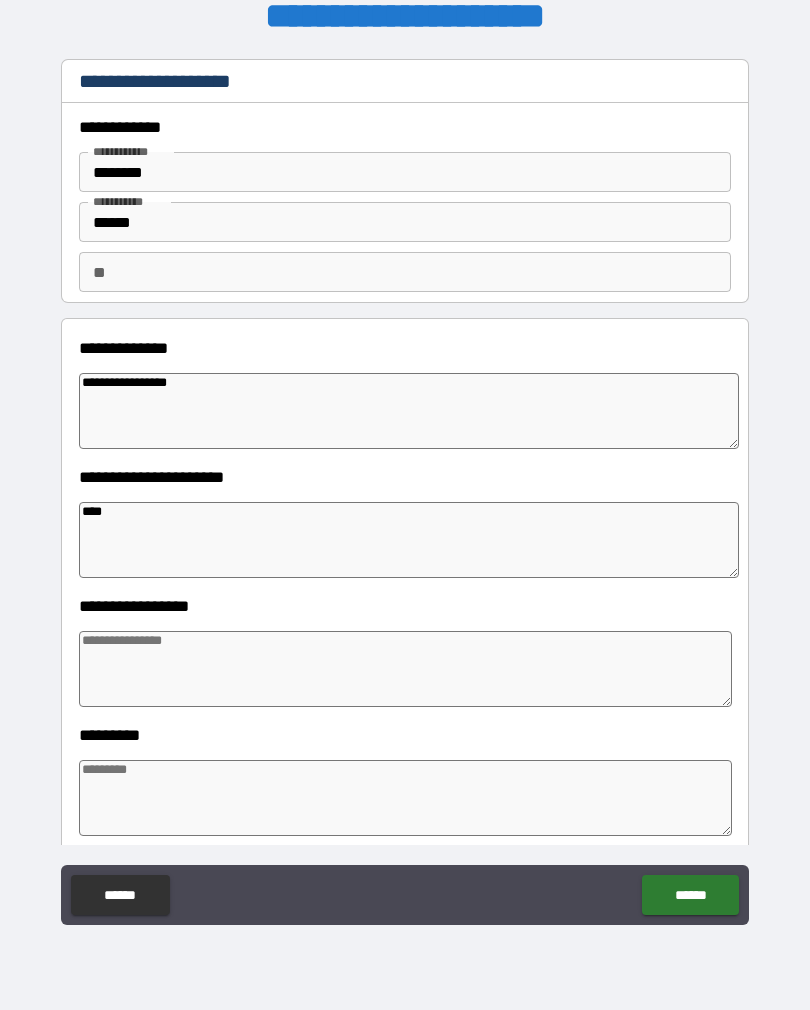 type on "*****" 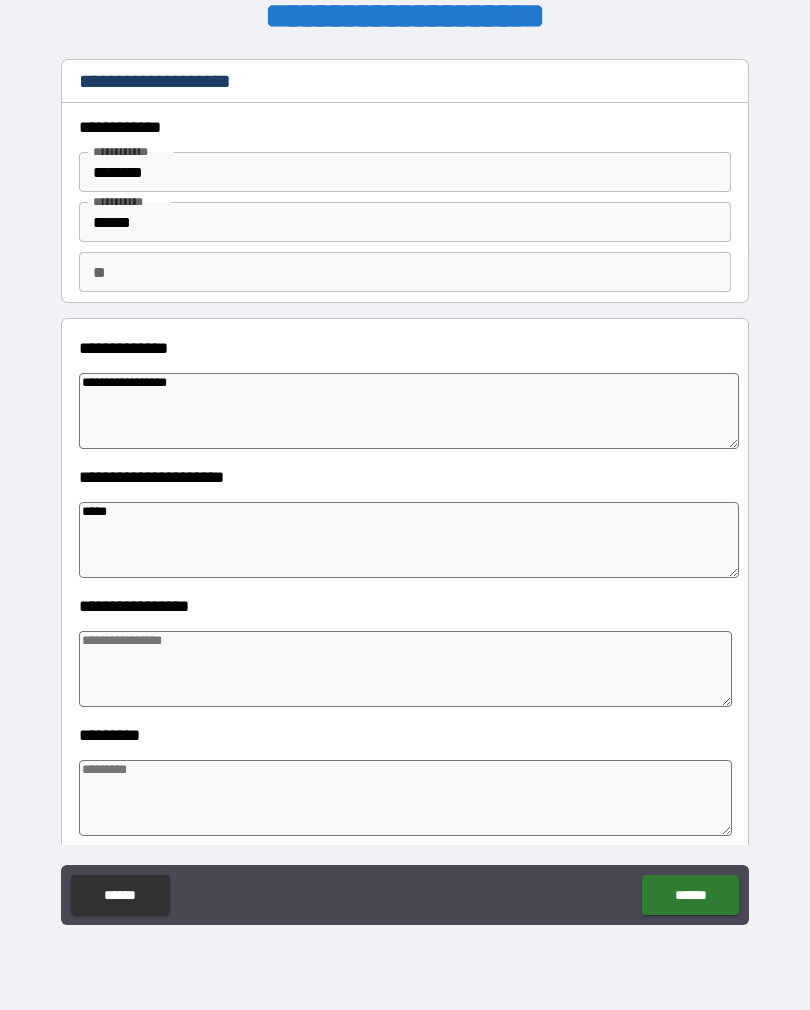 type on "*" 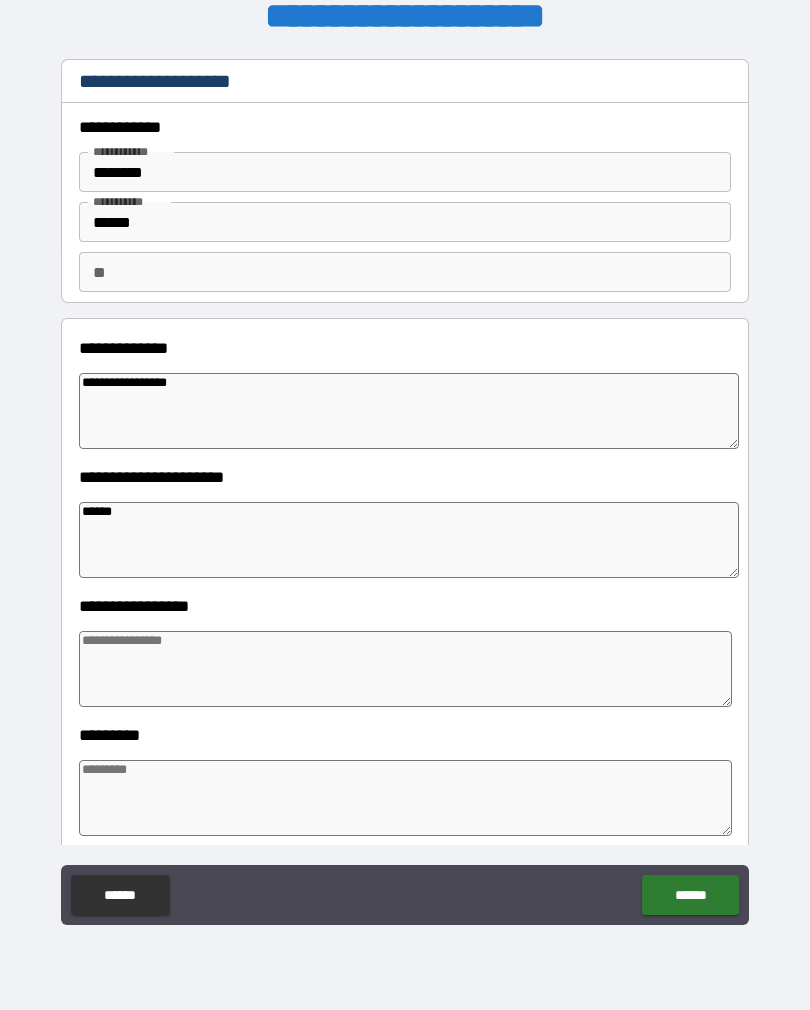 type on "*" 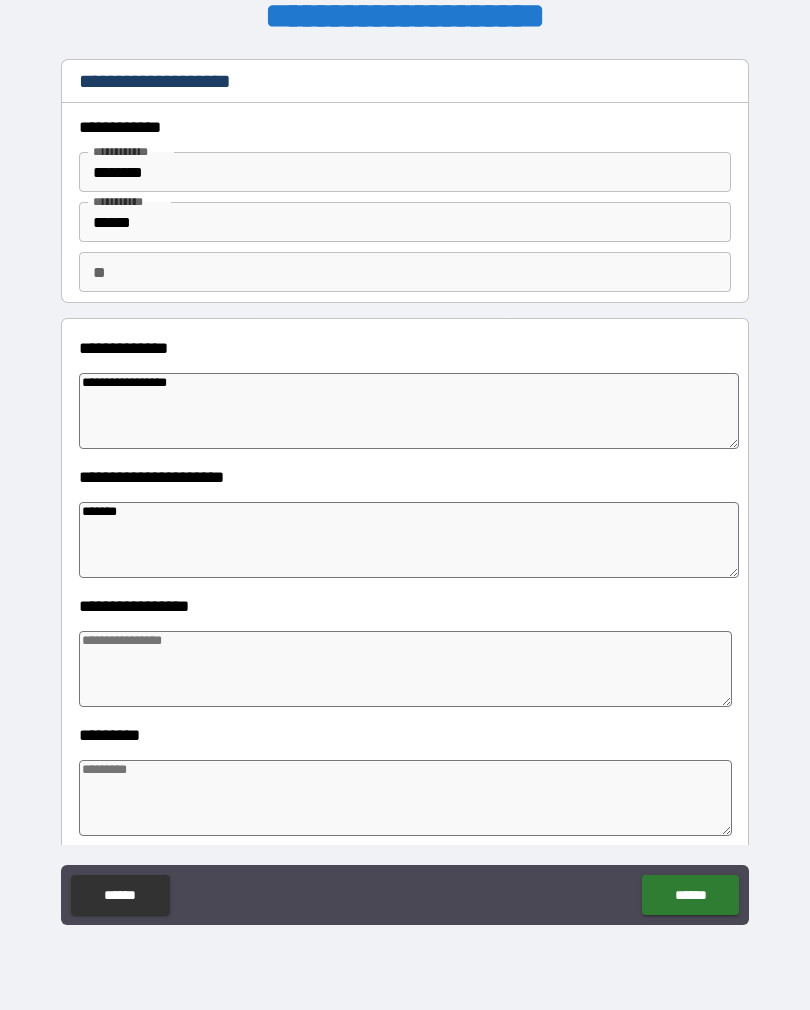 type on "*" 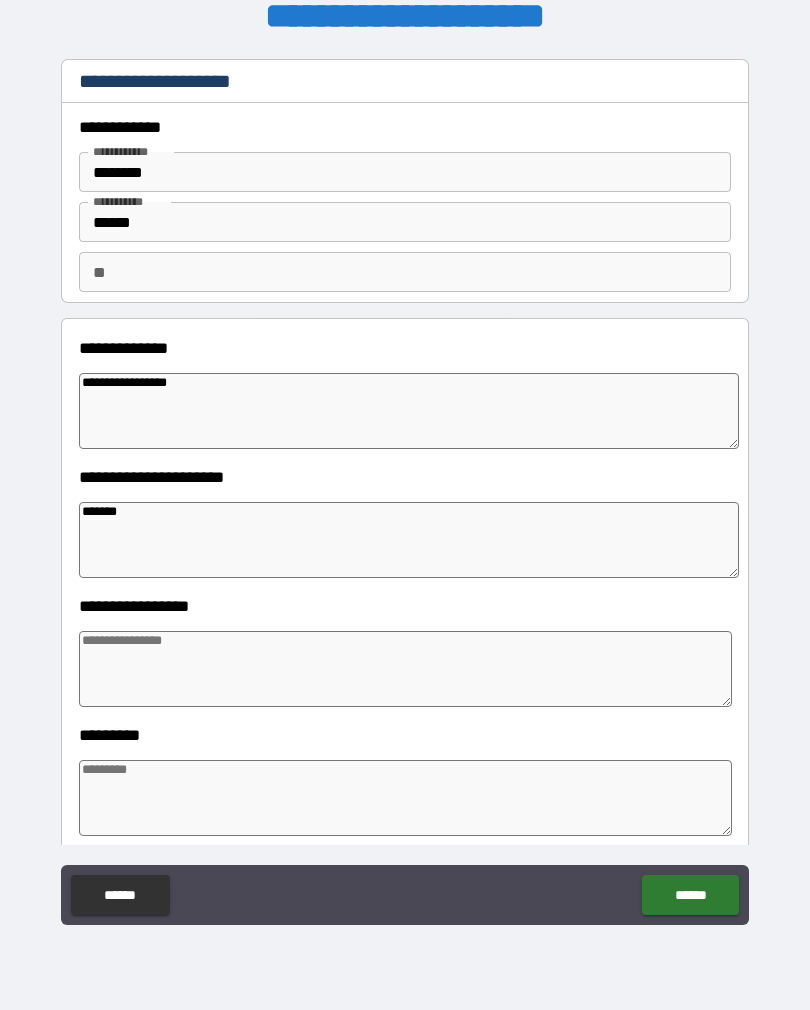 type on "********" 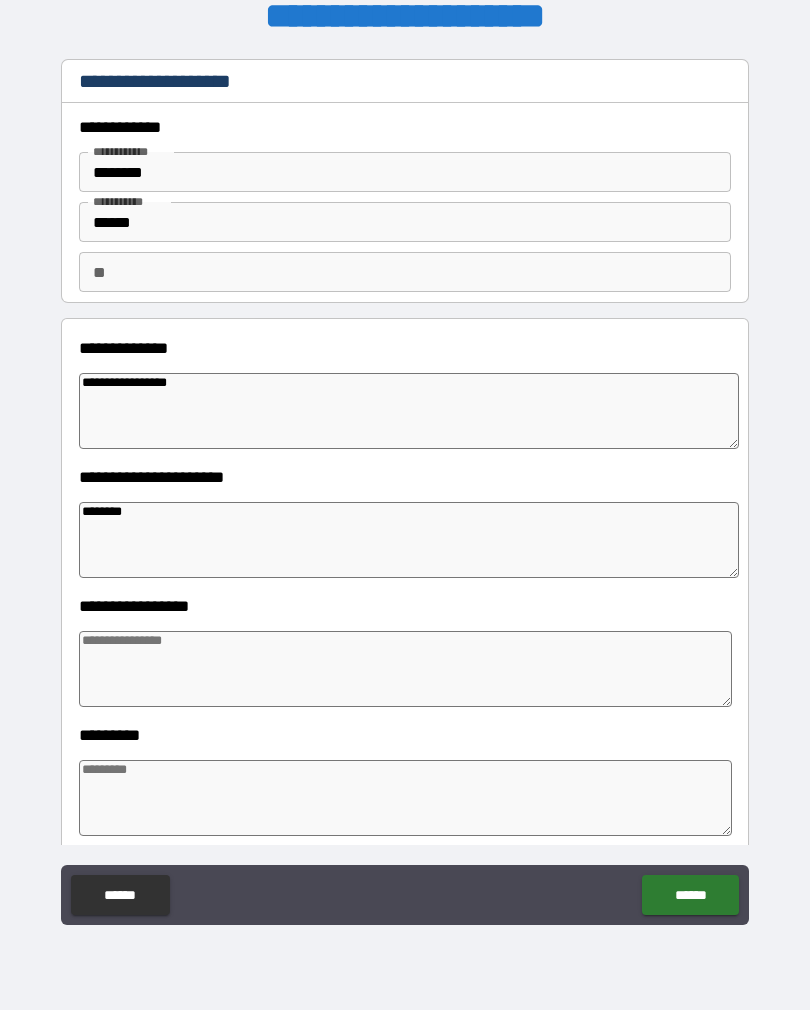 type on "*" 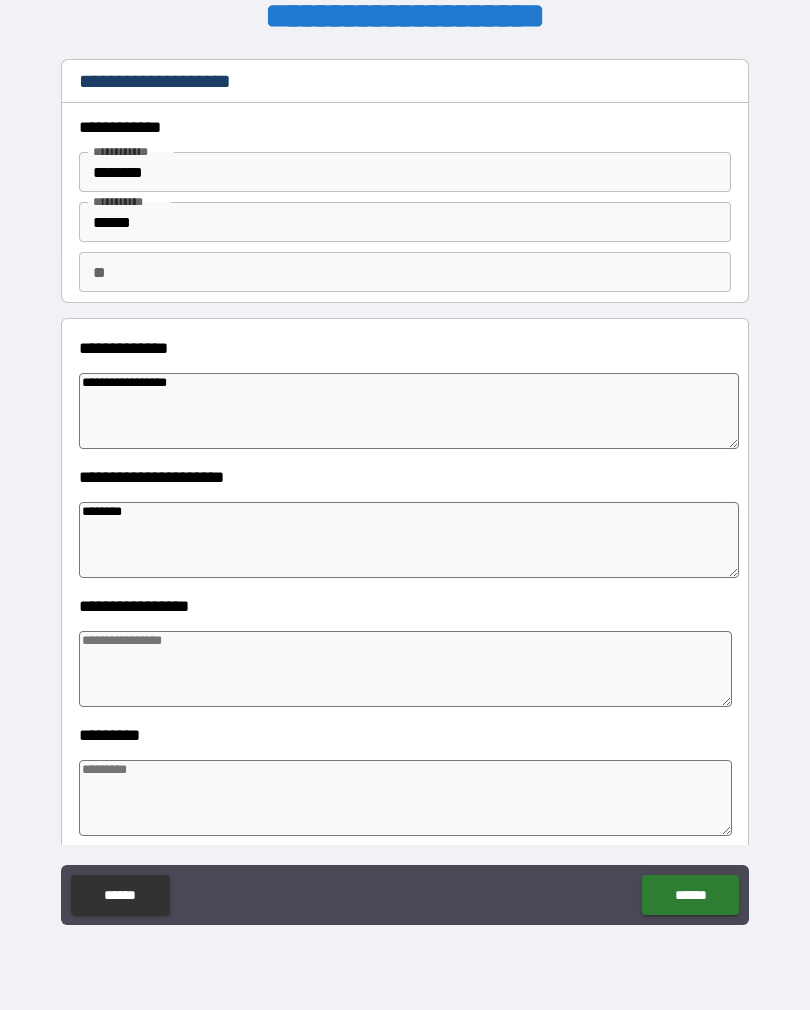 type on "*********" 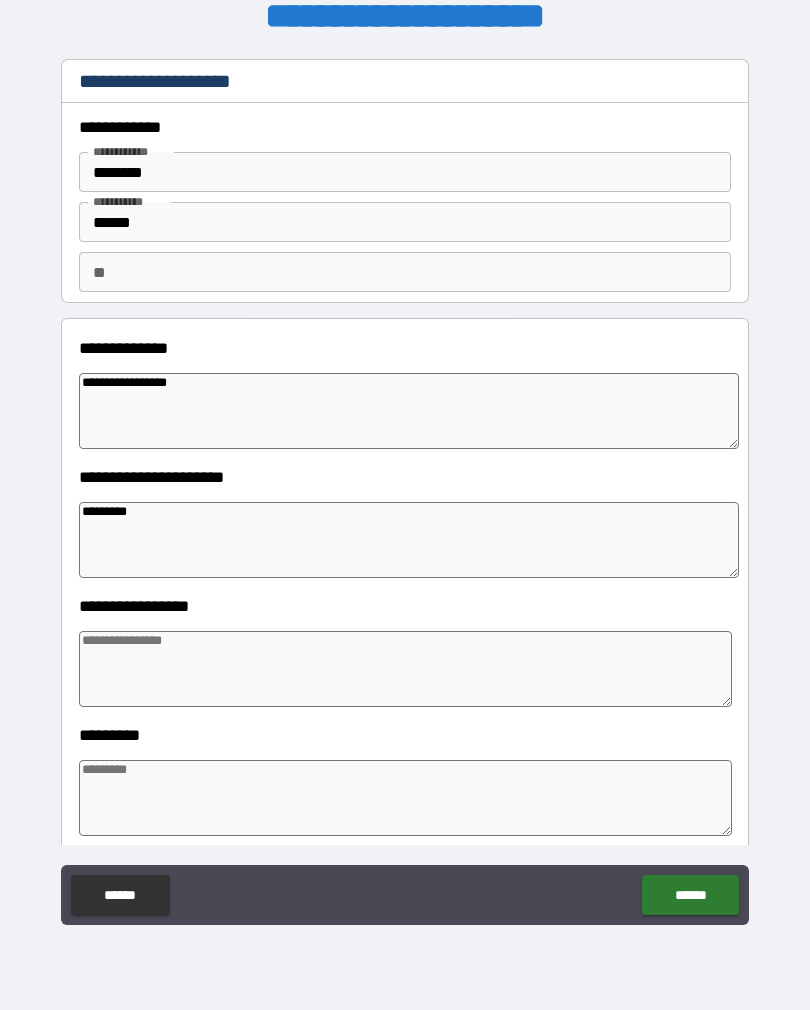 type on "*" 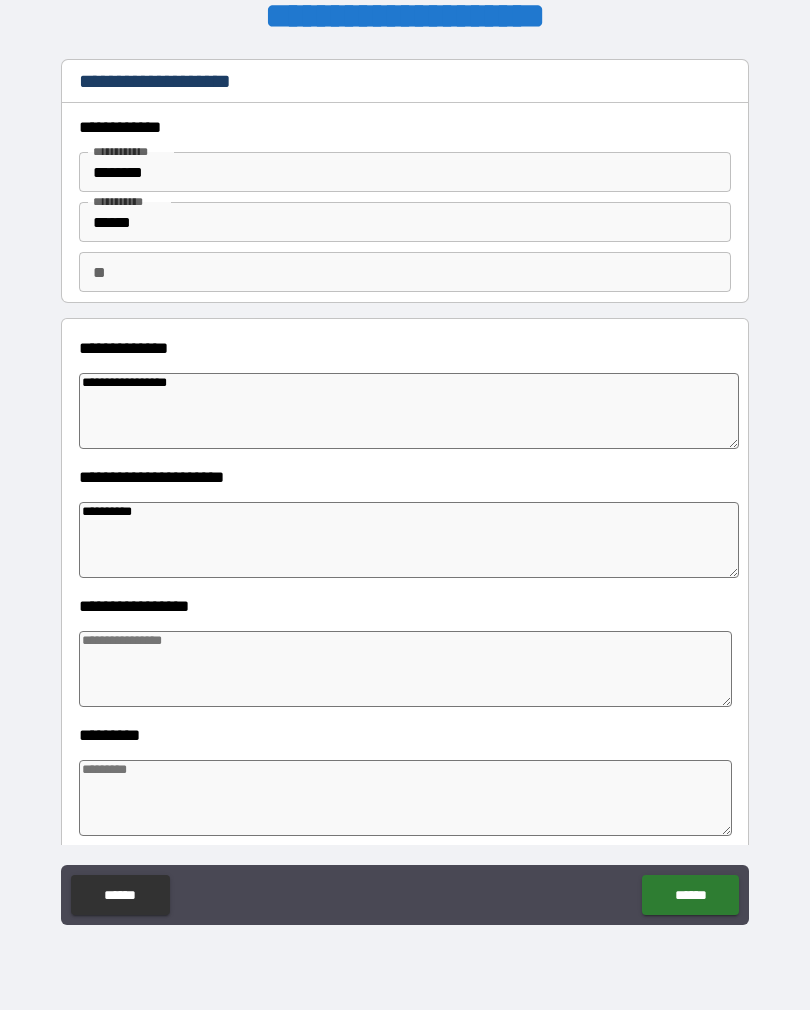 type on "*" 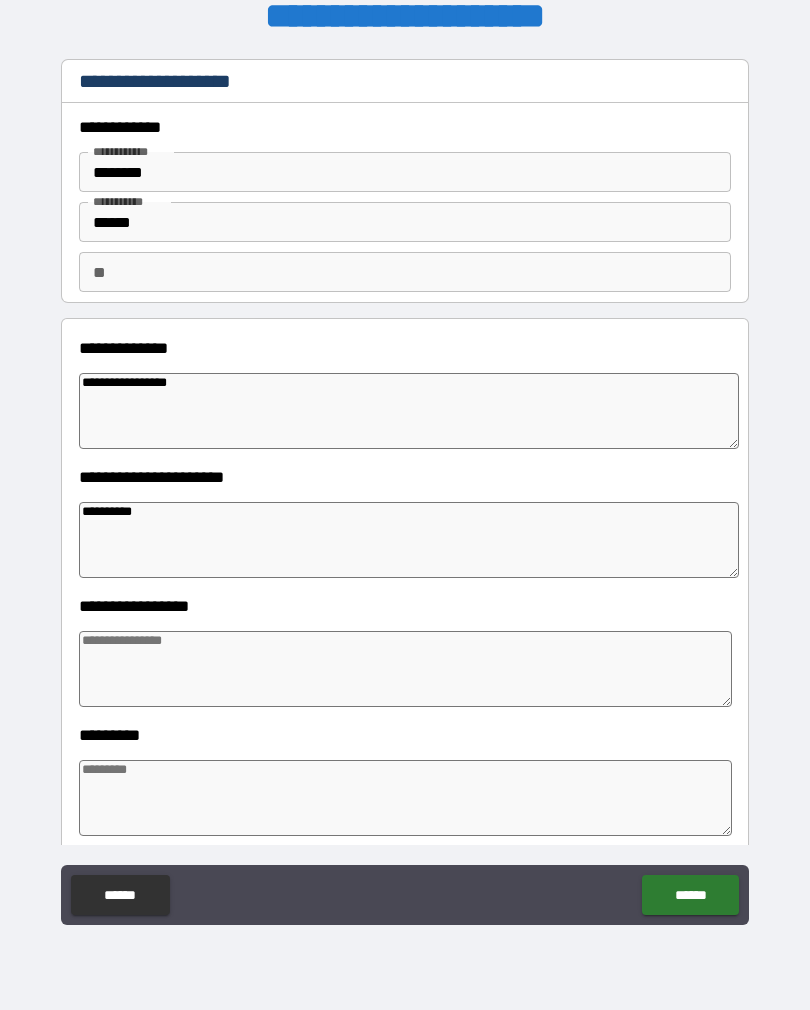type on "**********" 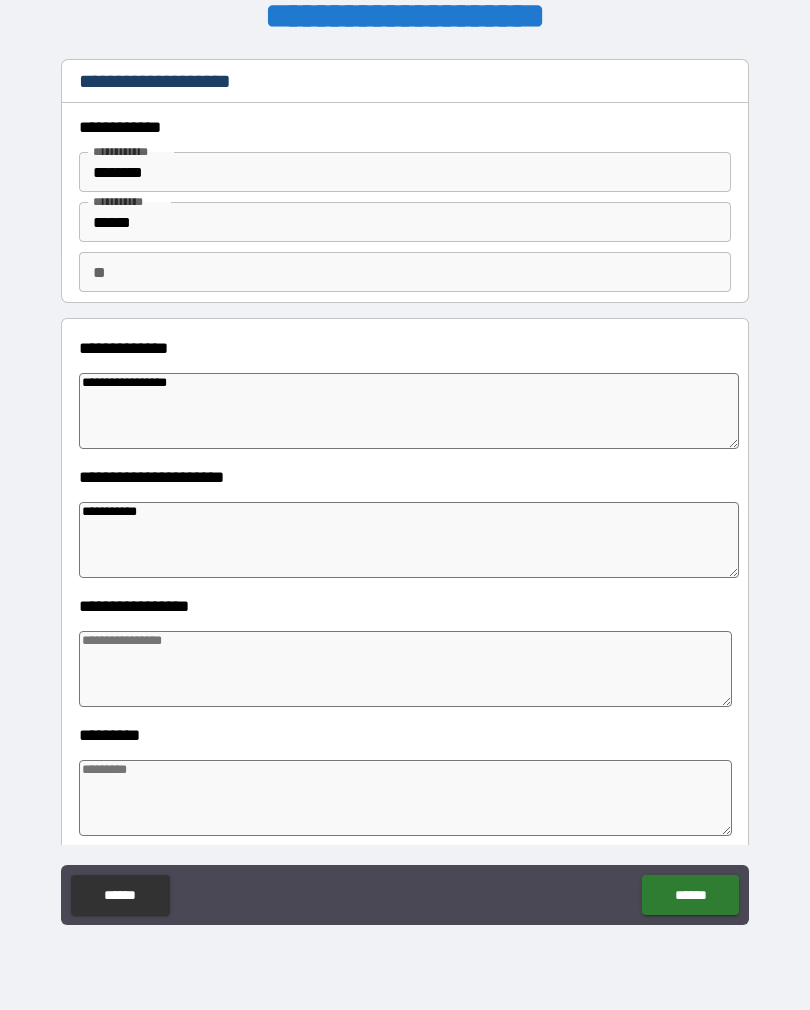 type on "*" 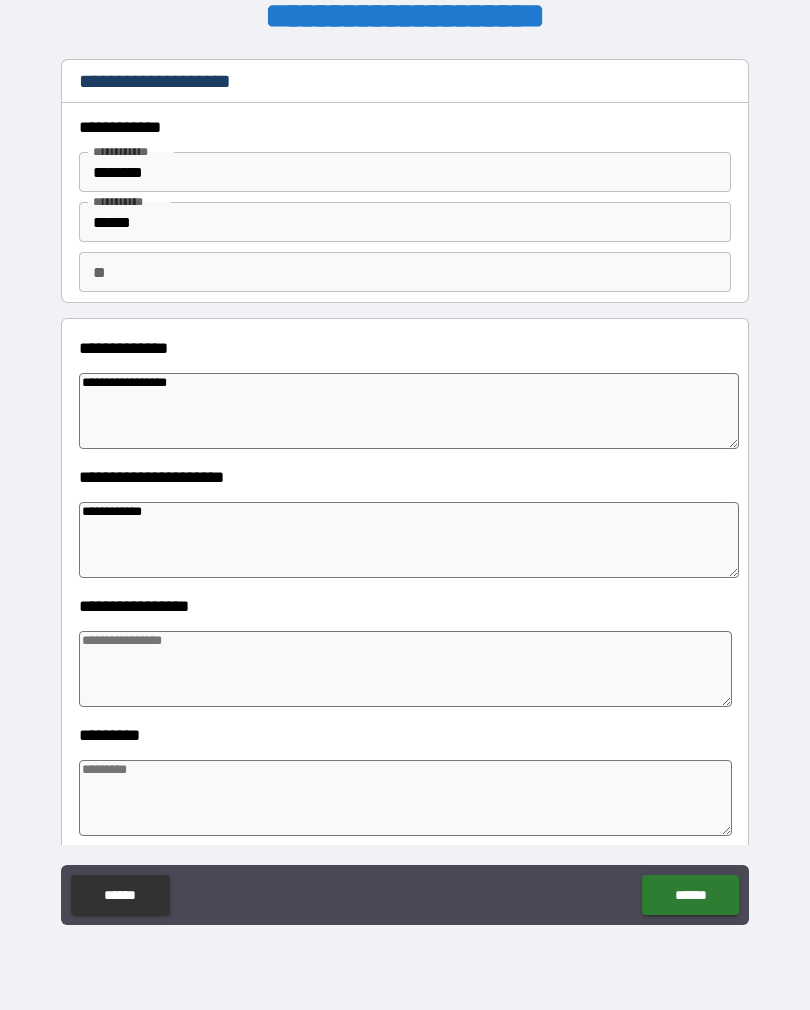 type on "*" 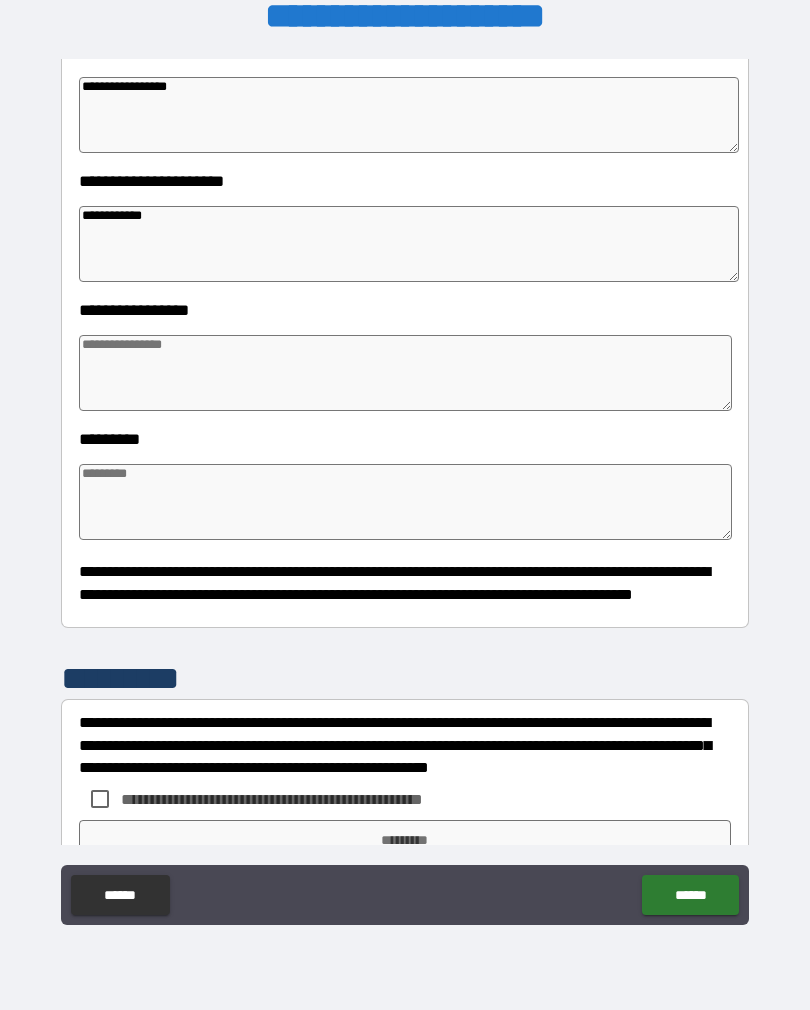scroll, scrollTop: 309, scrollLeft: 0, axis: vertical 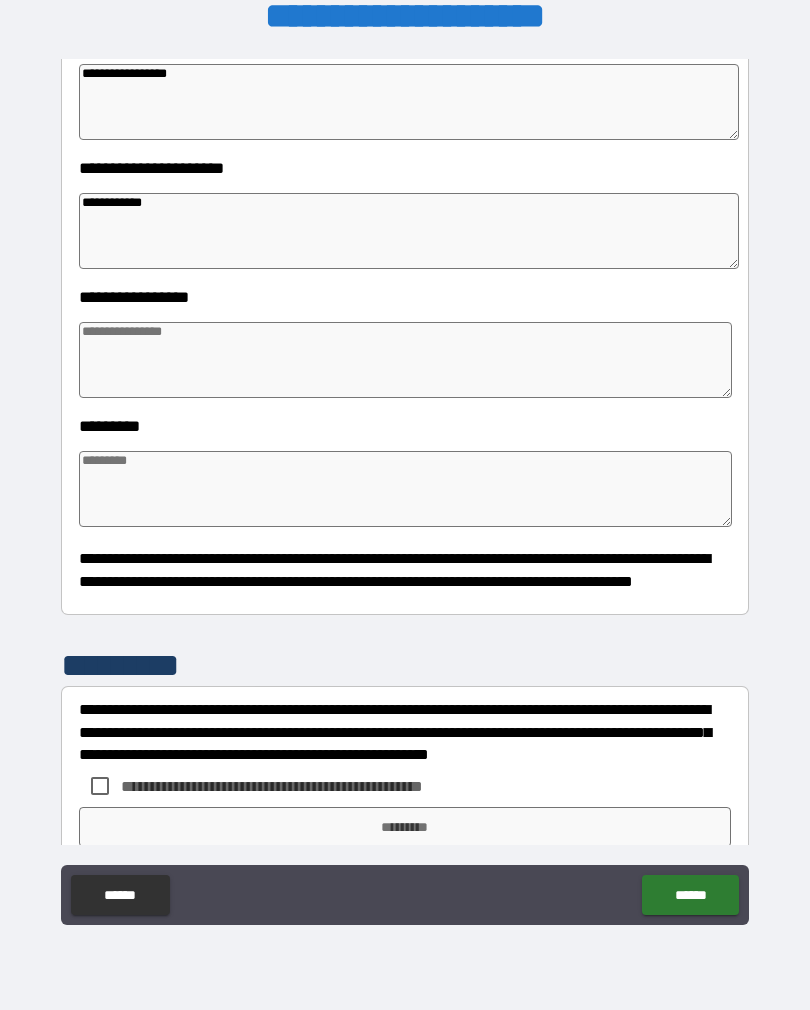 type on "**********" 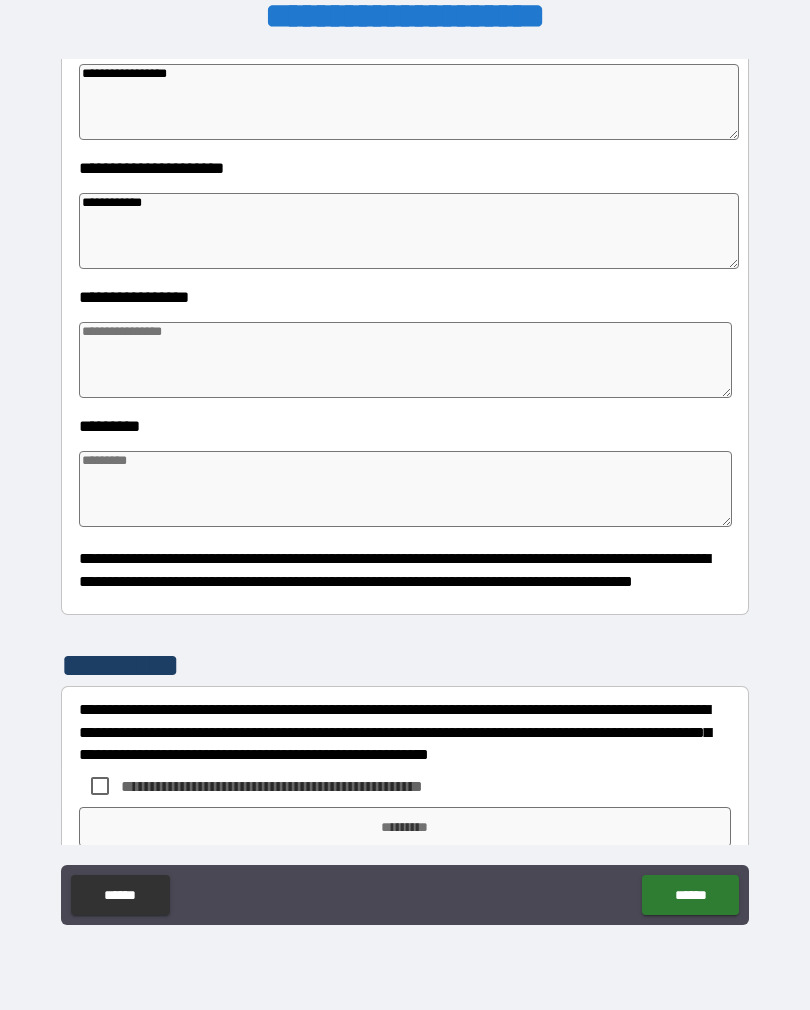 type on "*" 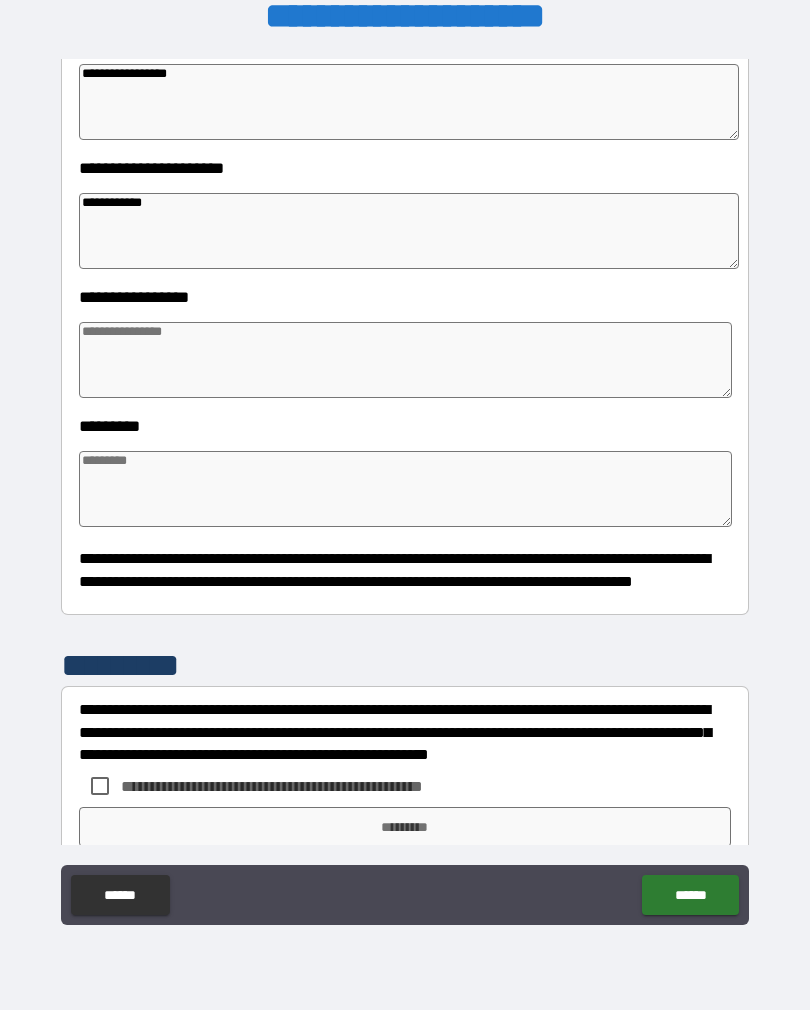type 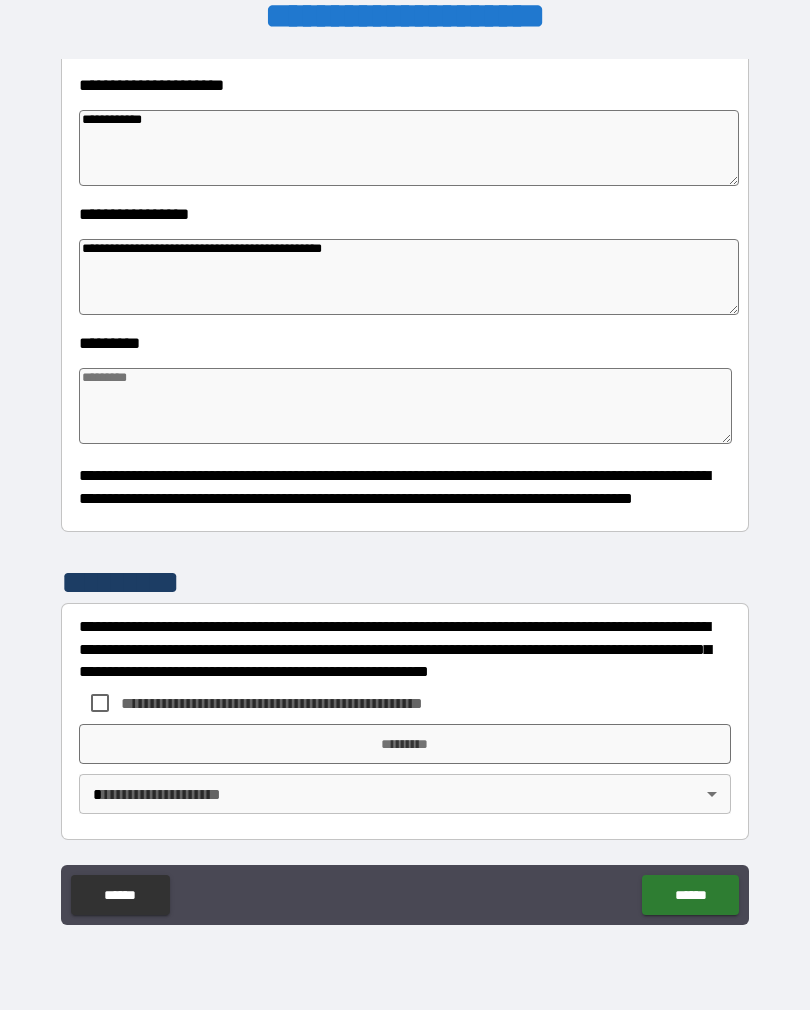 scroll, scrollTop: 392, scrollLeft: 0, axis: vertical 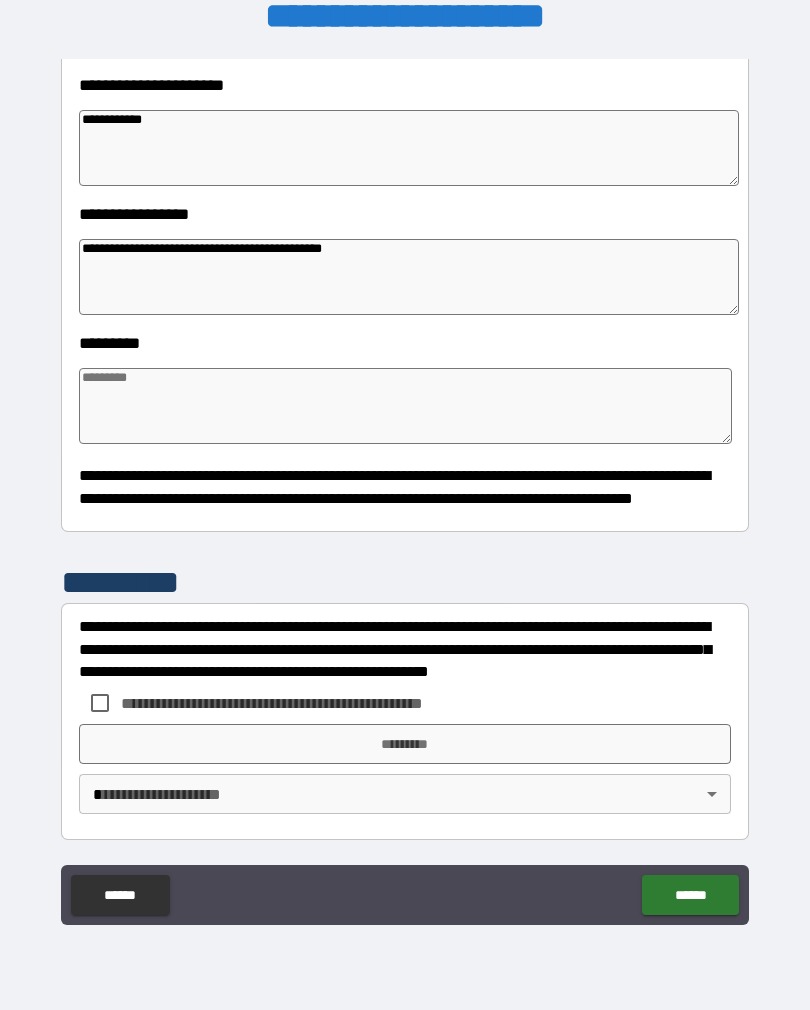 click at bounding box center [405, 406] 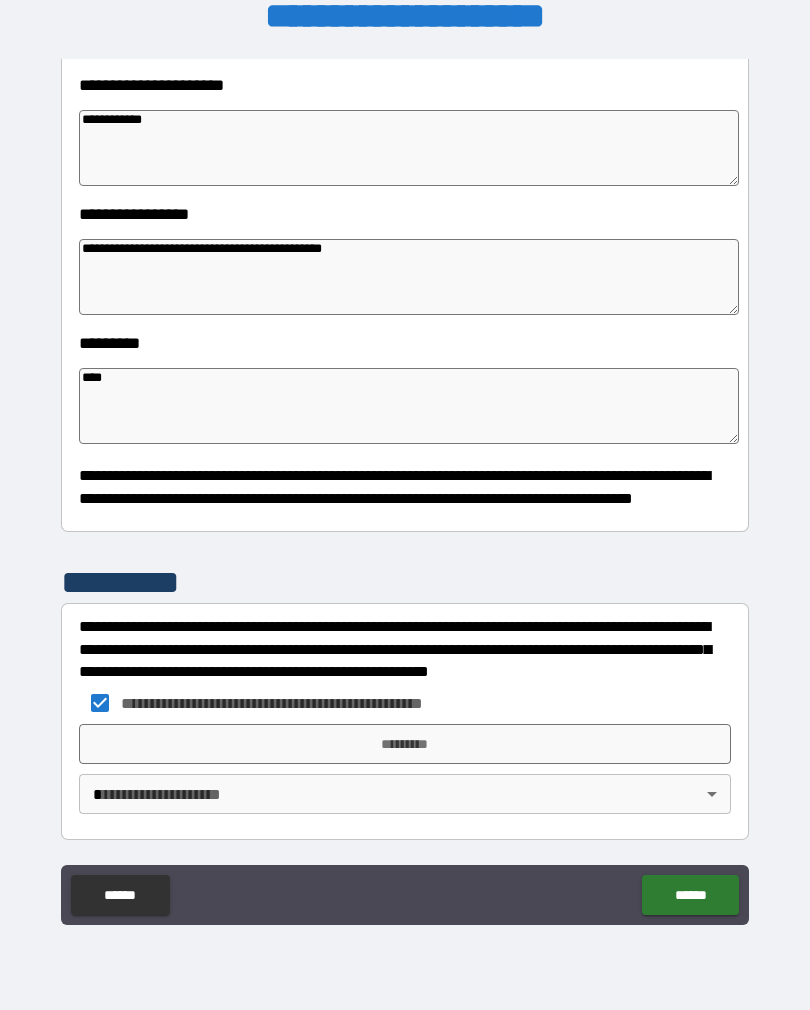 click on "*********" at bounding box center [405, 744] 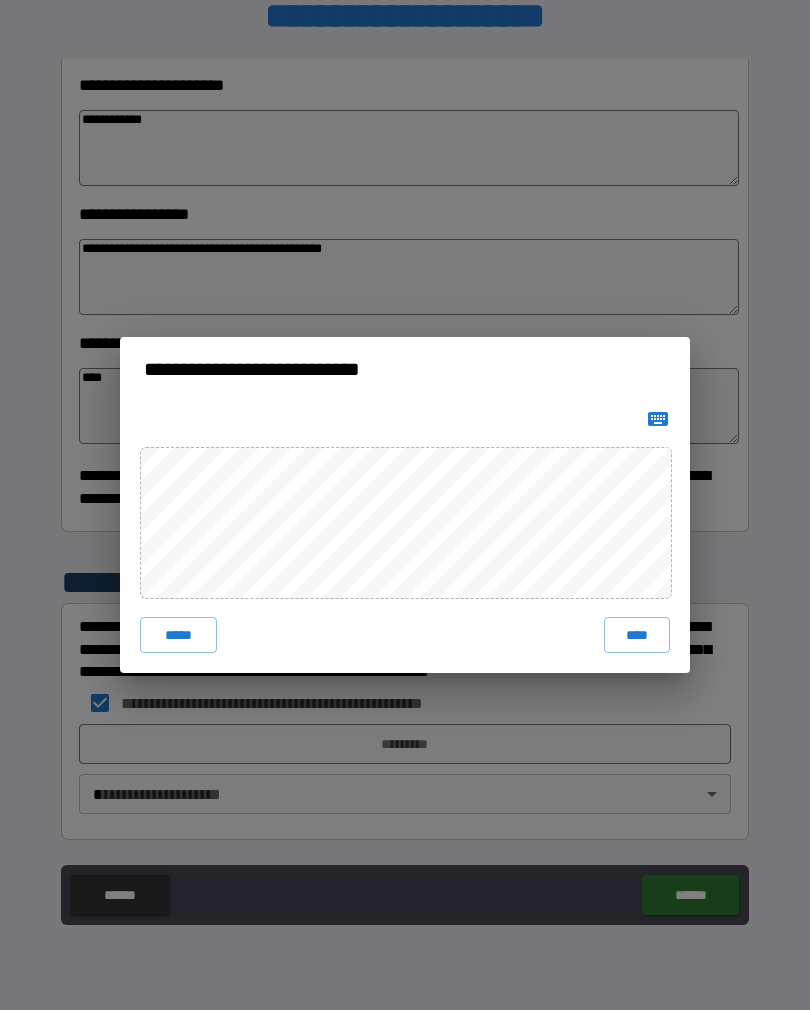 click on "****" at bounding box center (637, 635) 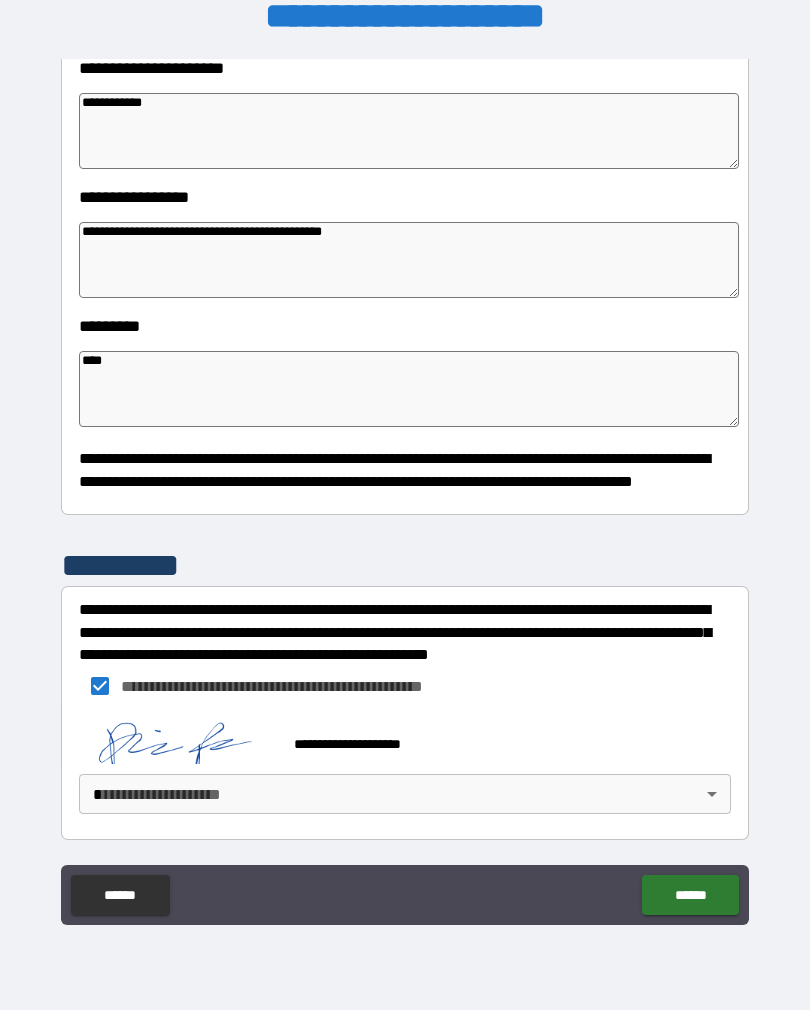 scroll, scrollTop: 409, scrollLeft: 0, axis: vertical 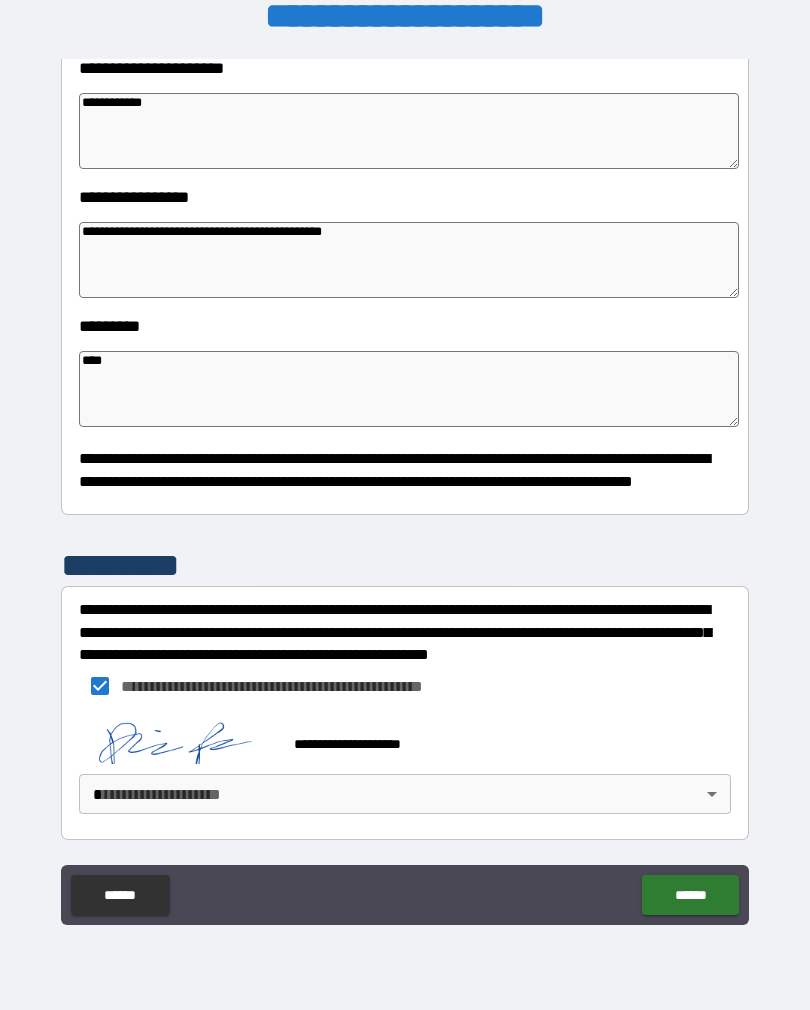 click on "**********" at bounding box center (405, 489) 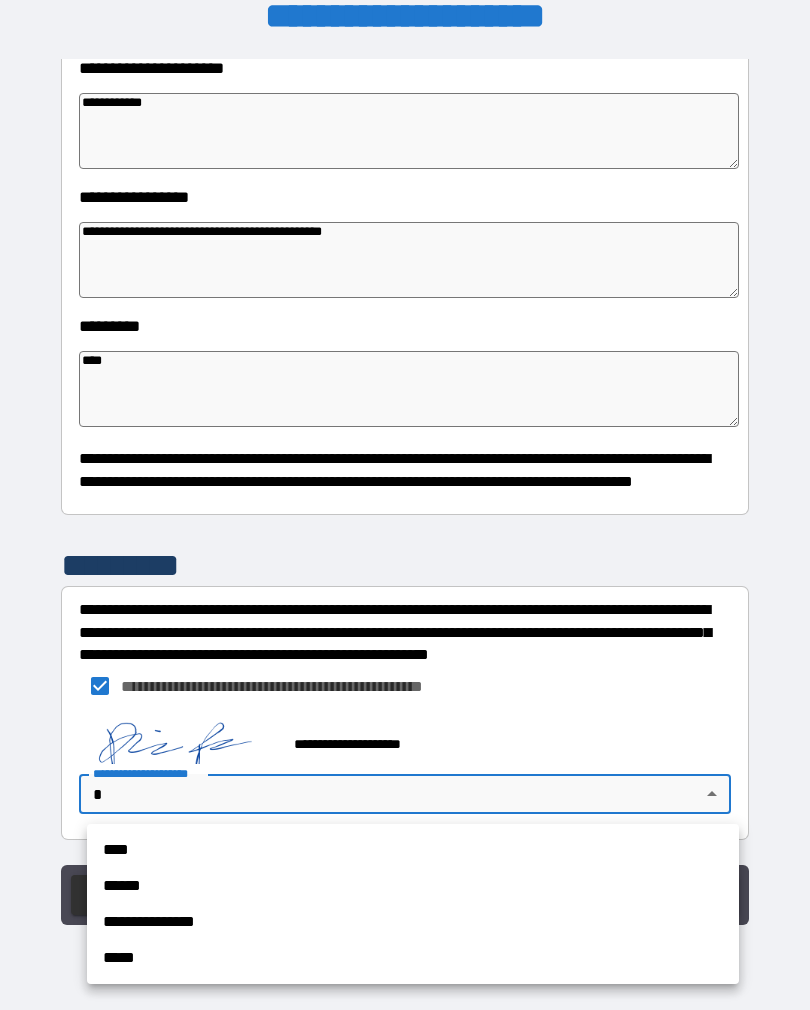 click on "****" at bounding box center (413, 850) 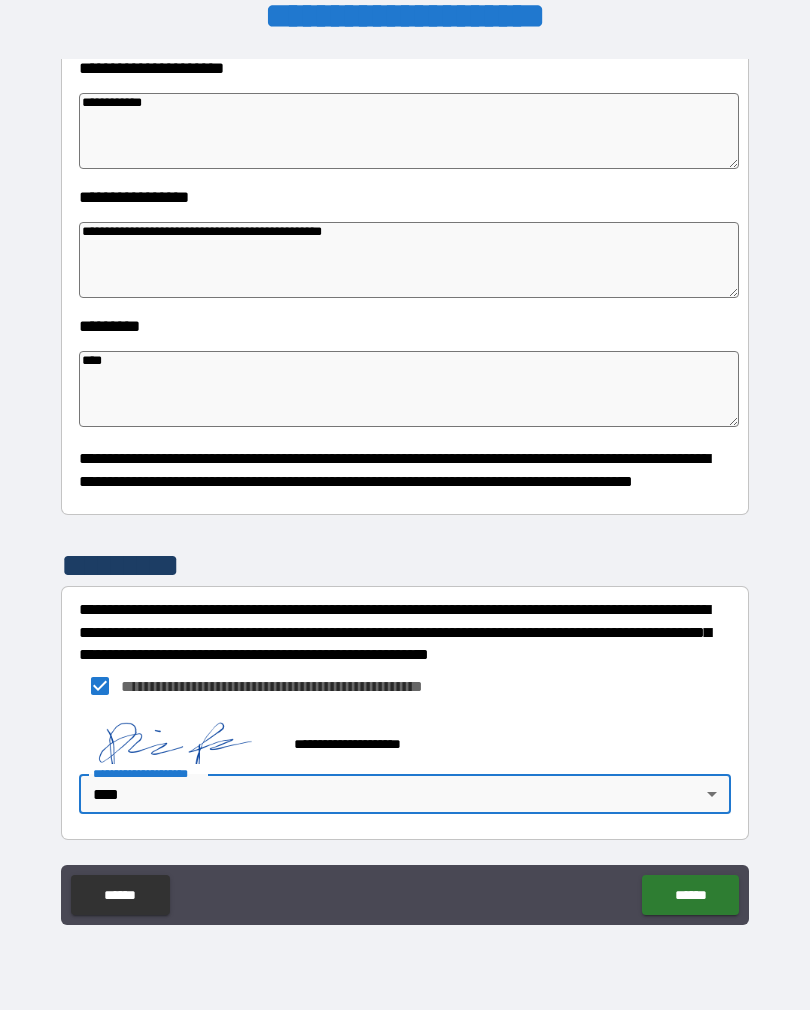 click on "******" at bounding box center [690, 895] 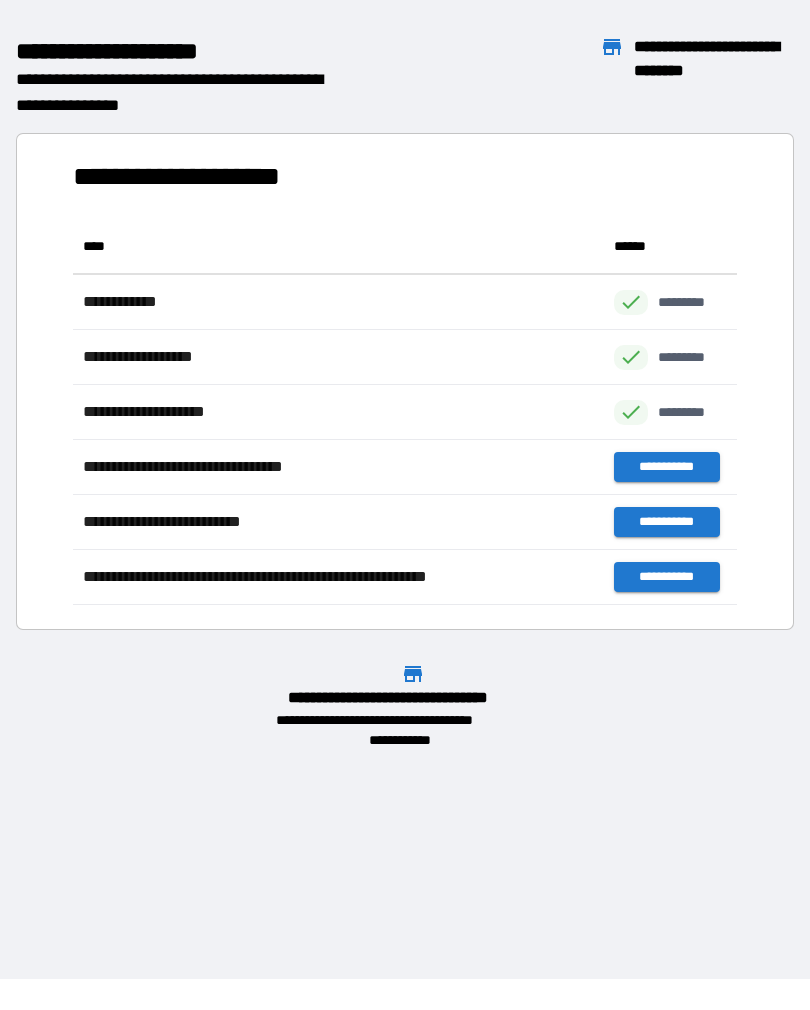scroll, scrollTop: 1, scrollLeft: 1, axis: both 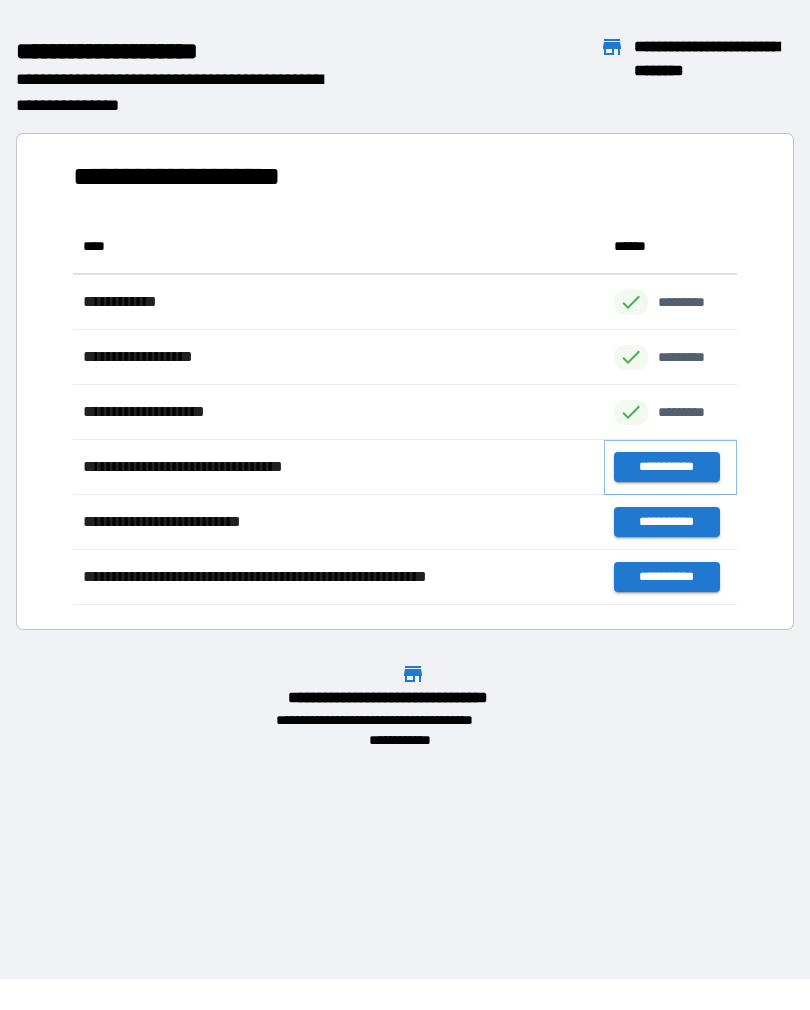 click on "**********" at bounding box center [666, 467] 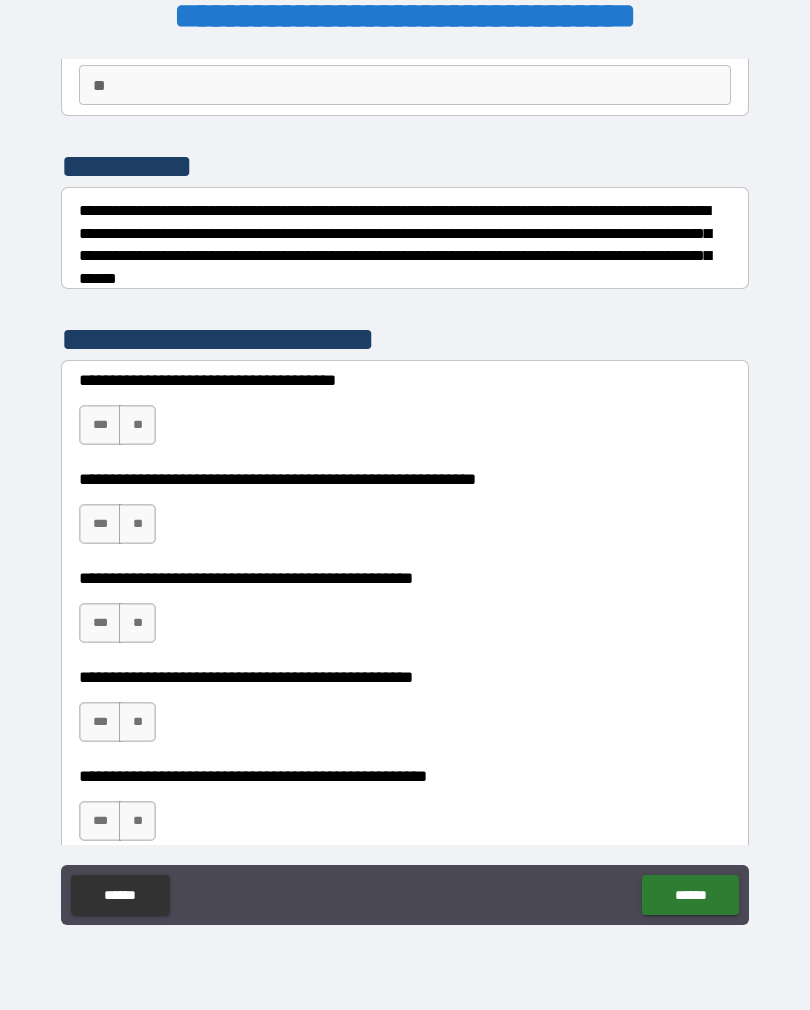 scroll, scrollTop: 185, scrollLeft: 0, axis: vertical 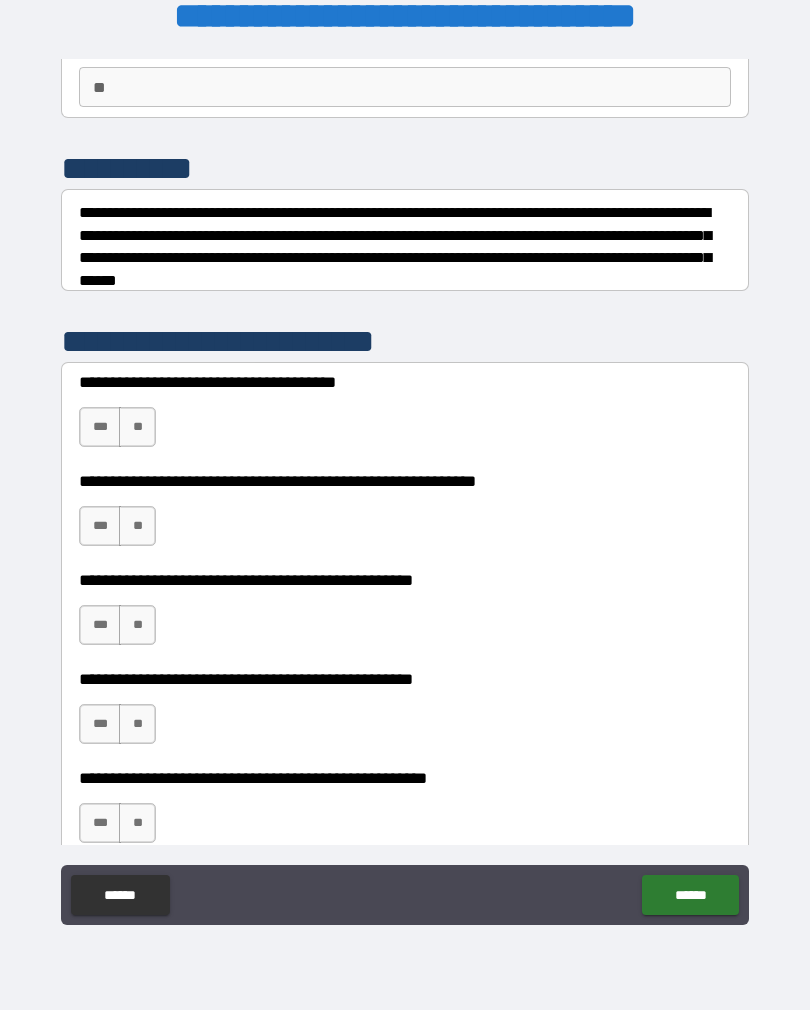 click on "**" at bounding box center [137, 427] 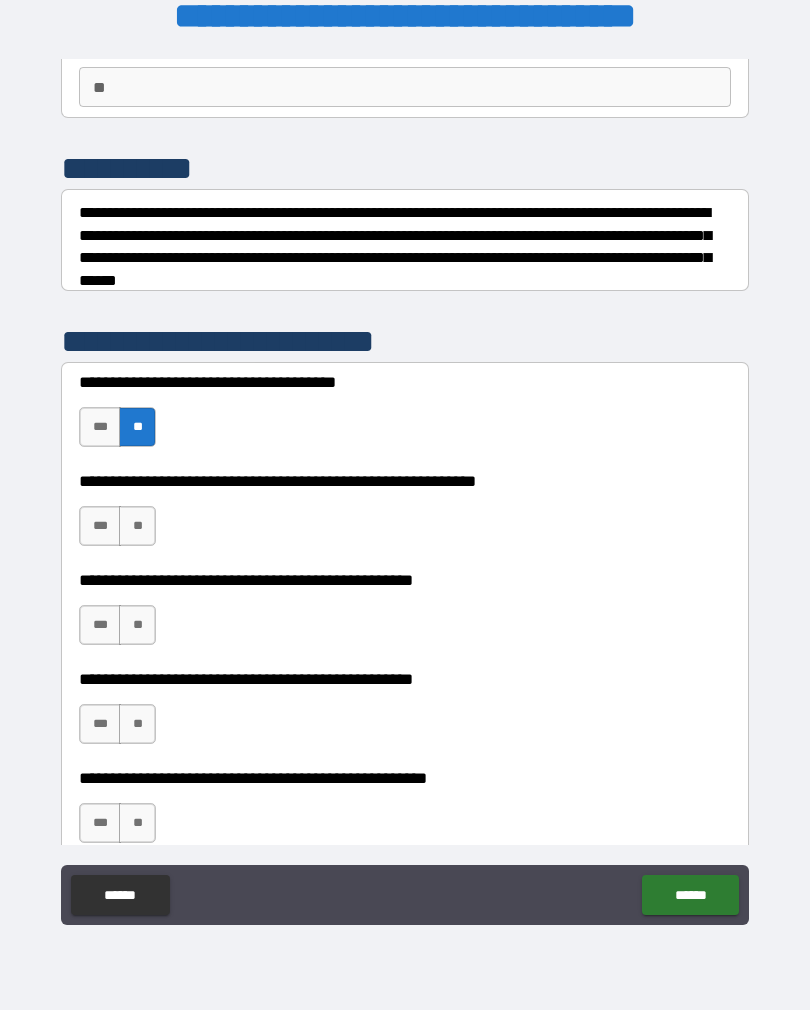 click on "**" at bounding box center (137, 526) 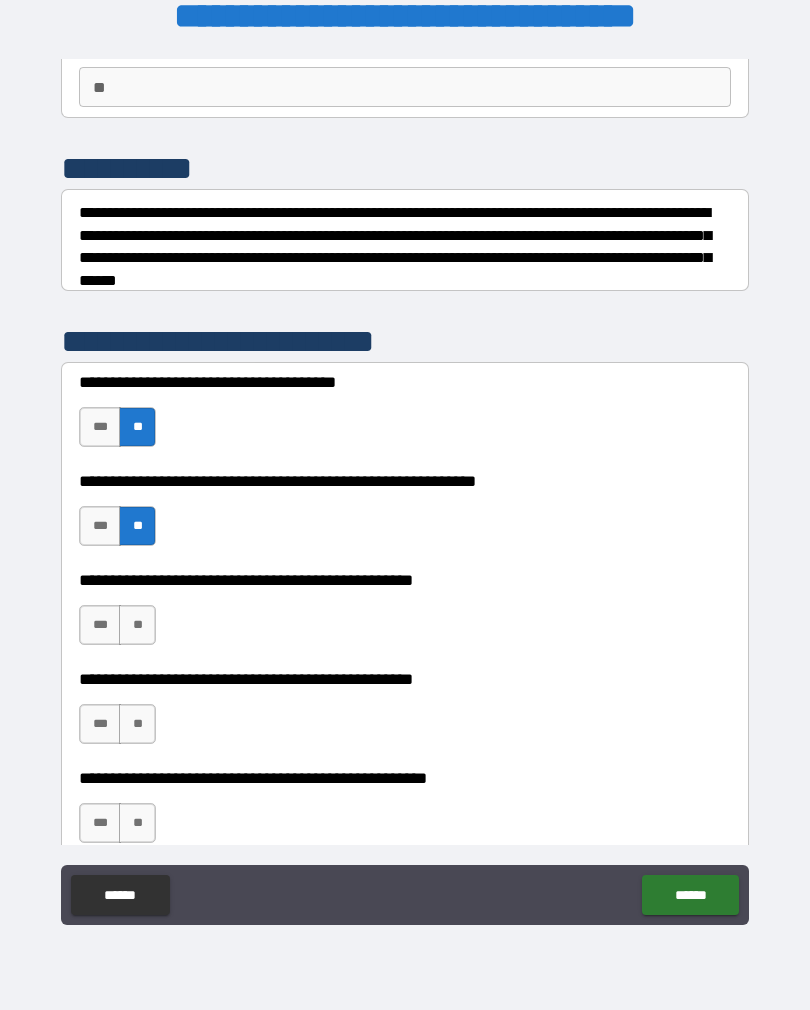 click on "**" at bounding box center (137, 625) 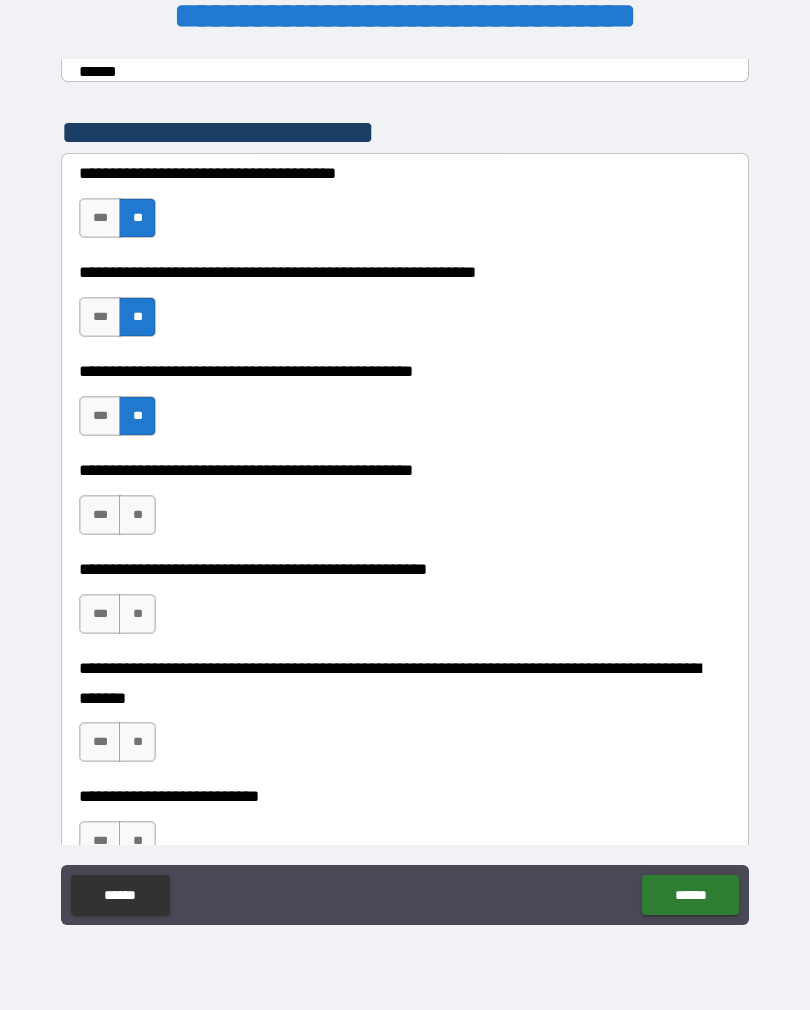 scroll, scrollTop: 399, scrollLeft: 0, axis: vertical 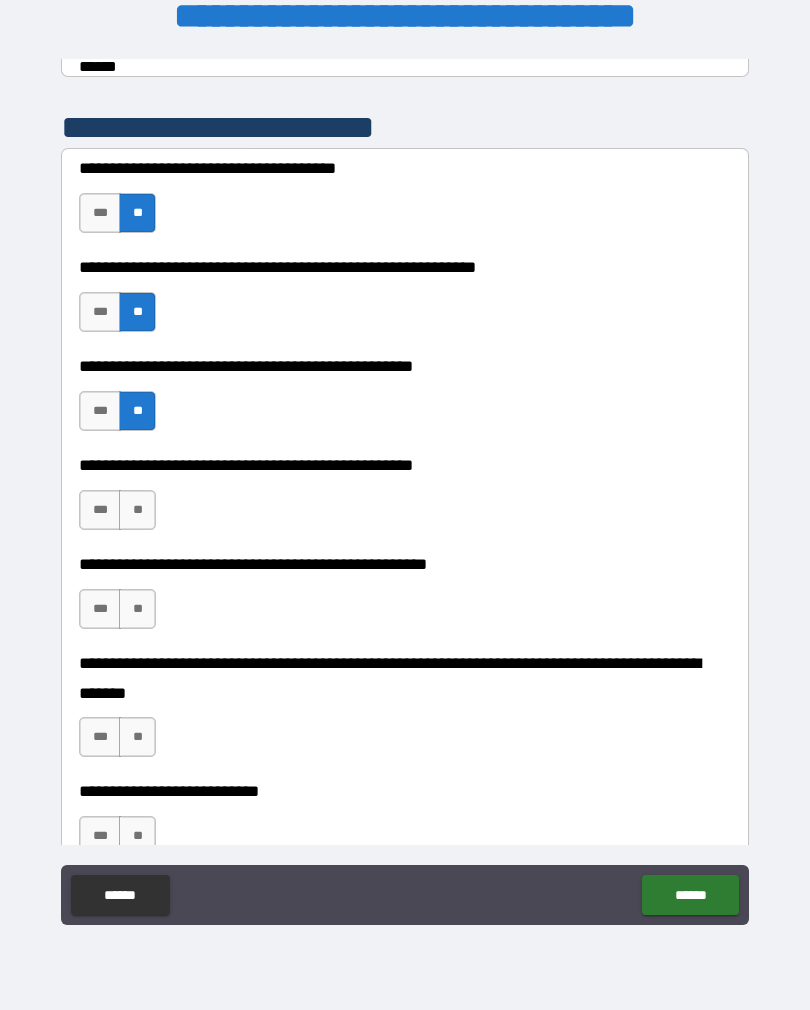 click on "**" at bounding box center (137, 510) 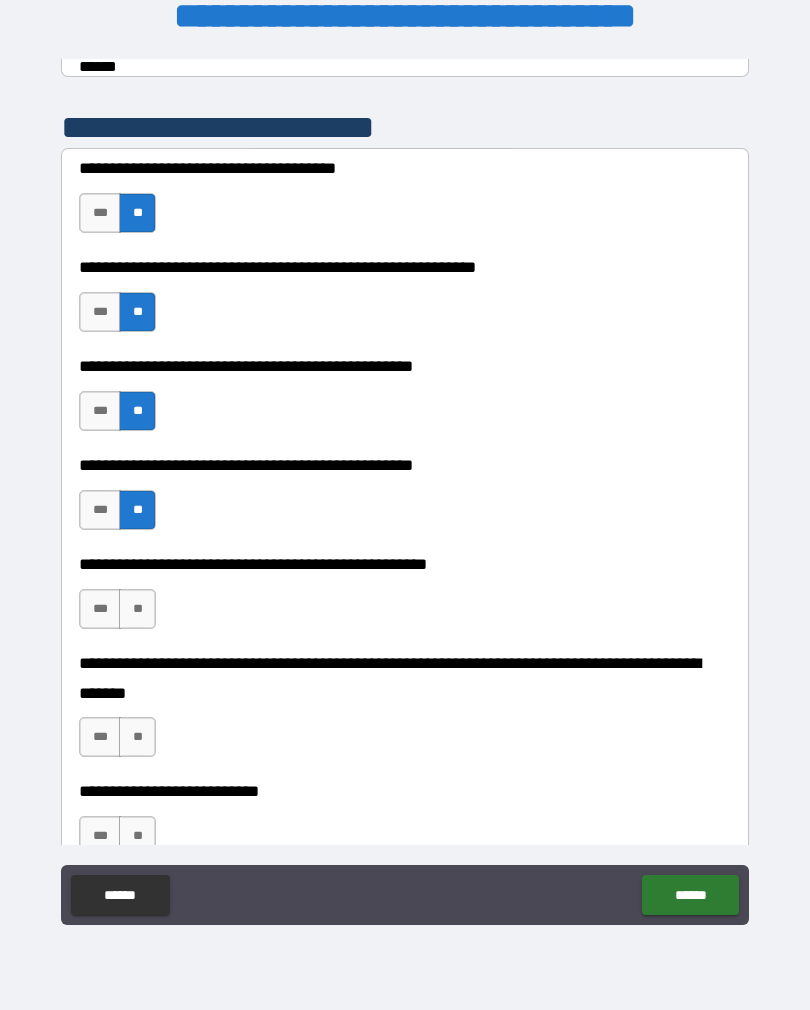 click on "**" at bounding box center [137, 609] 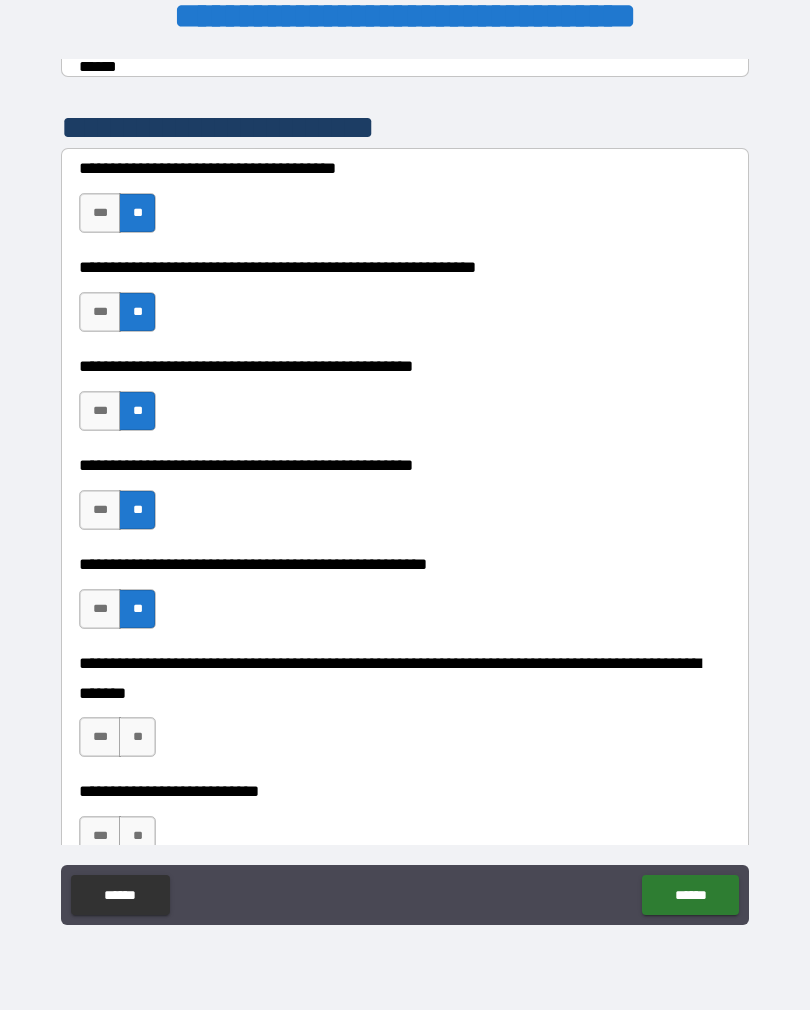 click on "**" at bounding box center [137, 737] 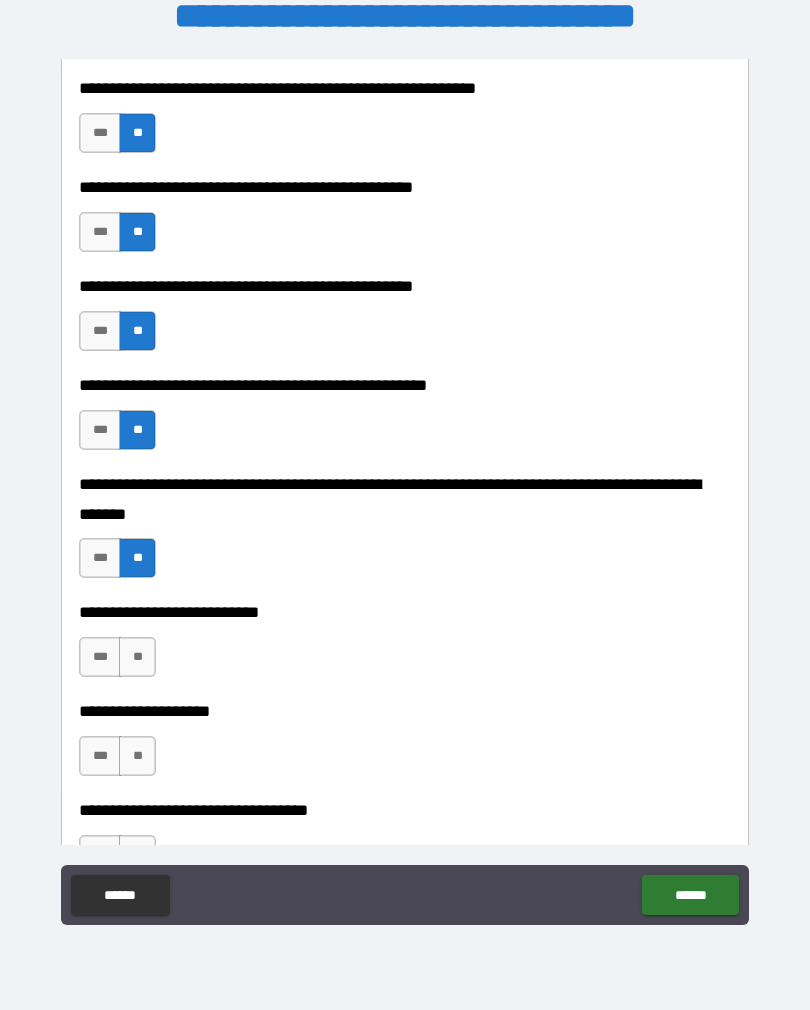 scroll, scrollTop: 583, scrollLeft: 0, axis: vertical 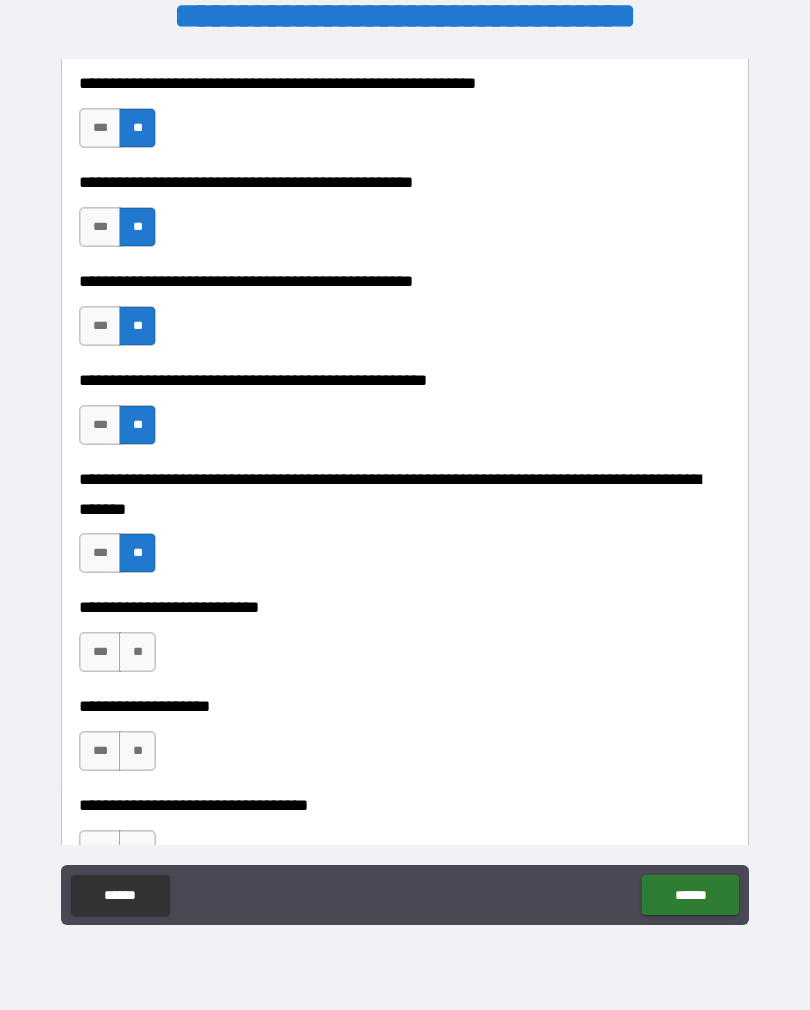 click on "**" at bounding box center (137, 652) 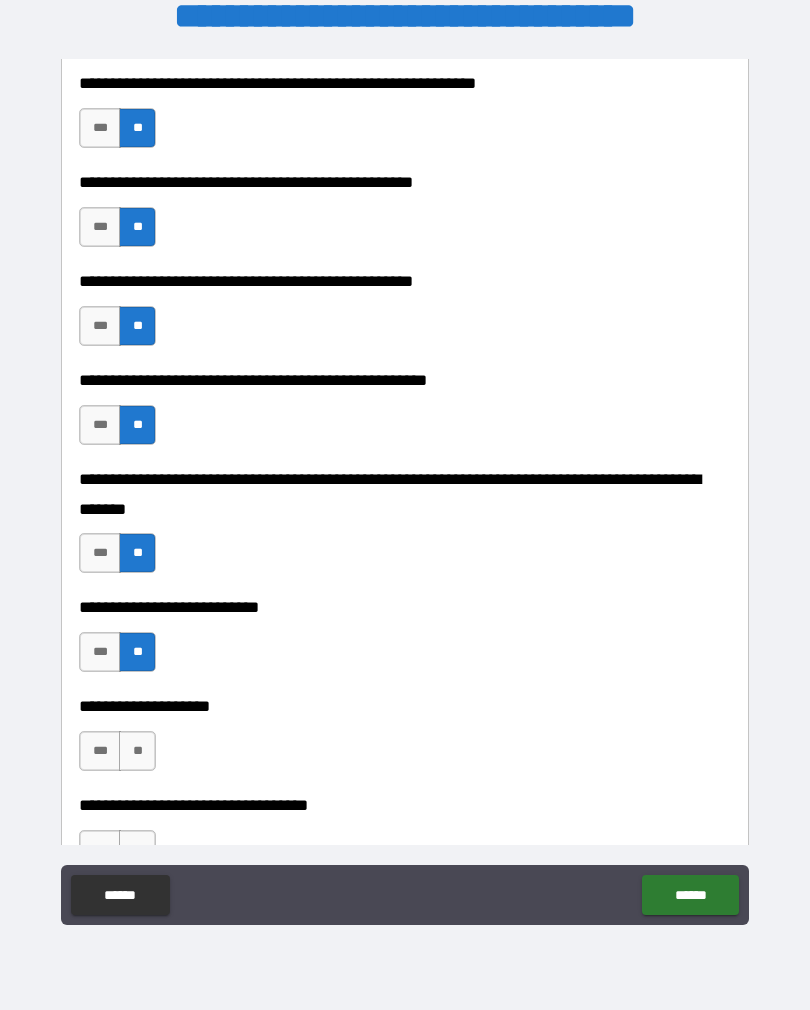 click on "**" at bounding box center [137, 751] 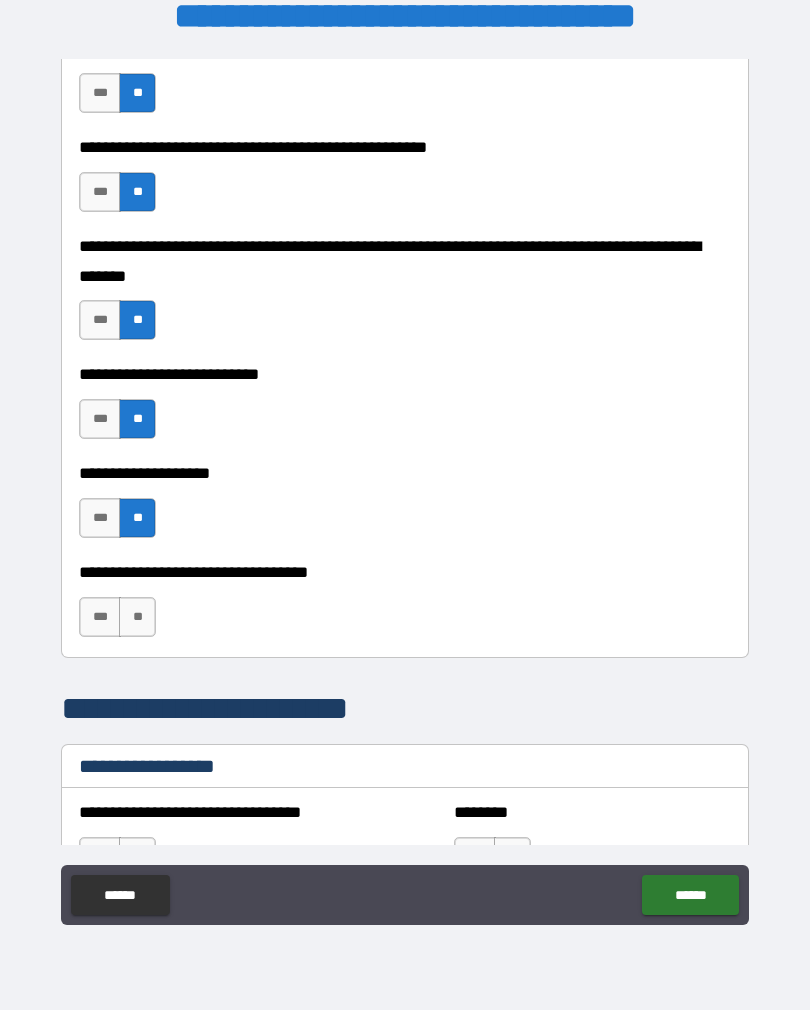 scroll, scrollTop: 822, scrollLeft: 0, axis: vertical 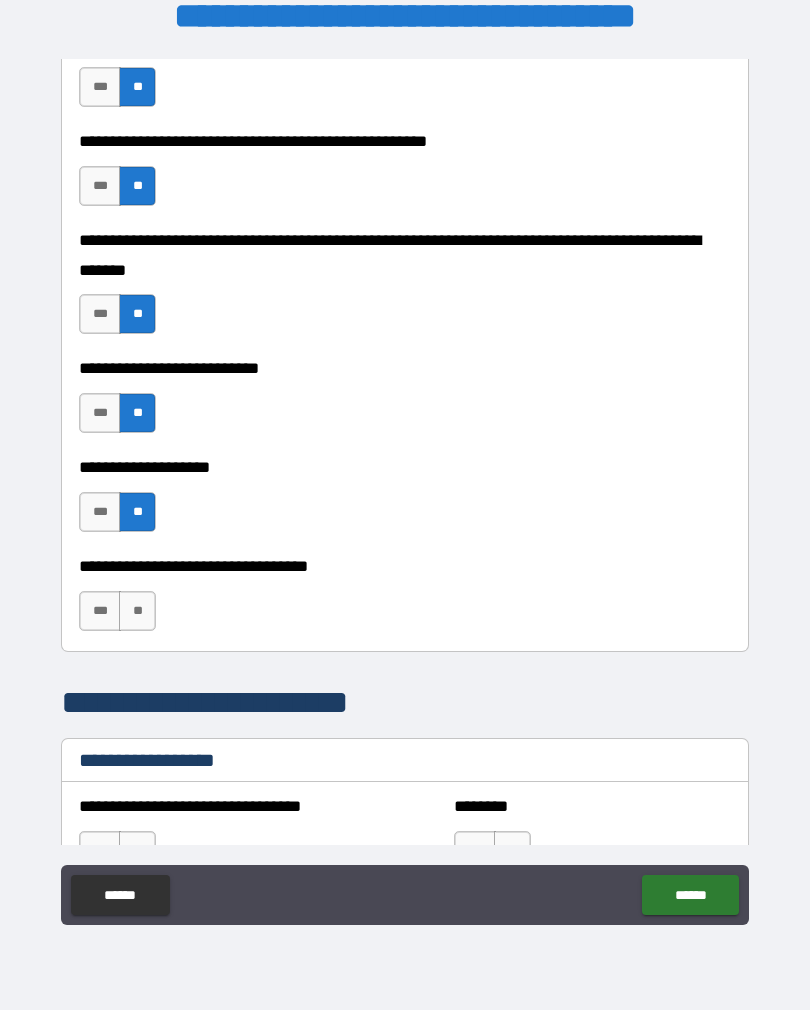 click on "**" at bounding box center (137, 611) 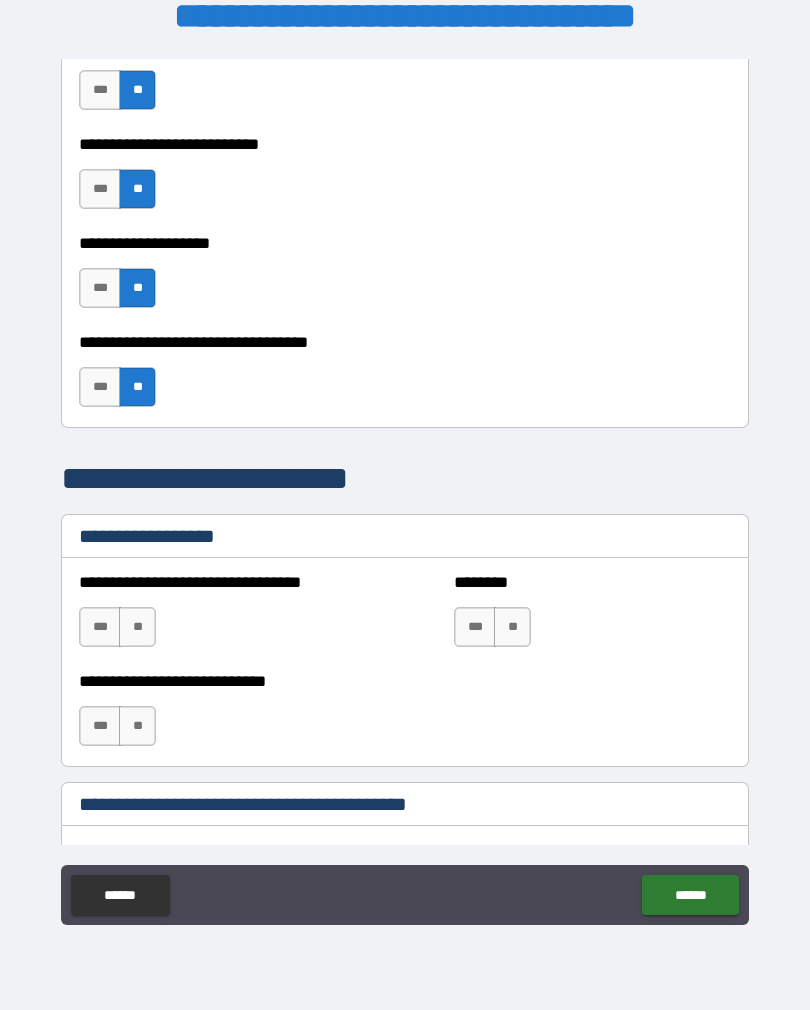 scroll, scrollTop: 1058, scrollLeft: 0, axis: vertical 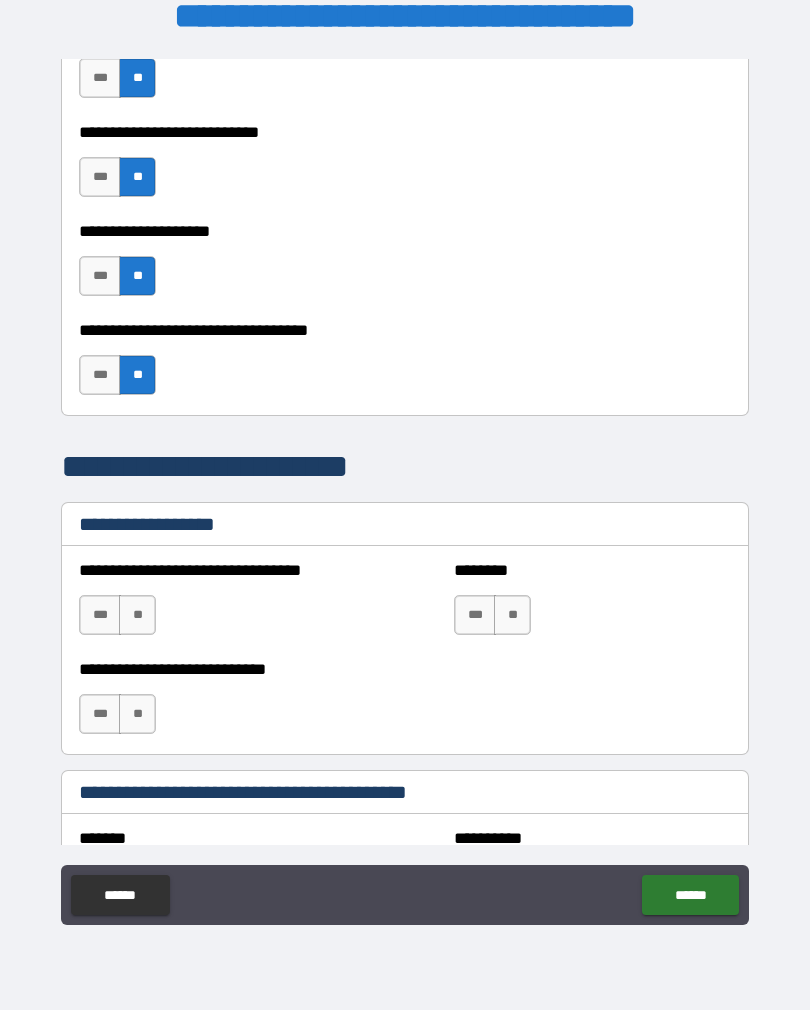 click on "***" at bounding box center (100, 615) 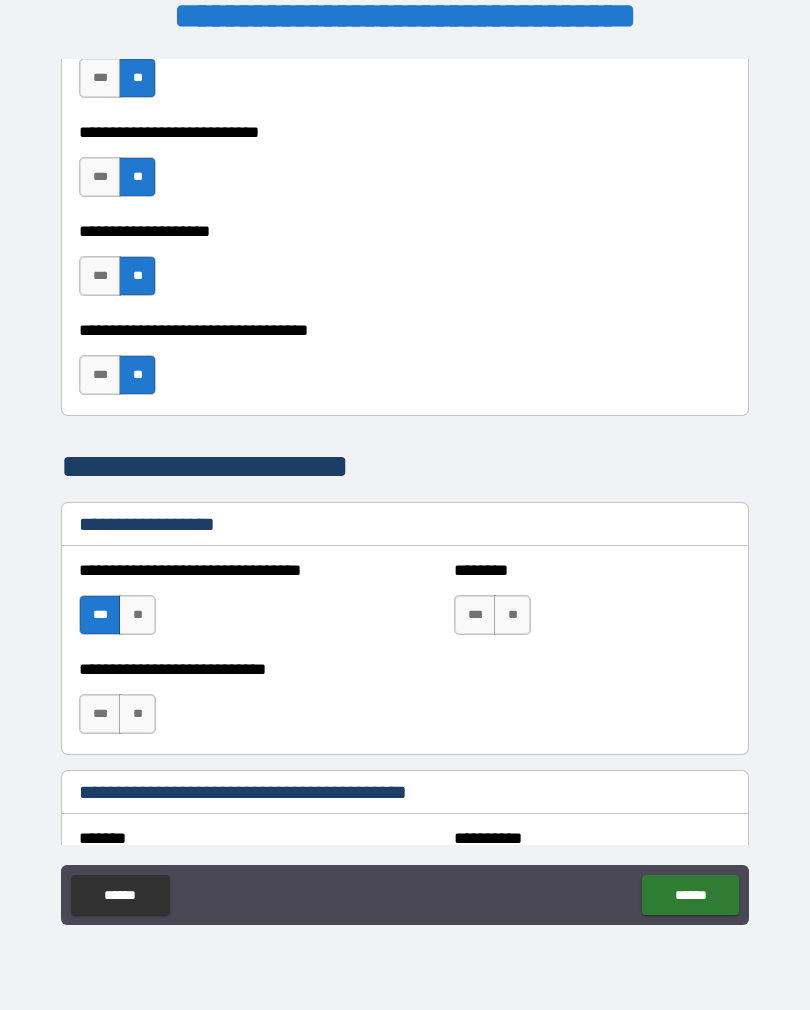 click on "**" at bounding box center (512, 615) 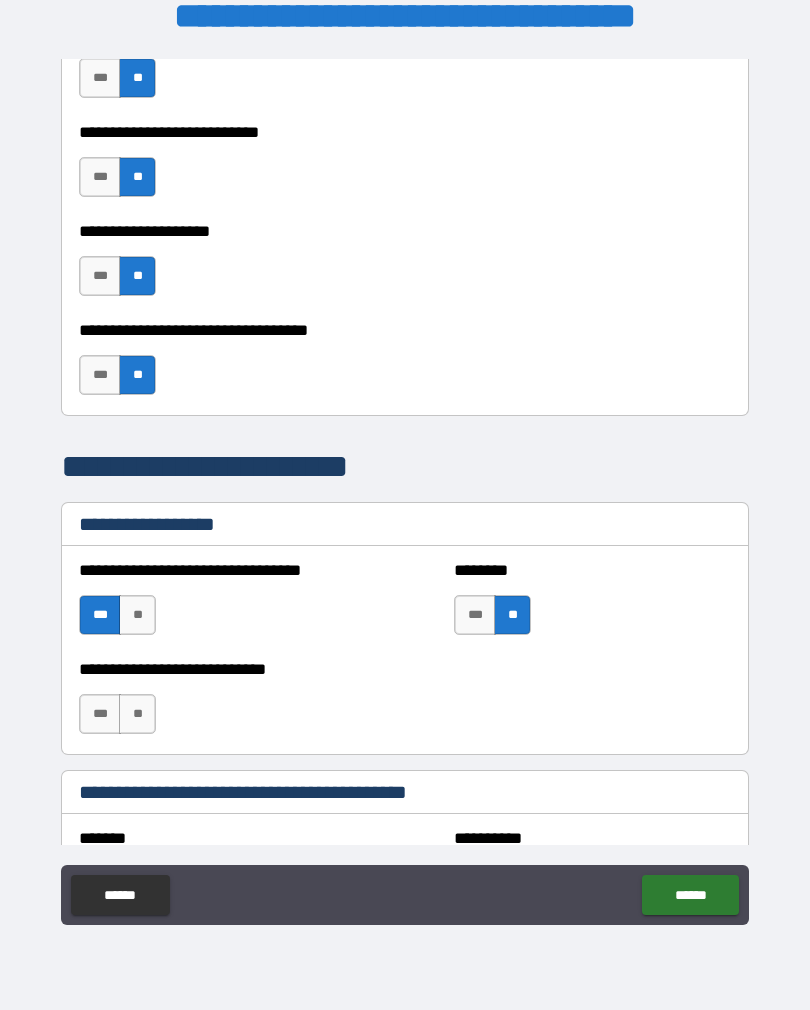 click on "**" at bounding box center (137, 714) 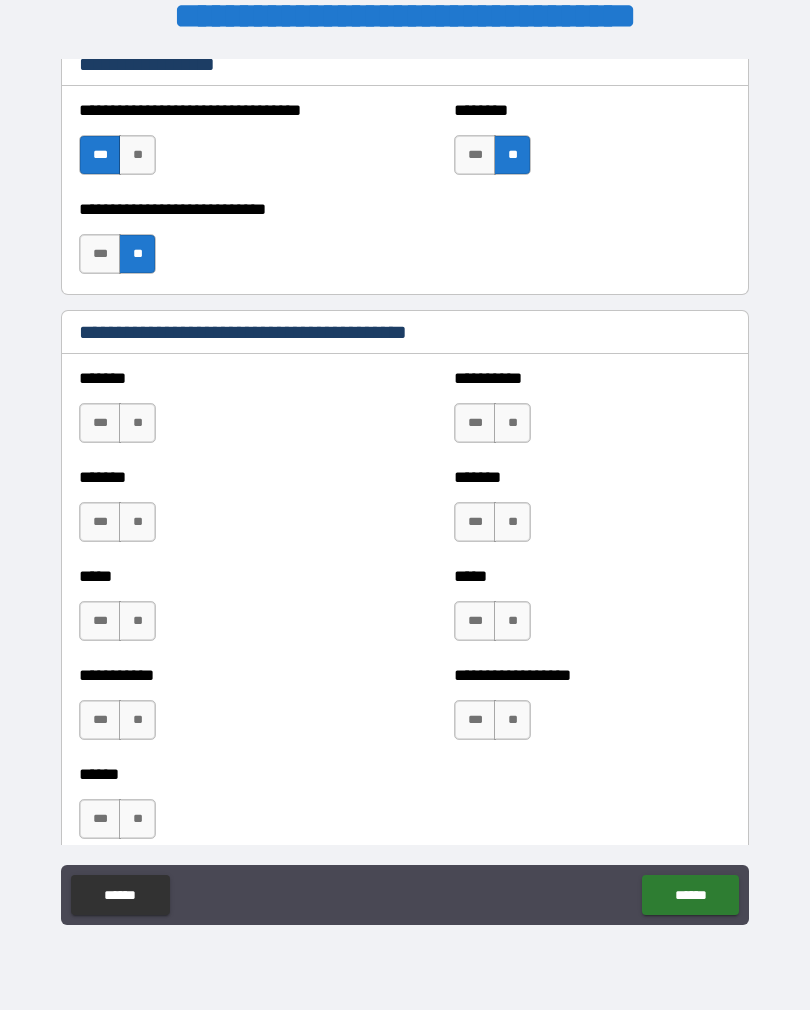 scroll, scrollTop: 1521, scrollLeft: 0, axis: vertical 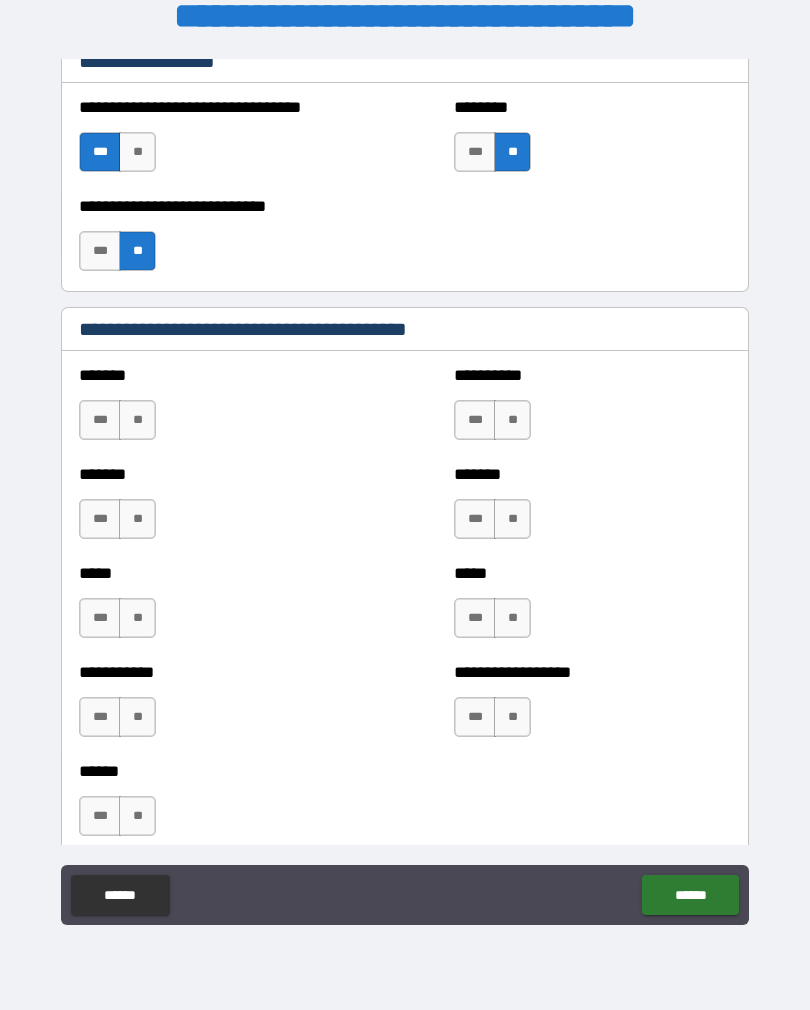 click on "**" at bounding box center (137, 420) 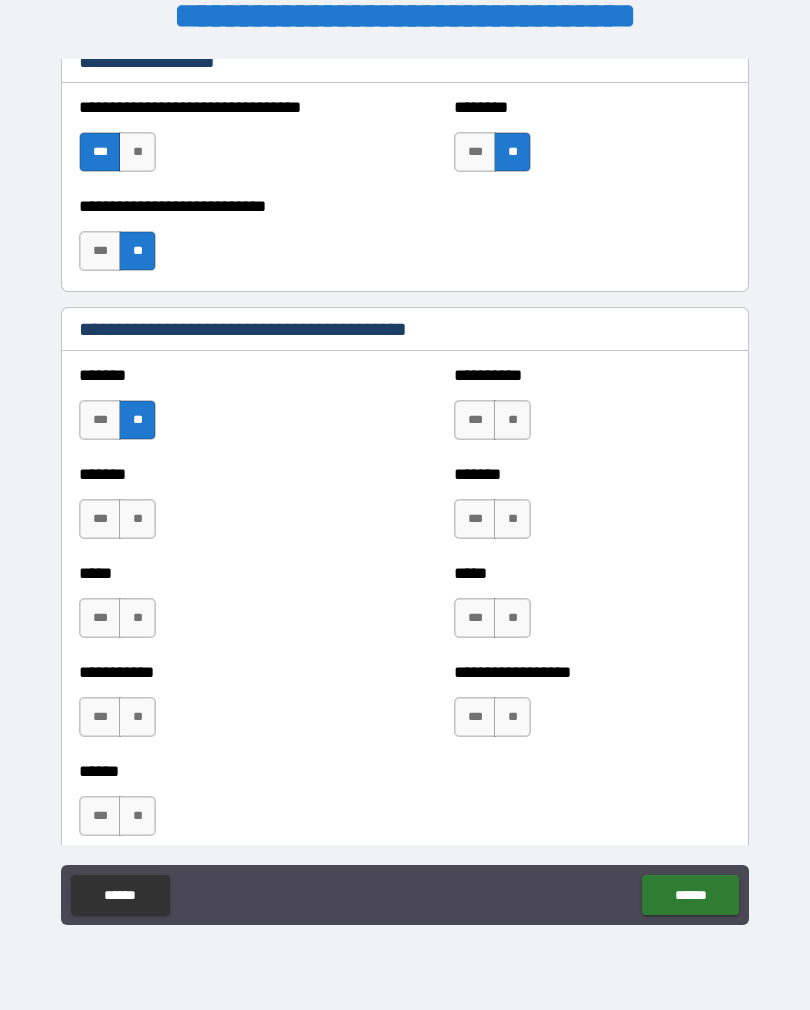 click on "**" at bounding box center (137, 519) 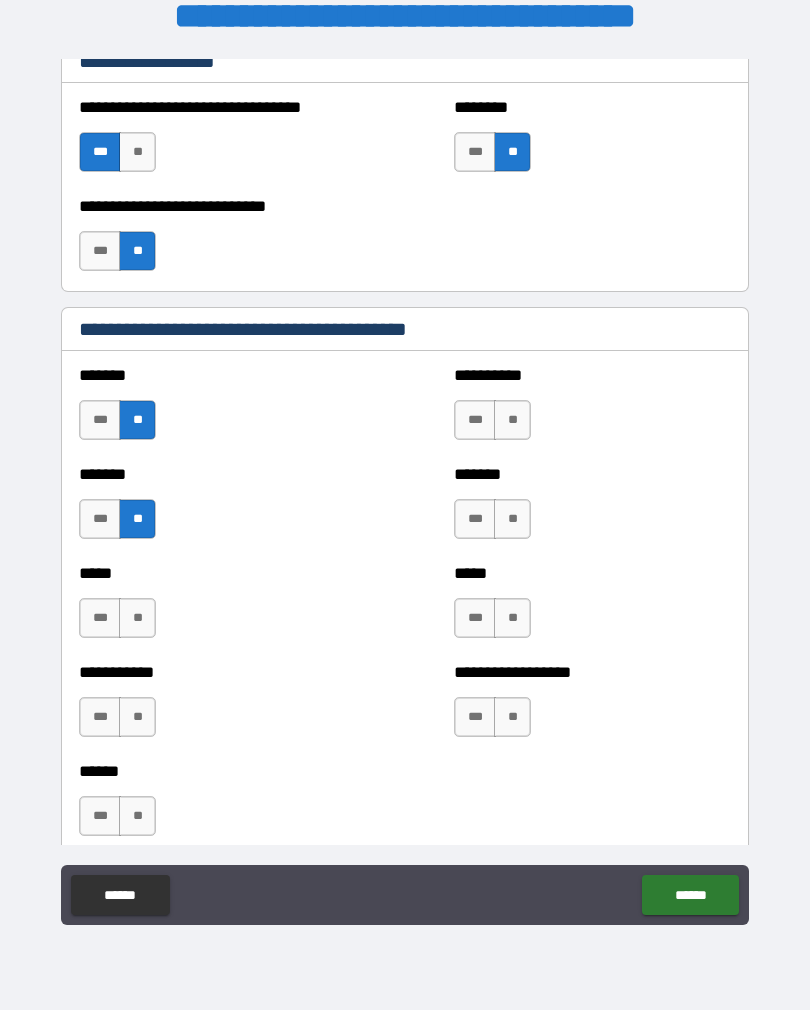 click on "**" at bounding box center [137, 618] 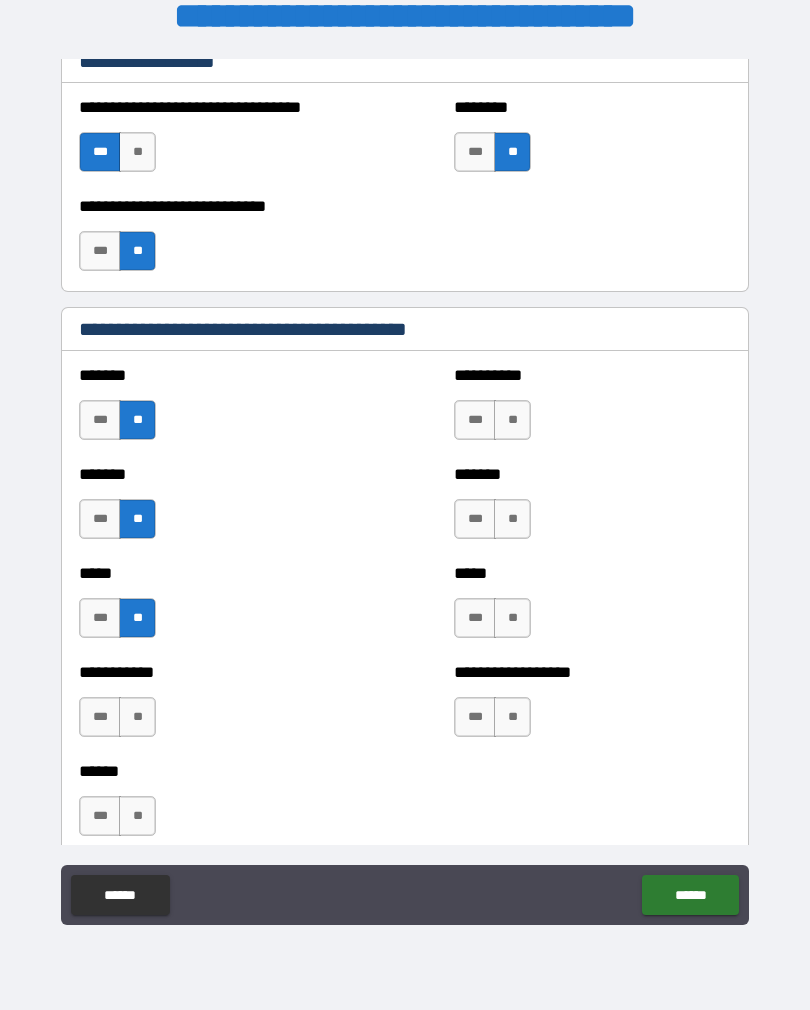 click on "**" at bounding box center [137, 717] 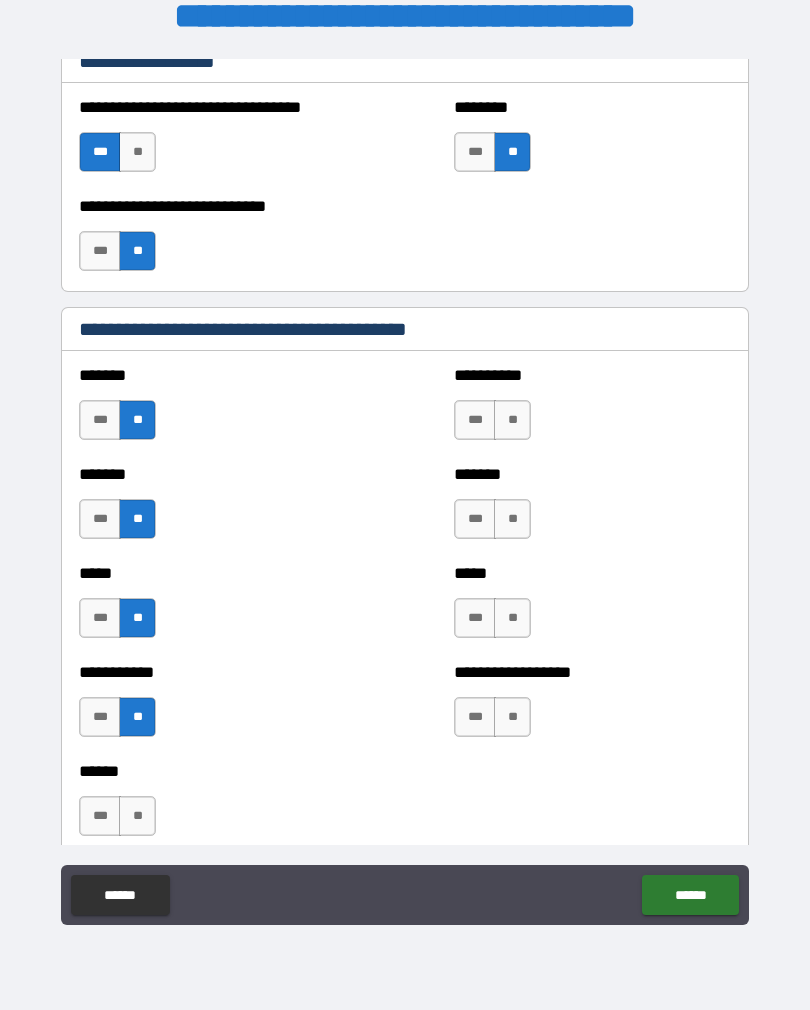 click on "**" at bounding box center (512, 420) 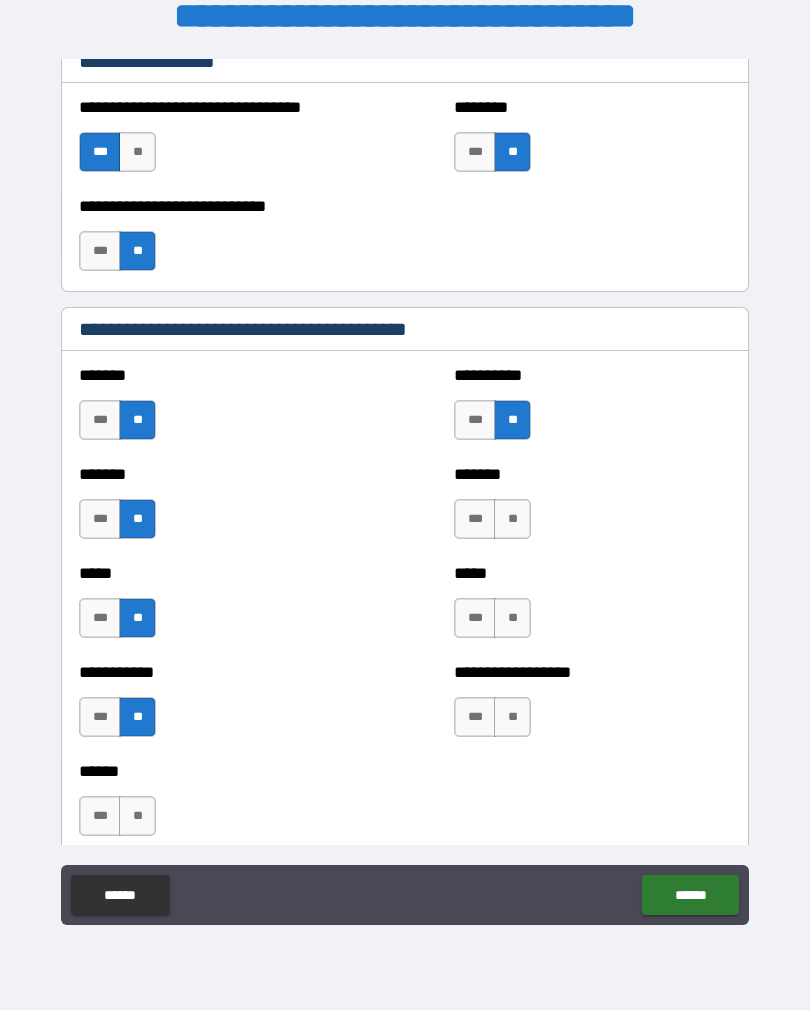 click on "**" at bounding box center [512, 519] 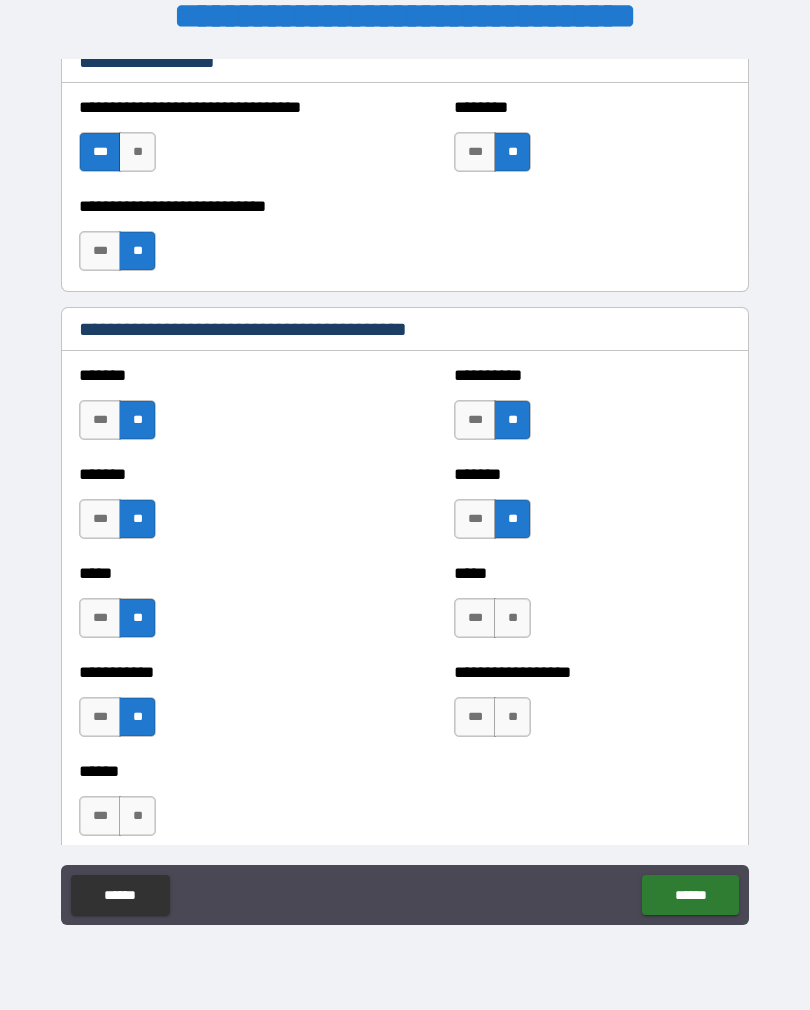 click on "**" at bounding box center [512, 618] 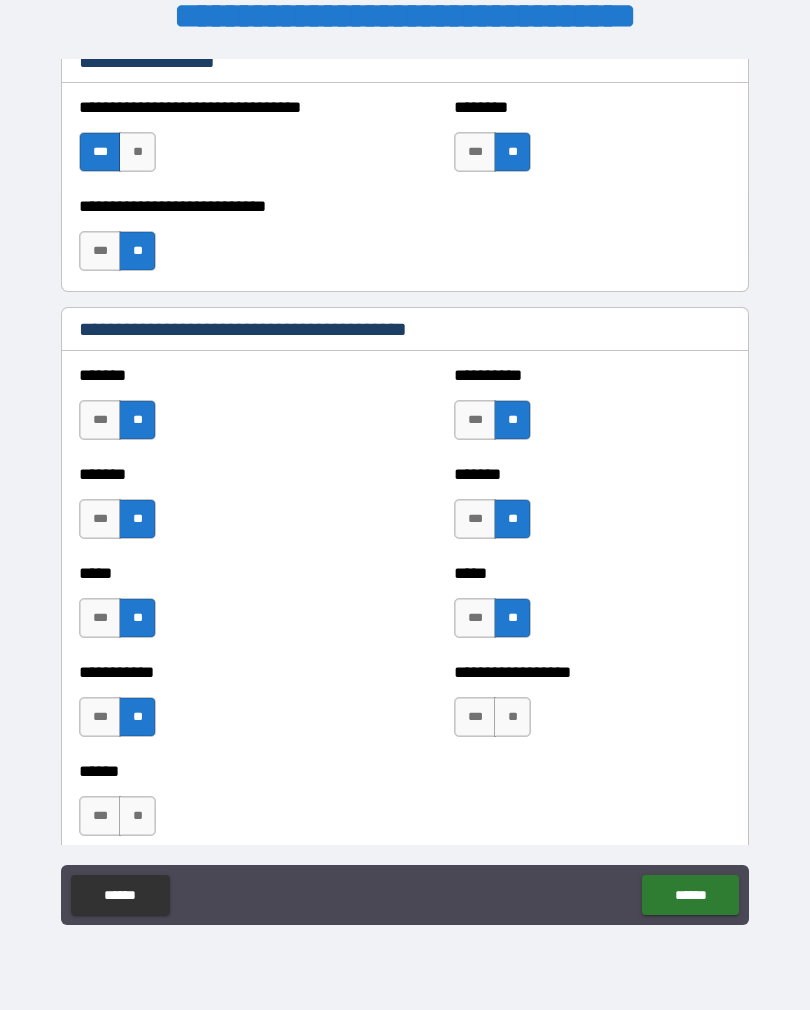 click on "**" at bounding box center (512, 717) 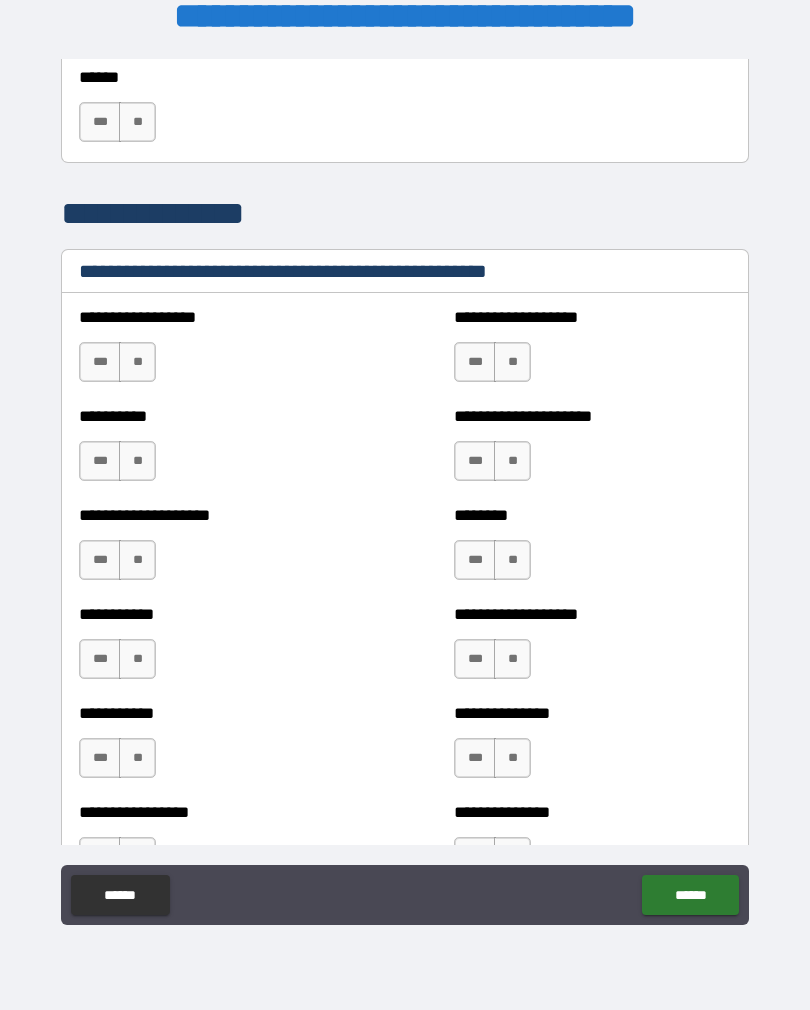 scroll, scrollTop: 2217, scrollLeft: 0, axis: vertical 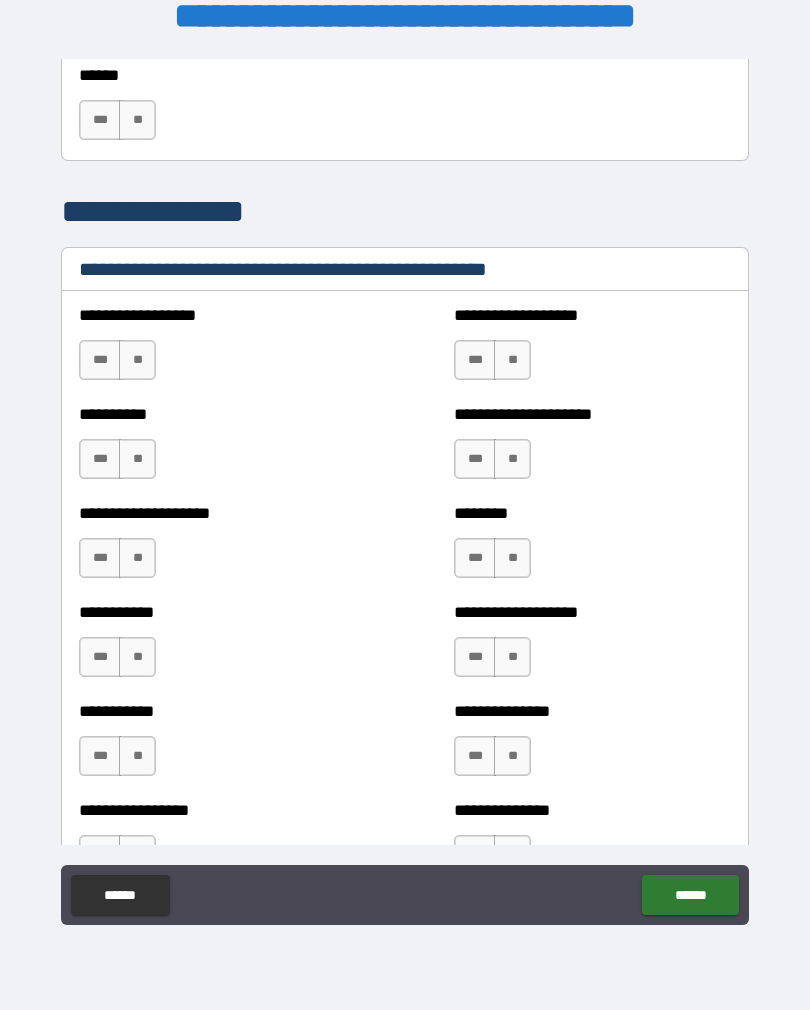 click on "**" at bounding box center (137, 360) 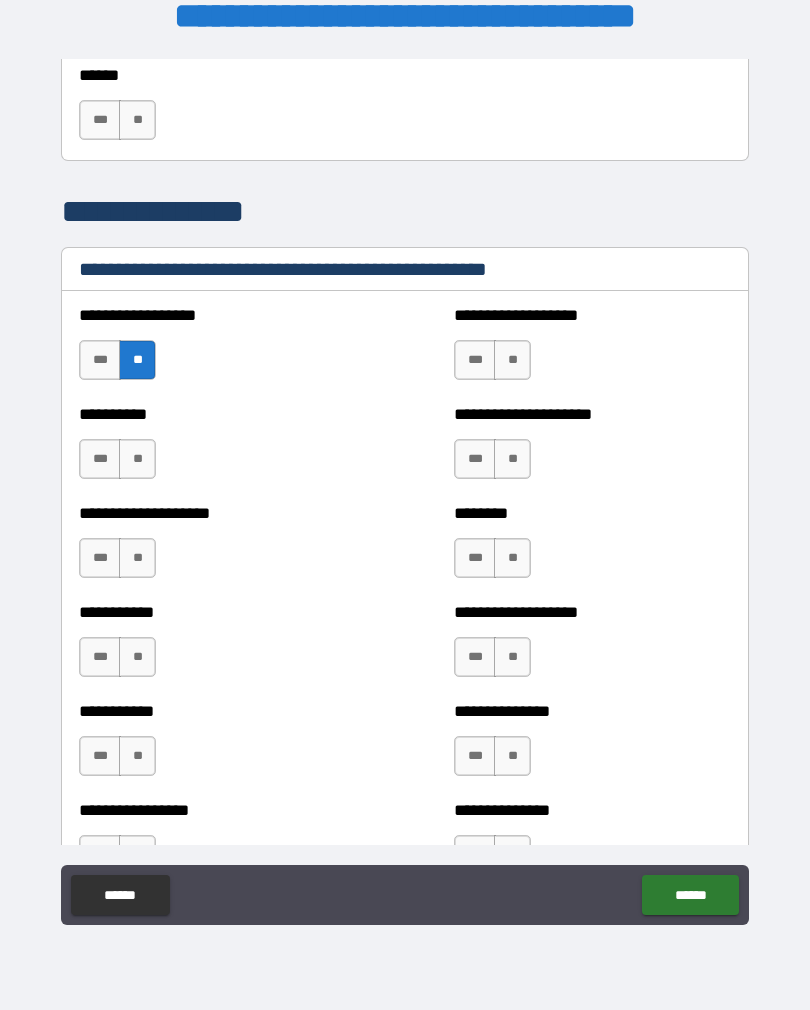 click on "**" at bounding box center [137, 459] 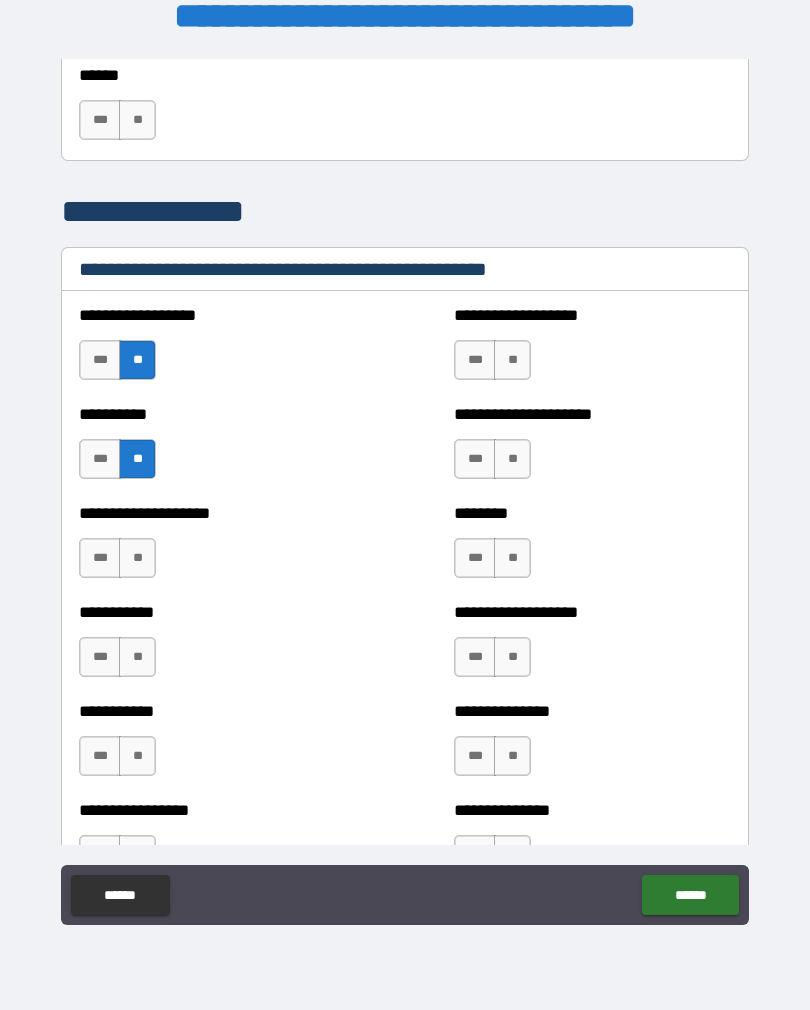 click on "**" at bounding box center [137, 558] 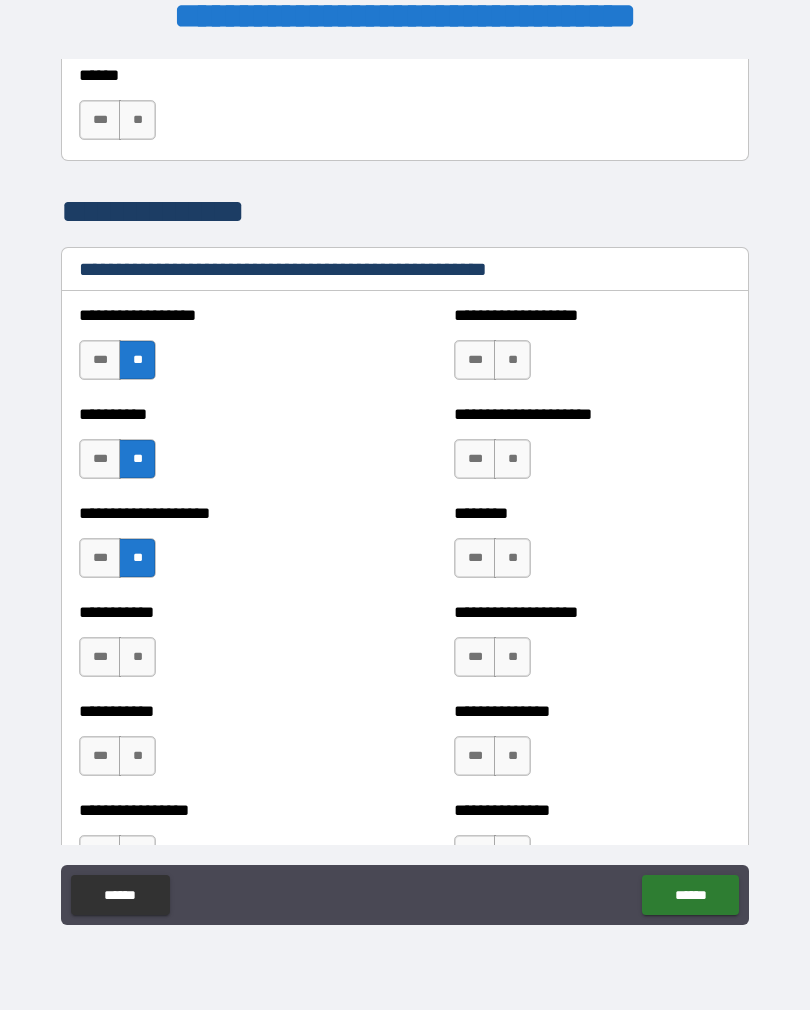 click on "**" at bounding box center (137, 657) 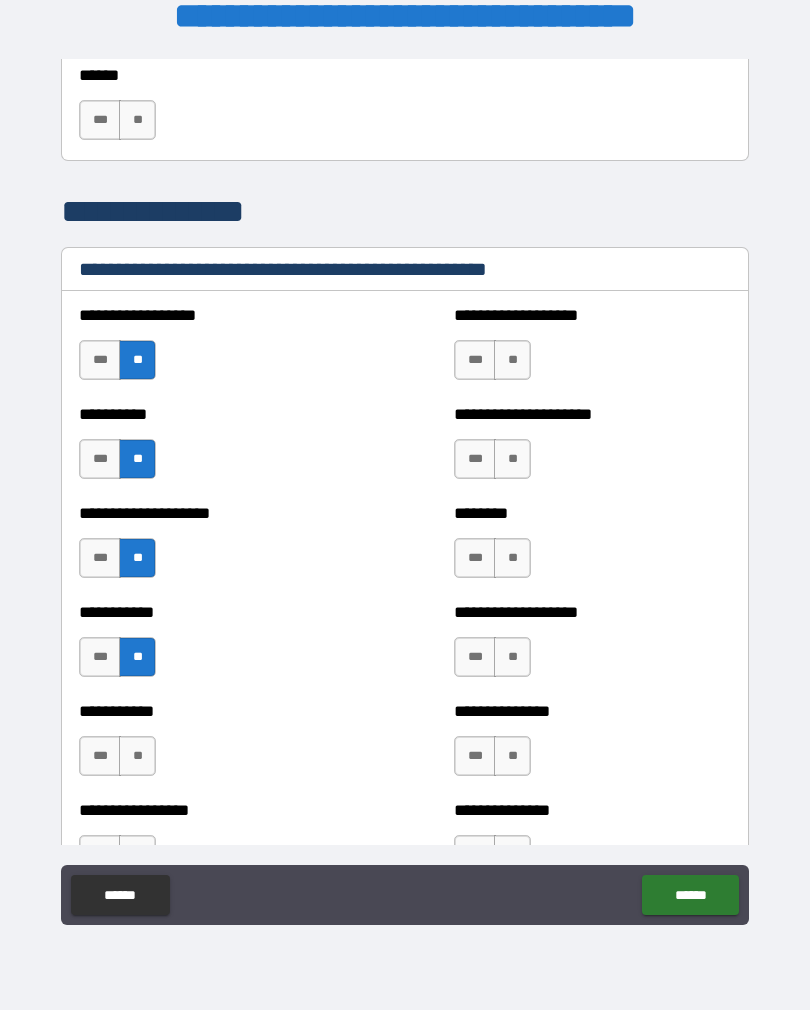 click on "**" at bounding box center (137, 756) 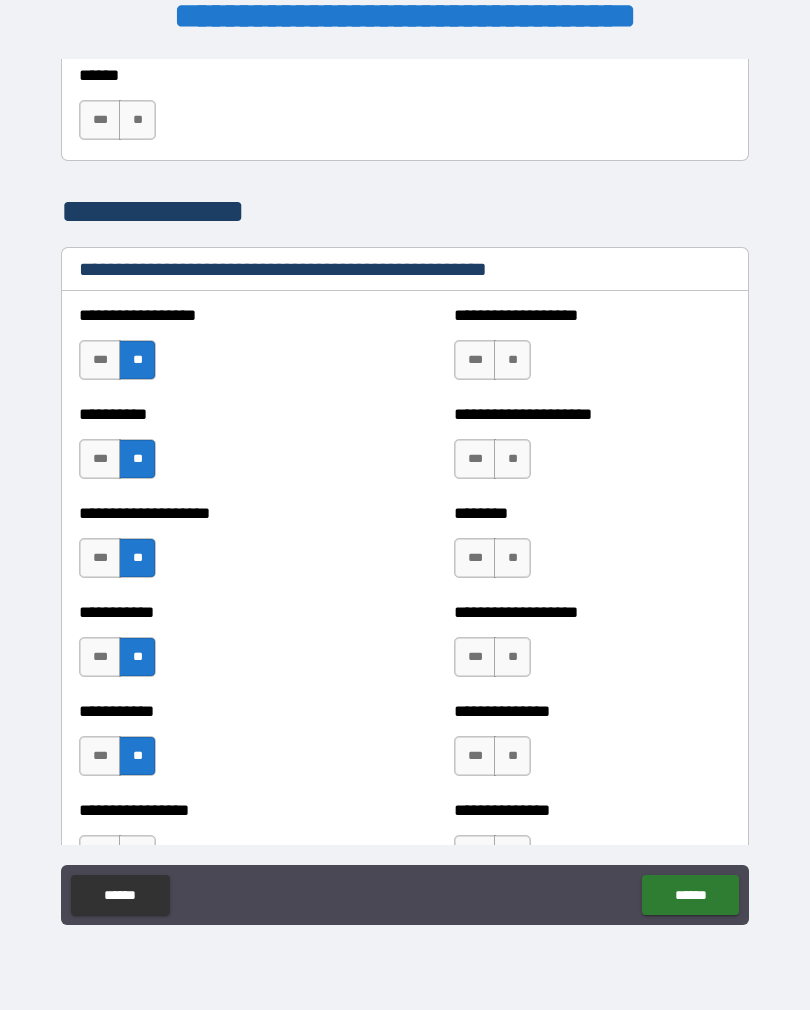 click on "**" at bounding box center (512, 558) 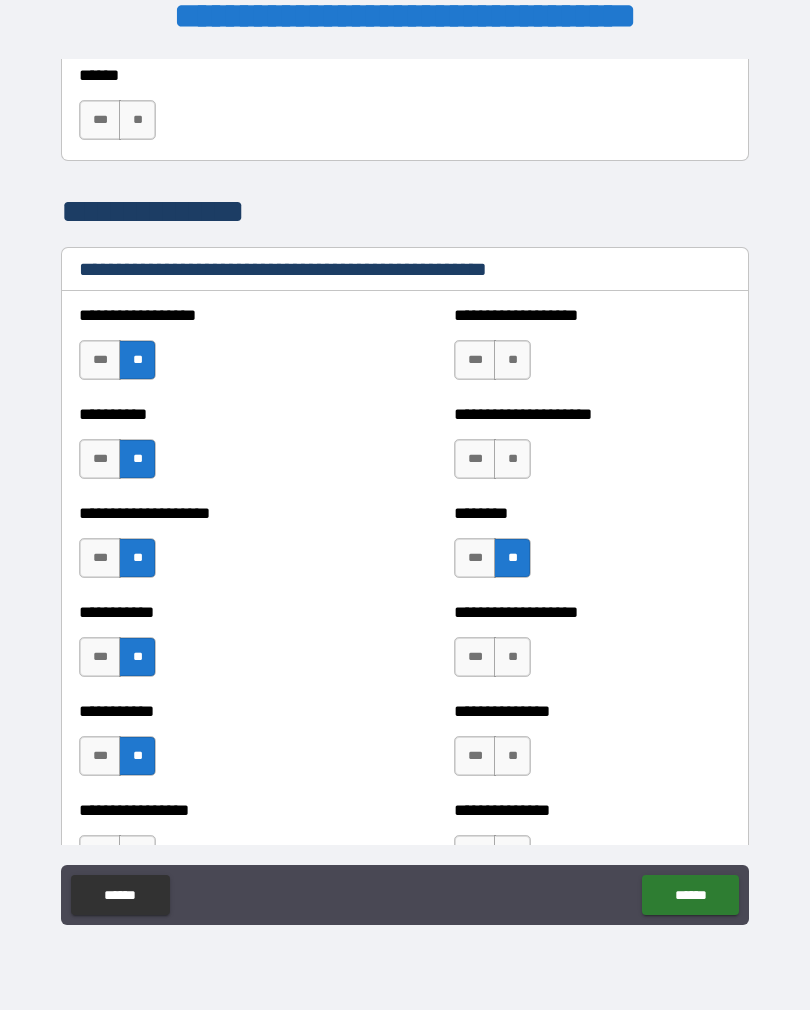 click on "**" at bounding box center [512, 459] 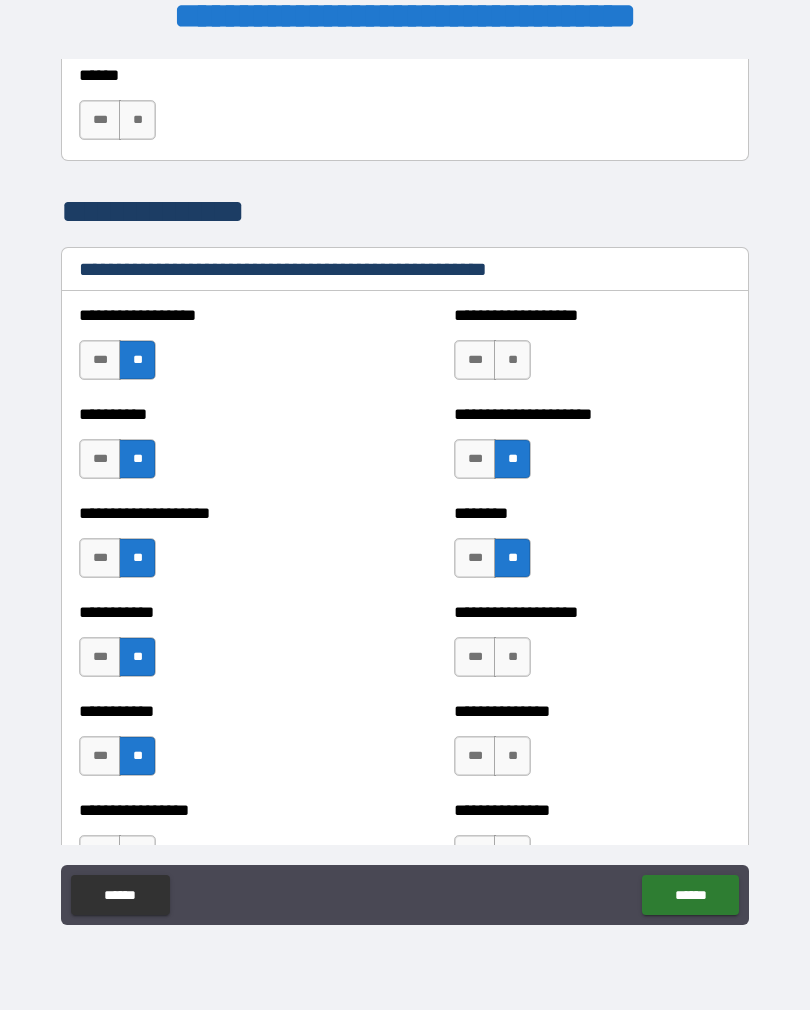 click on "**" at bounding box center (512, 360) 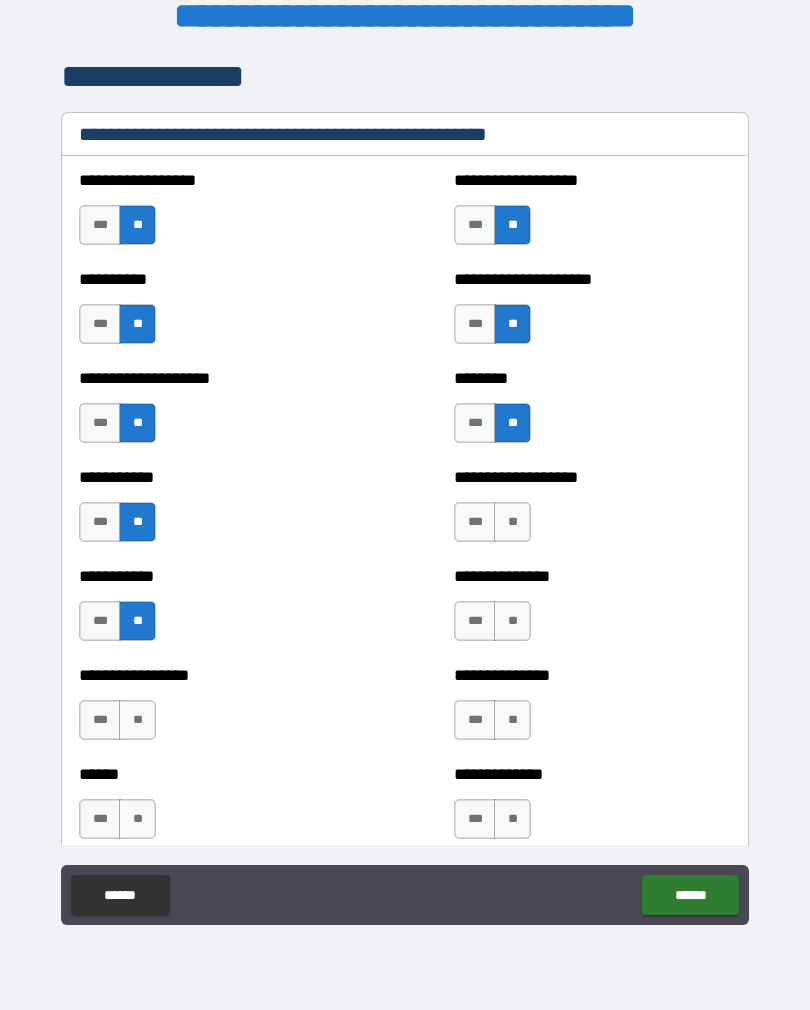 scroll, scrollTop: 2368, scrollLeft: 0, axis: vertical 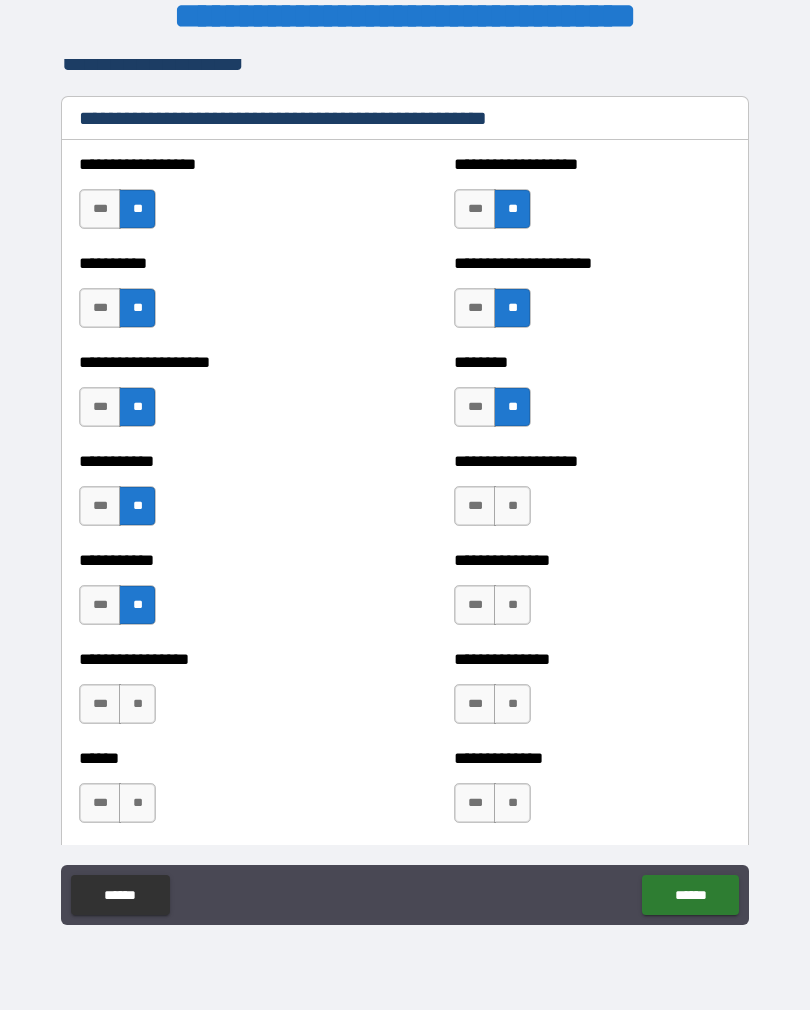click on "**" at bounding box center [512, 506] 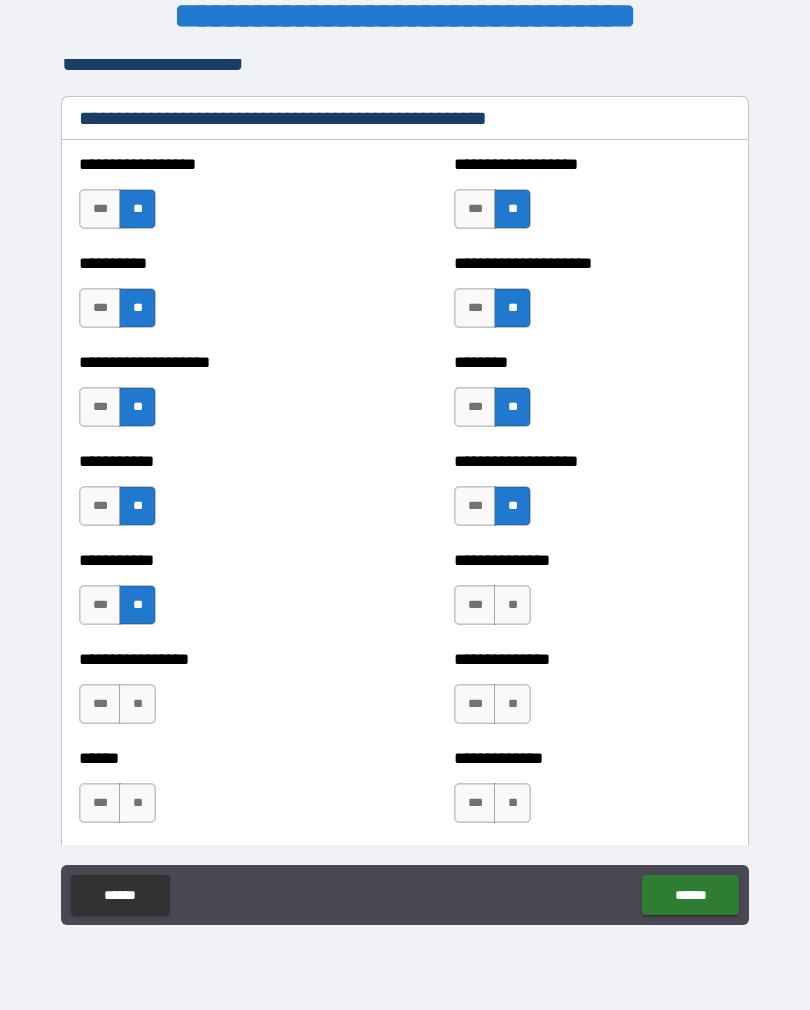 click on "**" at bounding box center (512, 605) 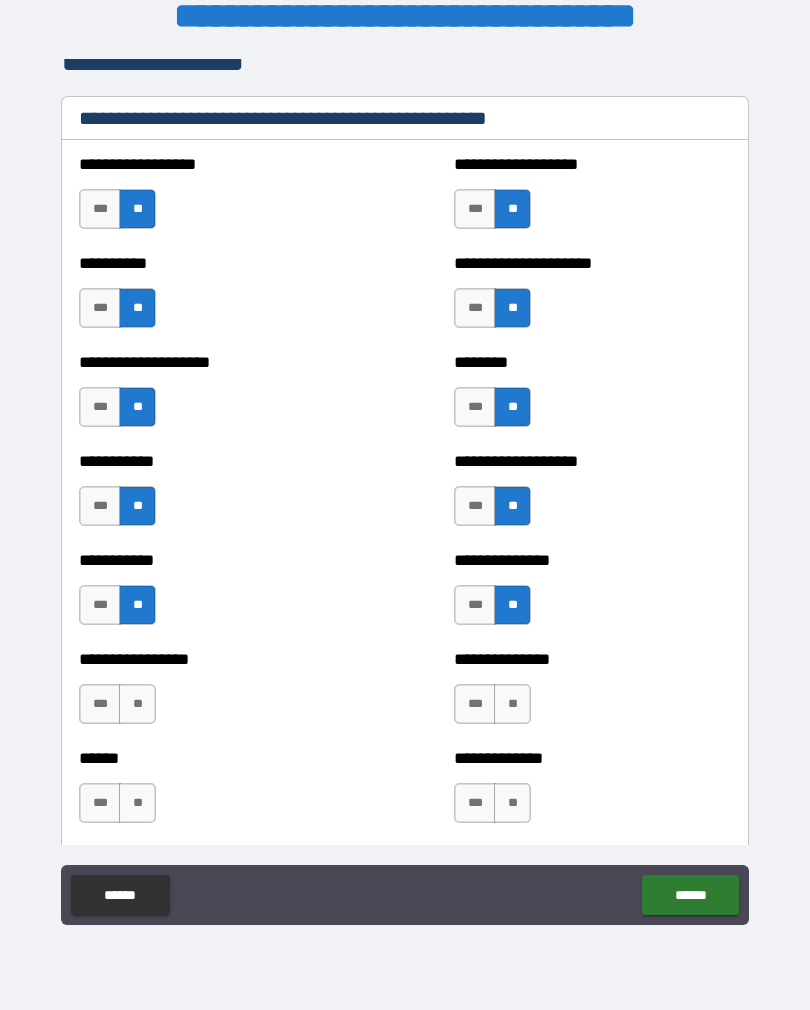 click on "**" at bounding box center [512, 704] 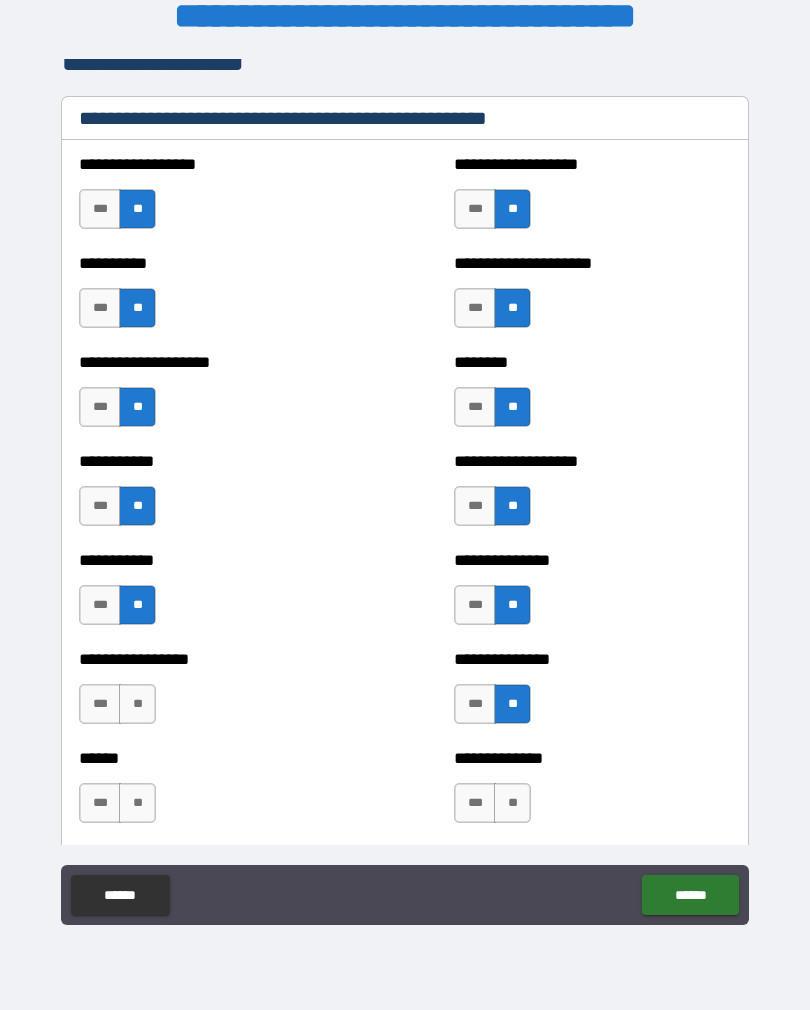 click on "**" at bounding box center (512, 803) 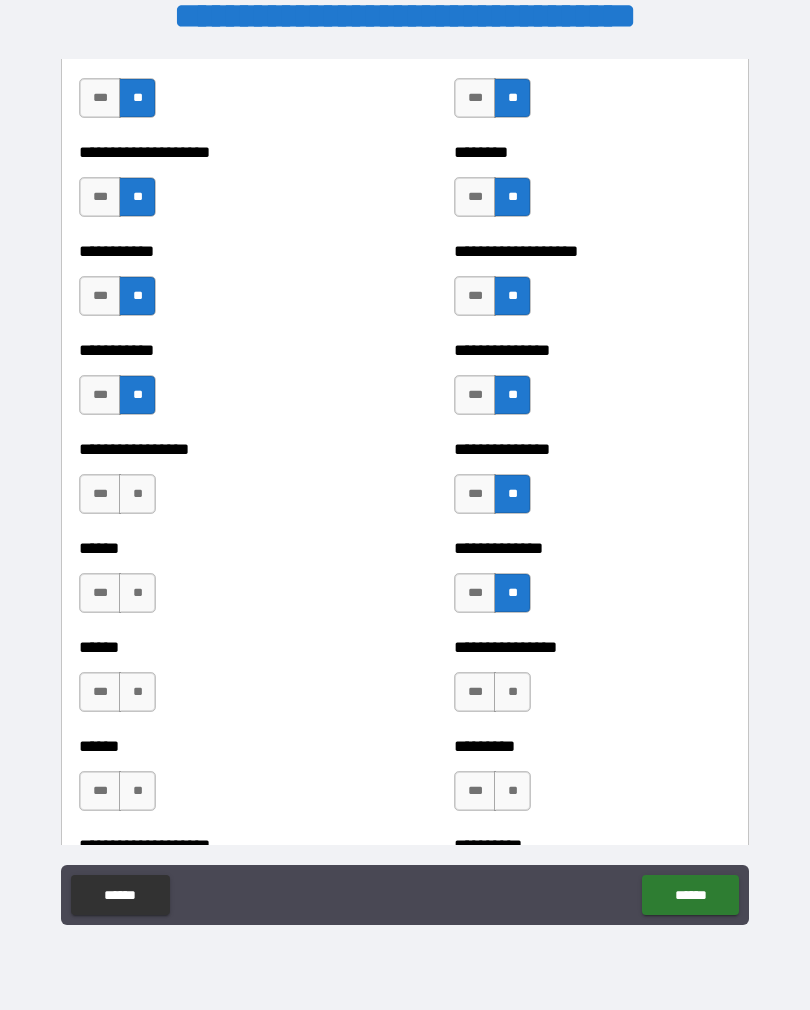 scroll, scrollTop: 2585, scrollLeft: 0, axis: vertical 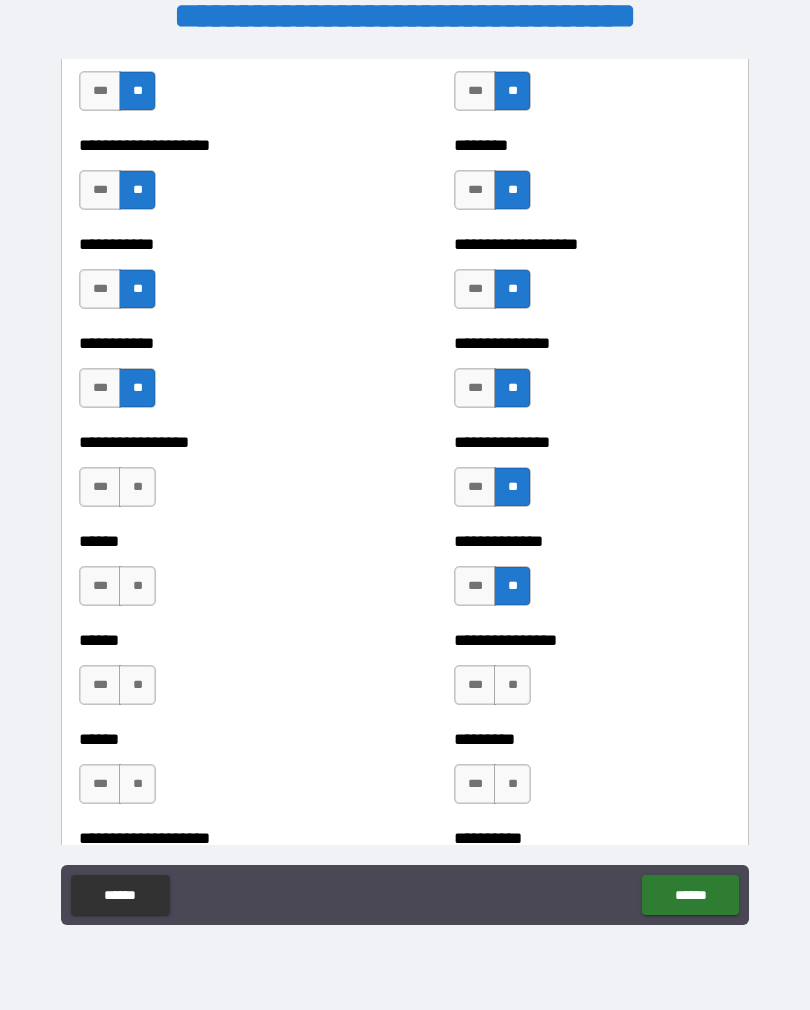 click on "**" at bounding box center (137, 487) 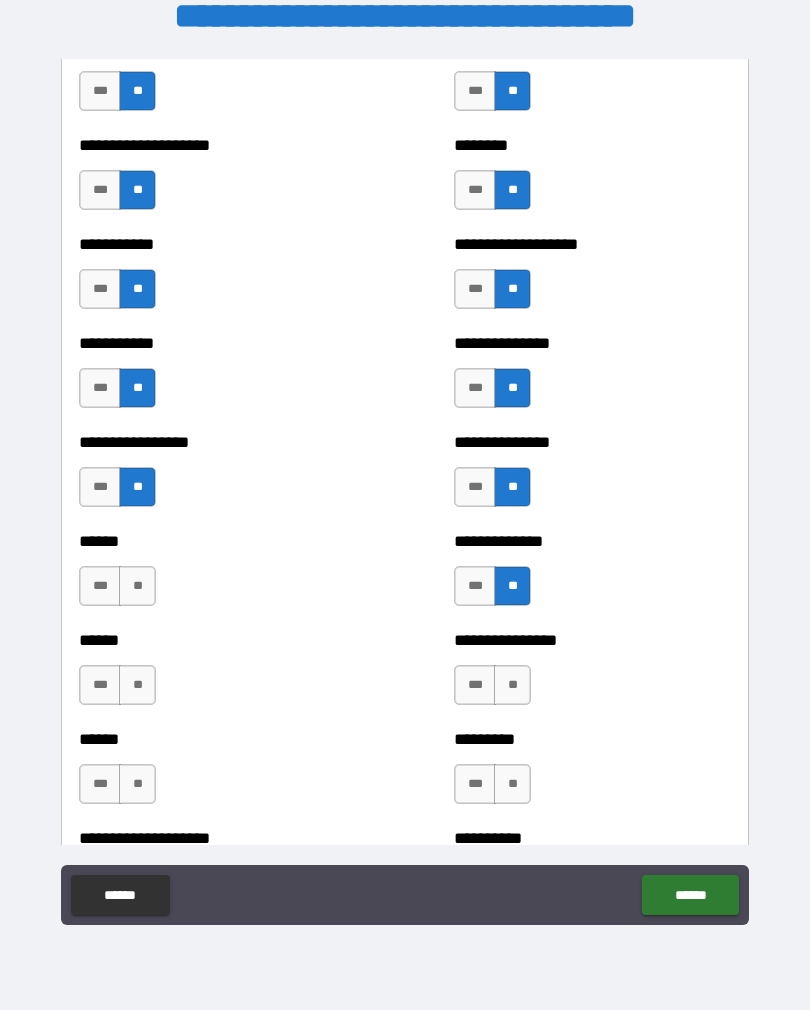 click on "**" at bounding box center (137, 586) 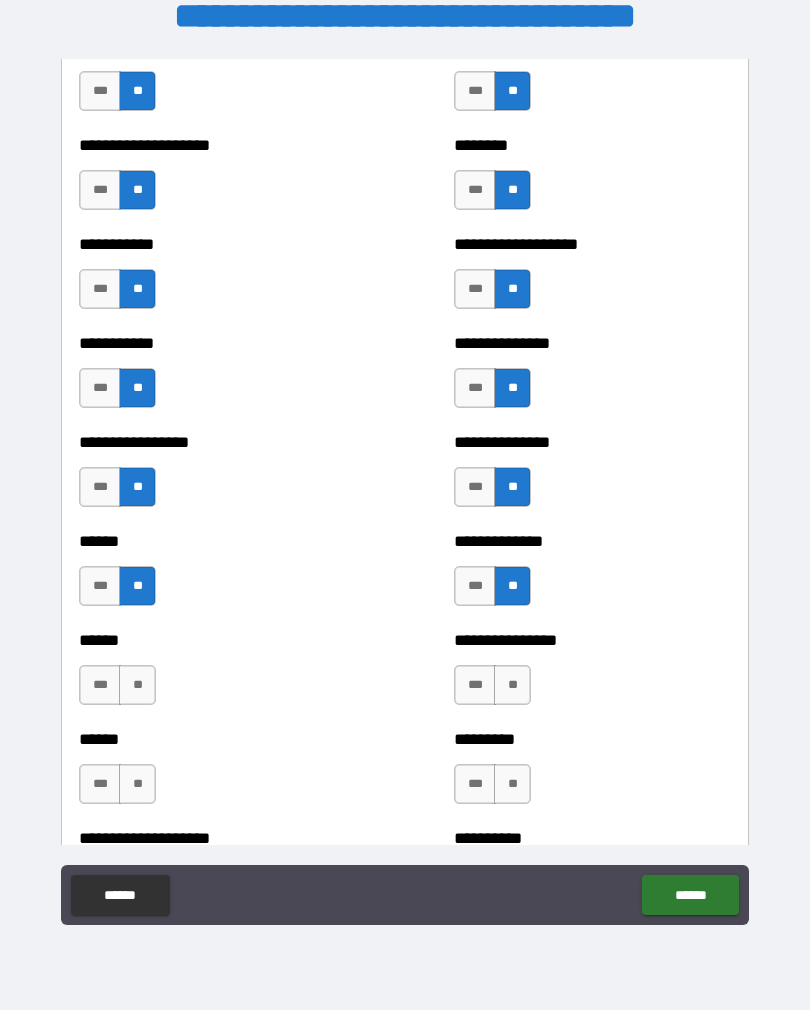click on "**" at bounding box center (137, 784) 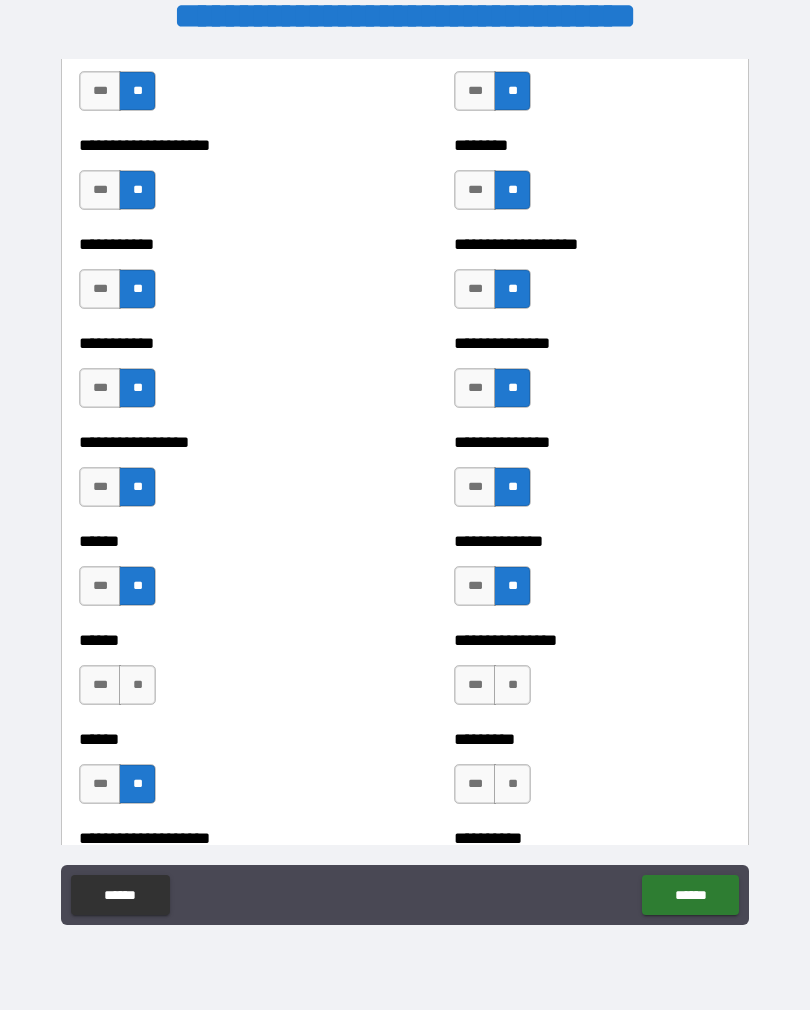 click on "**" at bounding box center [137, 685] 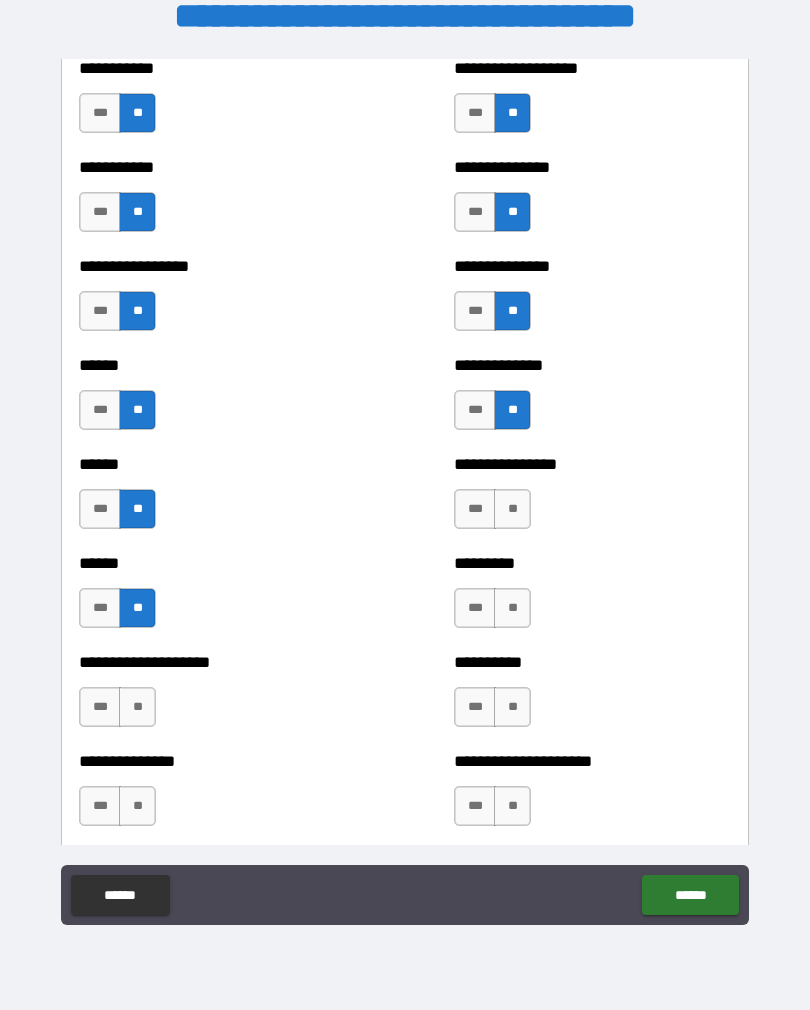 scroll, scrollTop: 2809, scrollLeft: 0, axis: vertical 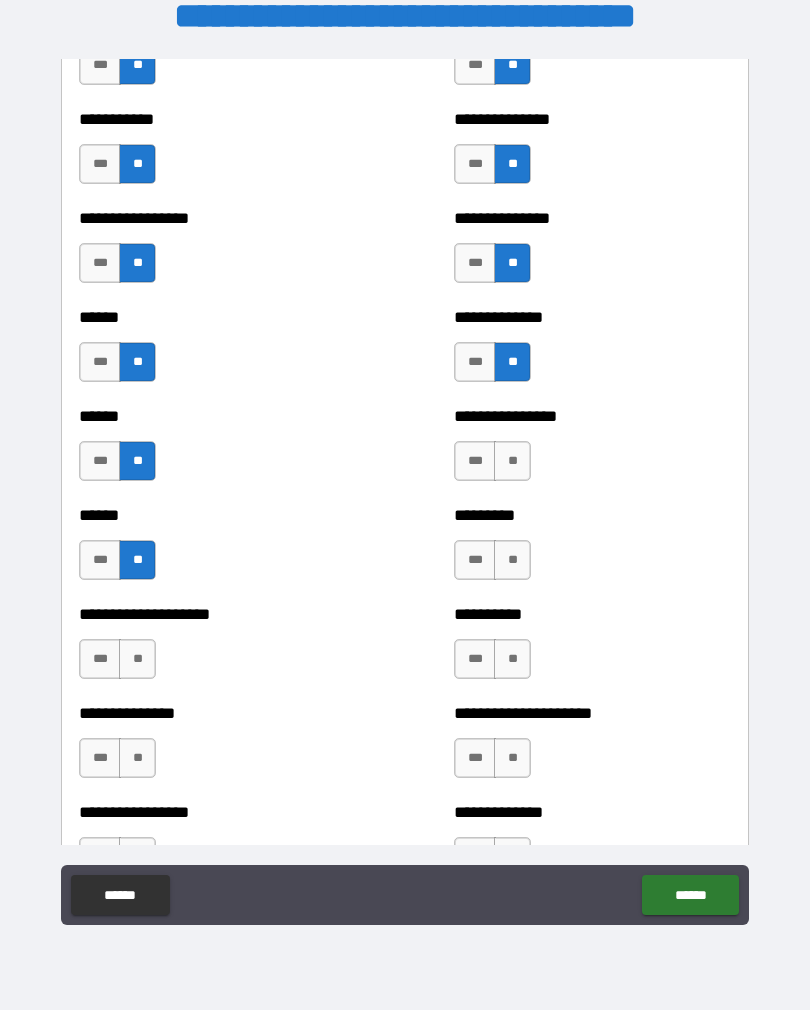 click on "**" at bounding box center [512, 461] 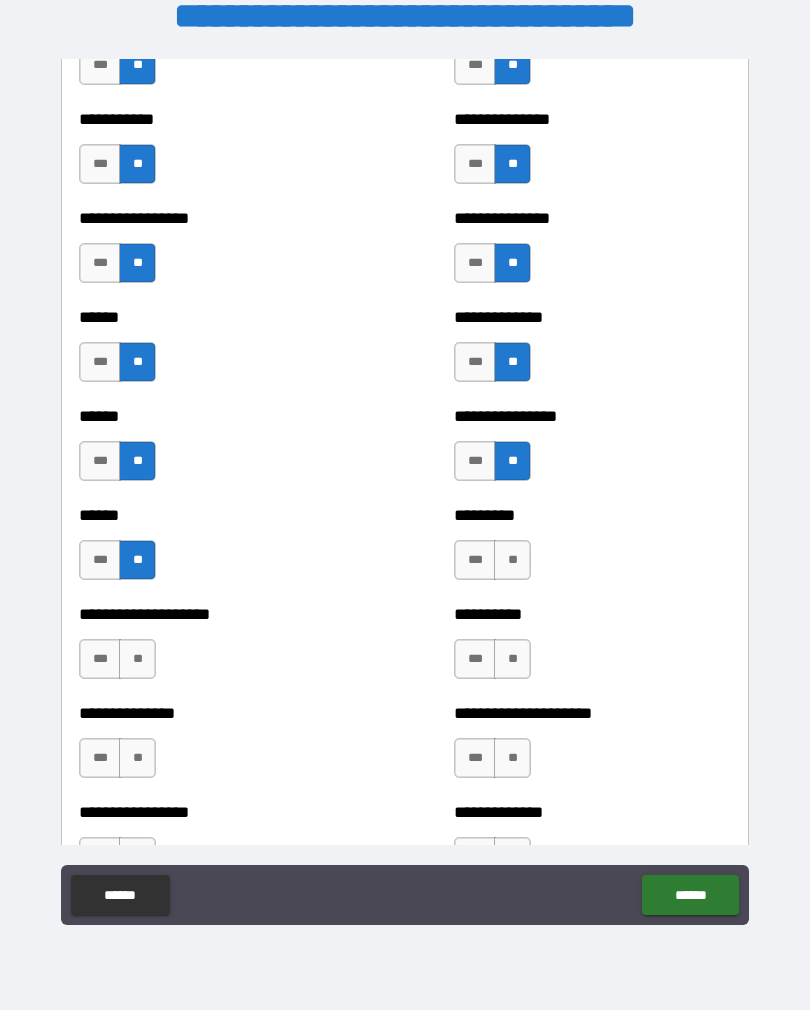 click on "**" at bounding box center (512, 560) 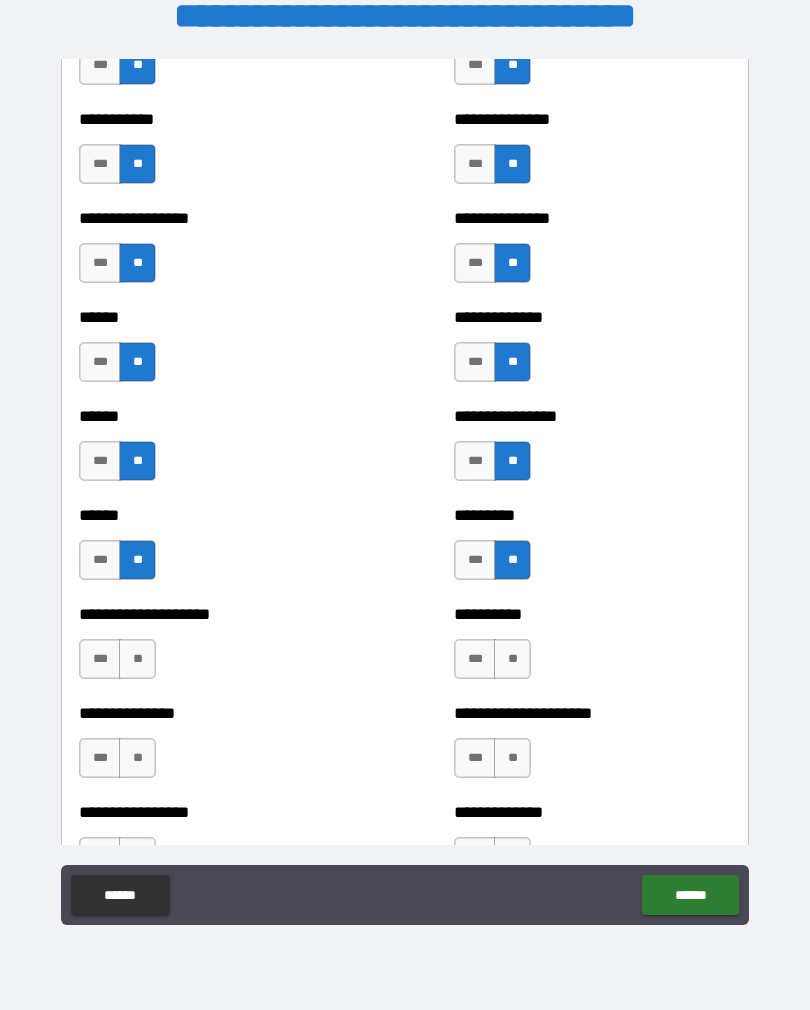 click on "**" at bounding box center (512, 659) 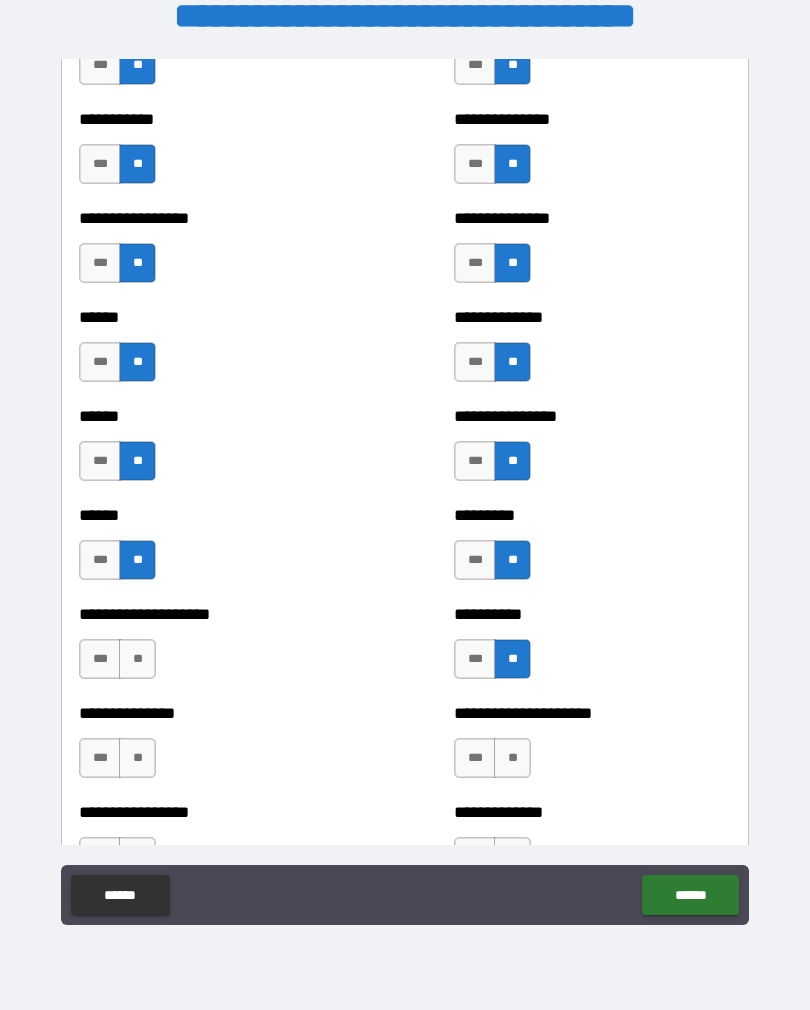 click on "**" at bounding box center [512, 758] 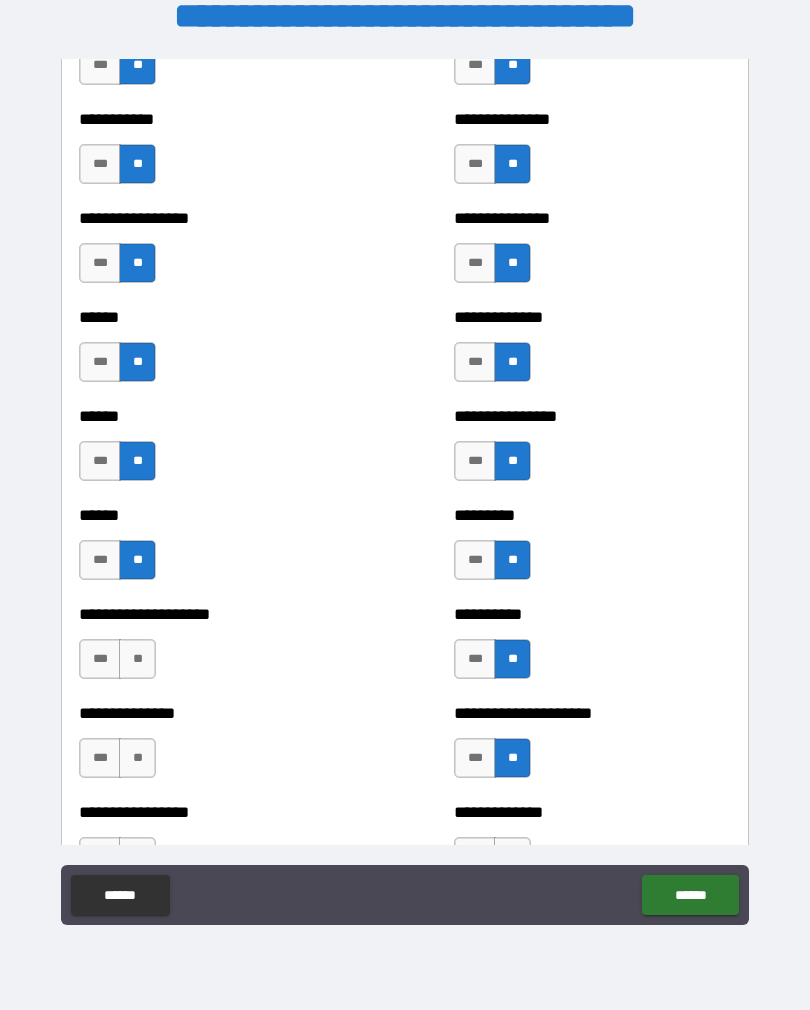 click on "**" at bounding box center [137, 758] 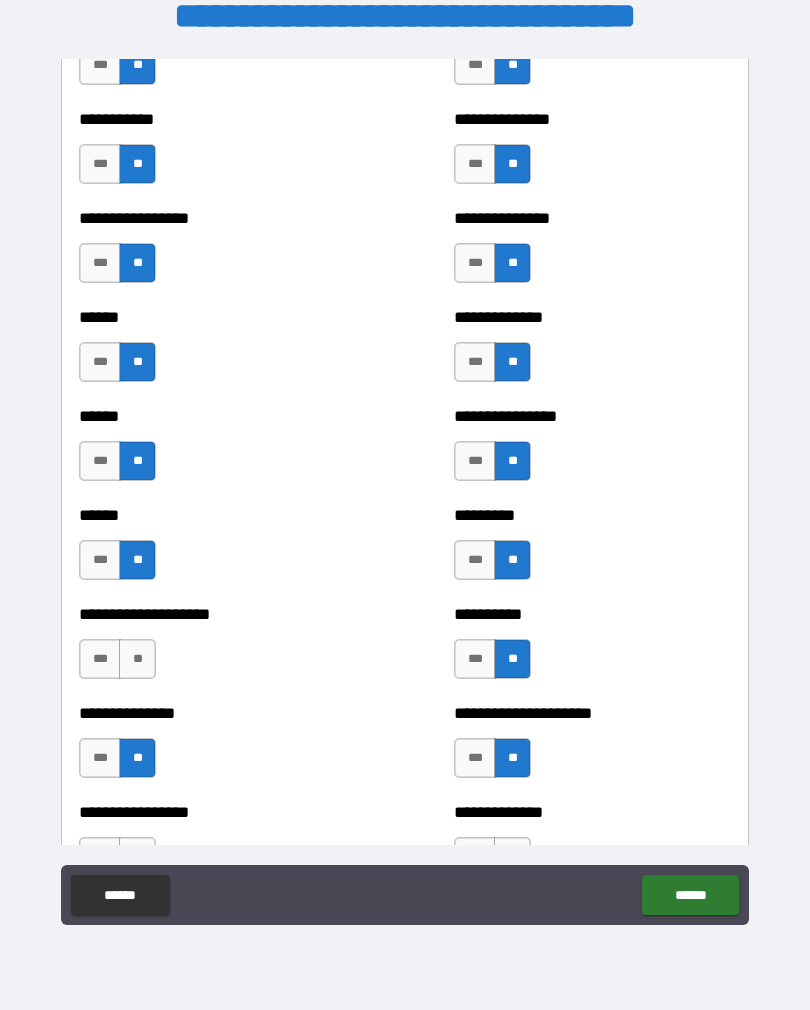 click on "**" at bounding box center (137, 659) 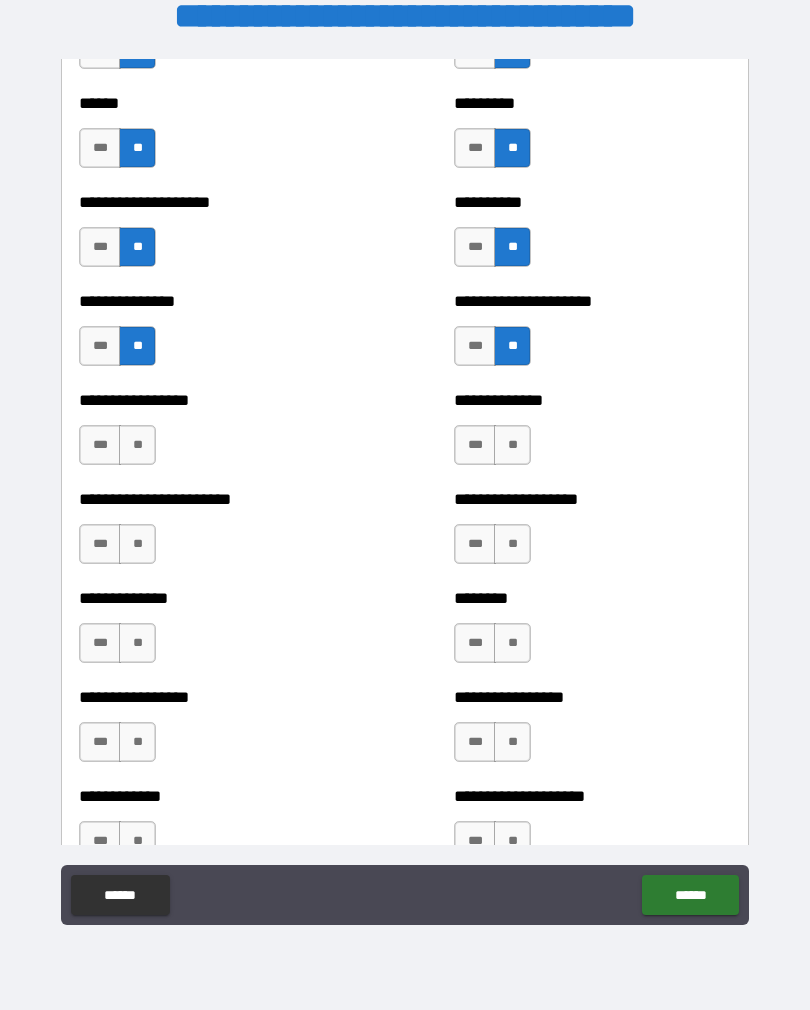 scroll, scrollTop: 3242, scrollLeft: 0, axis: vertical 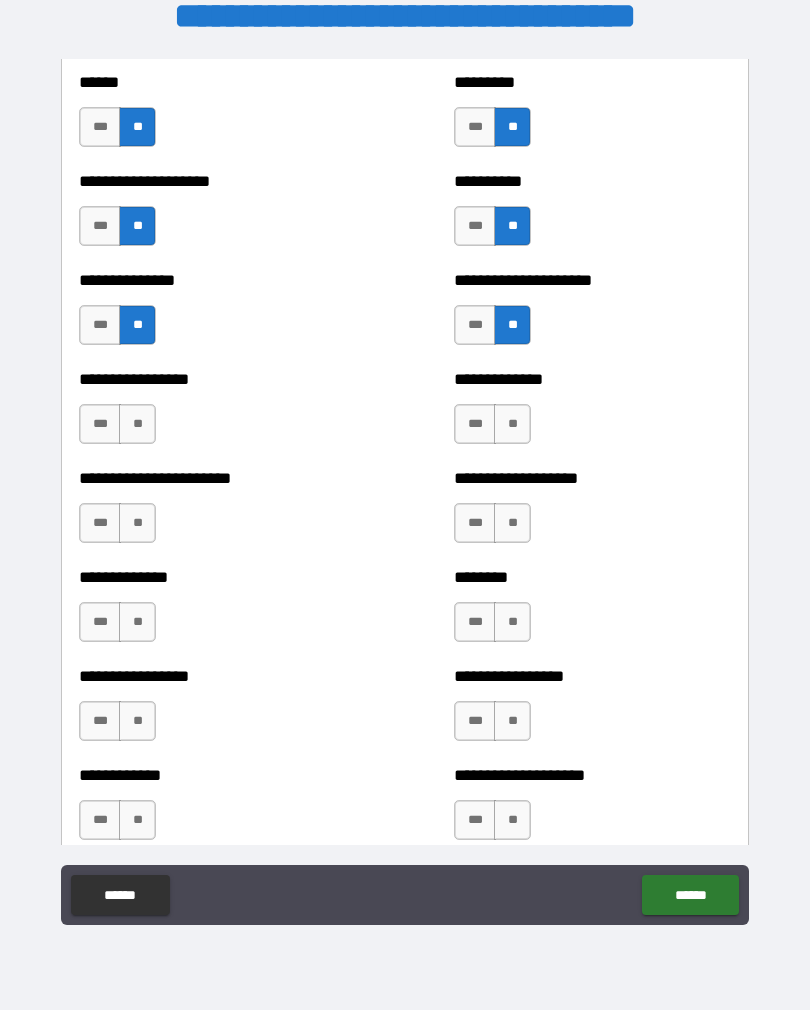 click on "**" at bounding box center (512, 424) 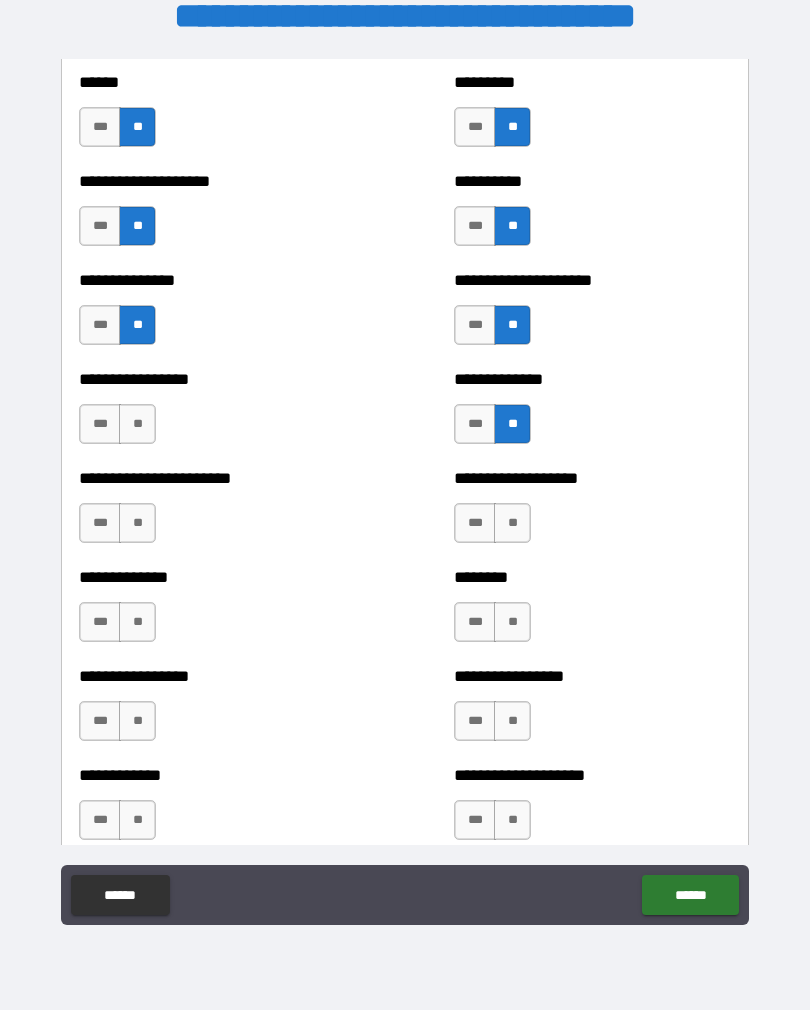 click on "**" at bounding box center (512, 523) 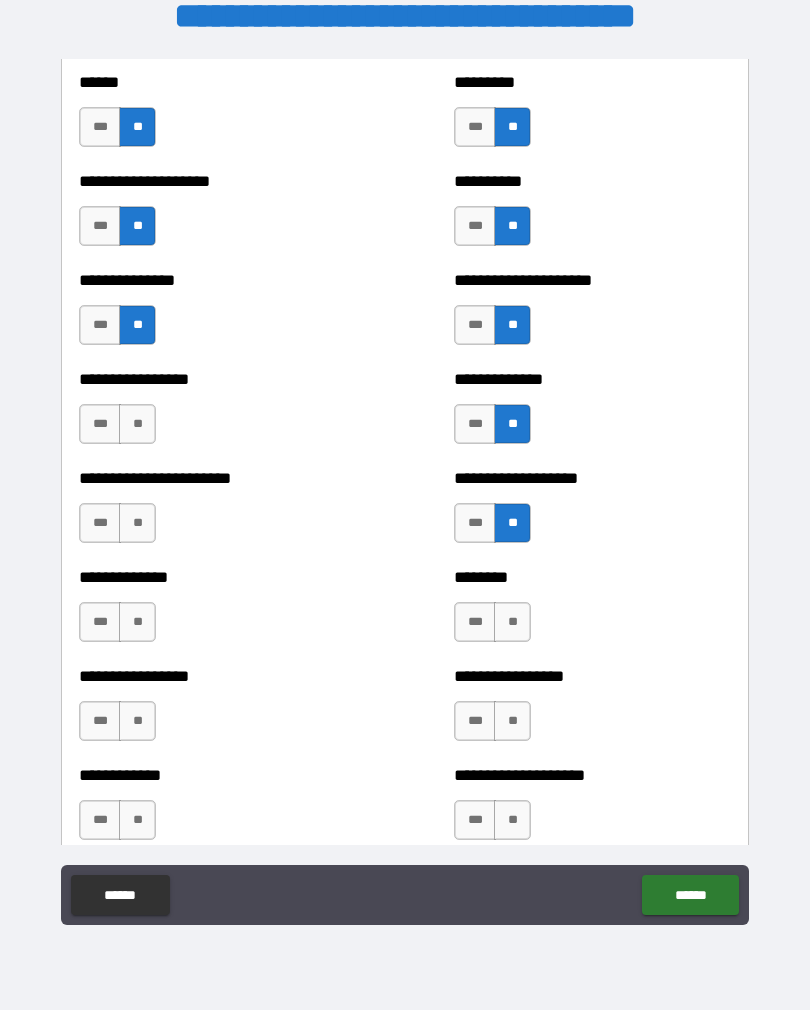 click on "**" at bounding box center (512, 622) 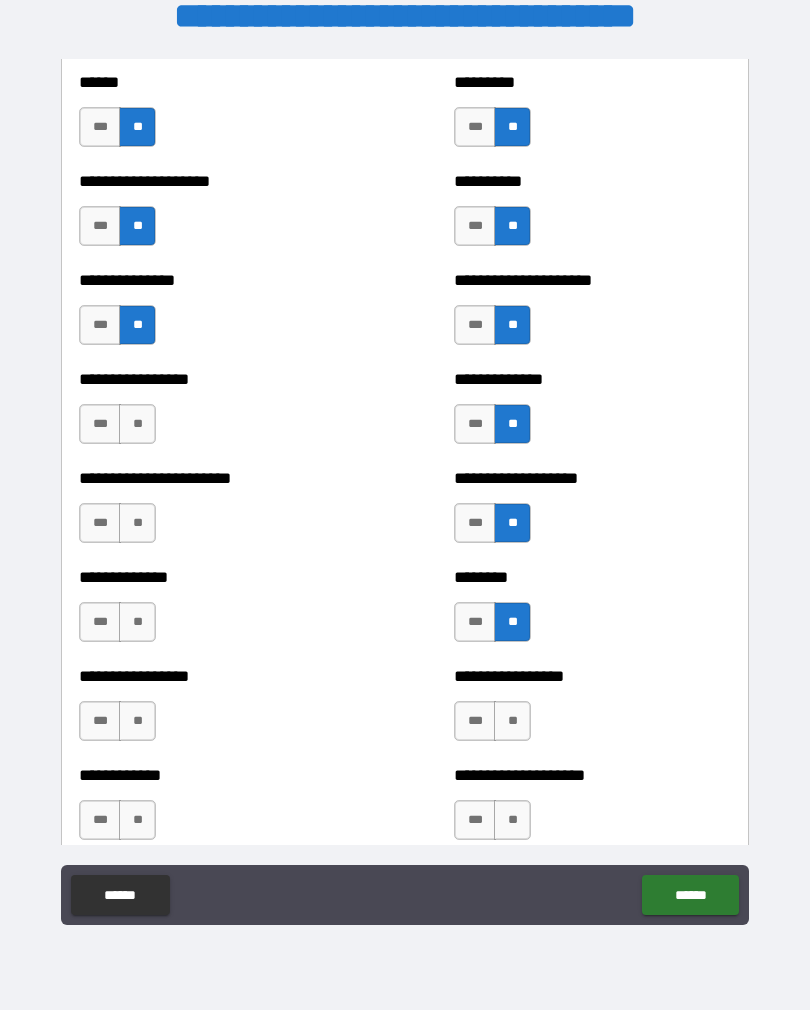 click on "**" at bounding box center (512, 721) 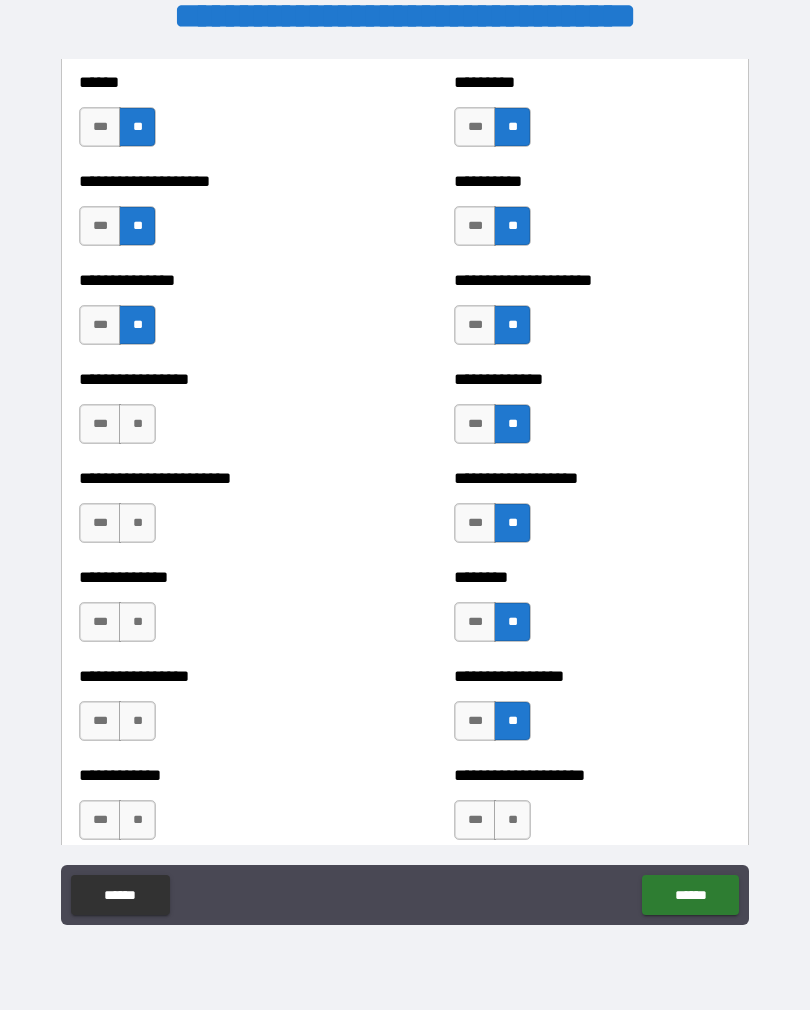 click on "**" at bounding box center [512, 820] 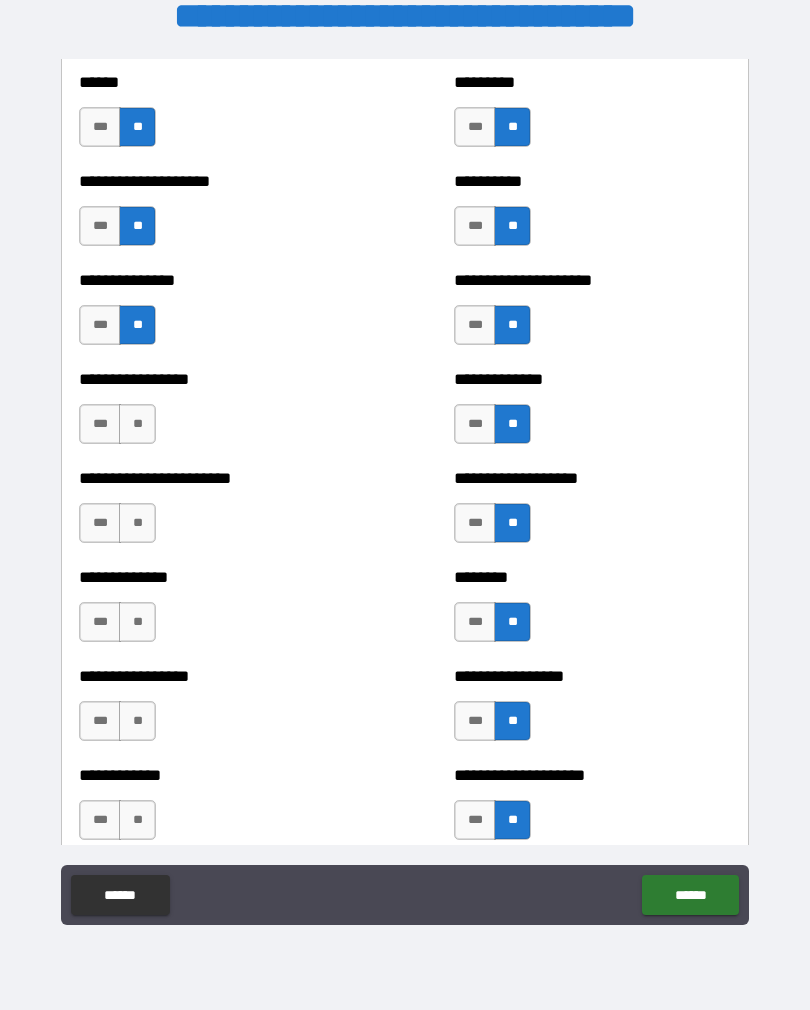 click on "**" at bounding box center (137, 820) 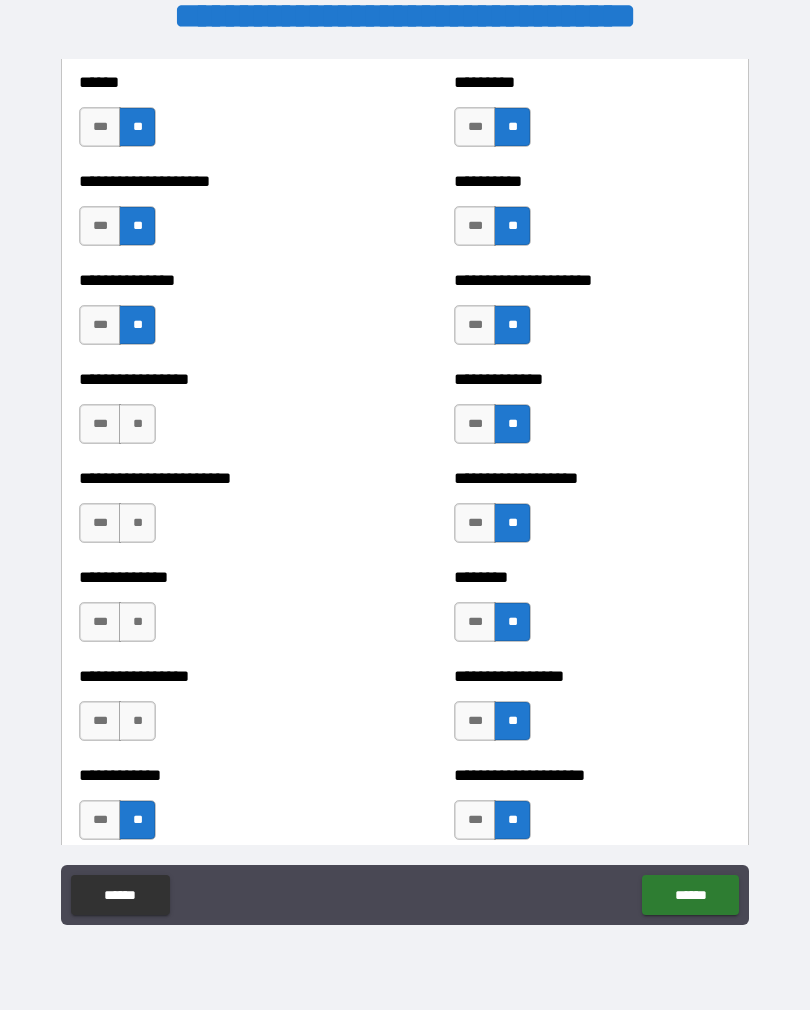 click on "**" at bounding box center [137, 721] 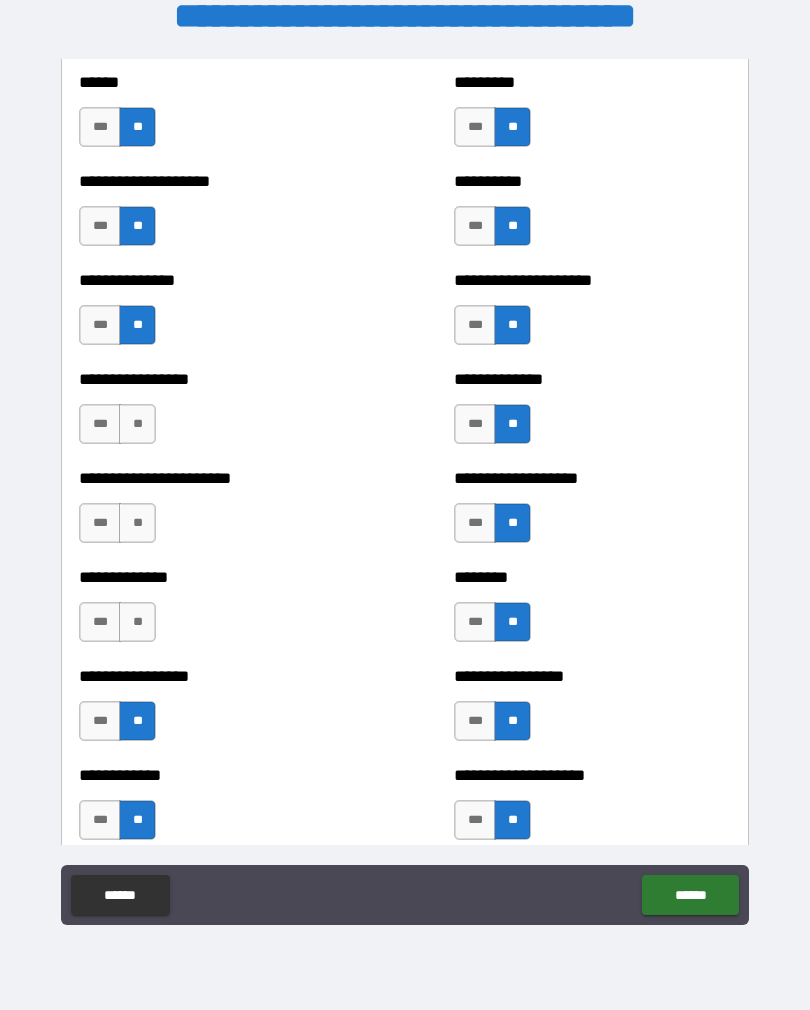 click on "**" at bounding box center (137, 622) 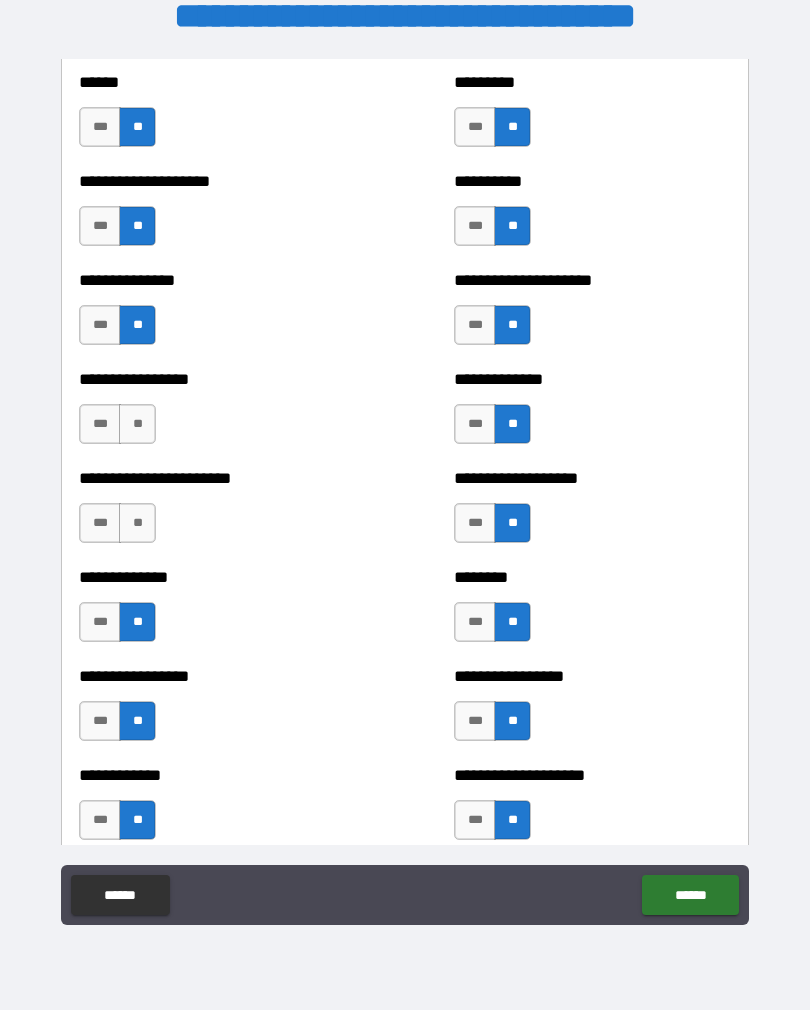 click on "**" at bounding box center [137, 523] 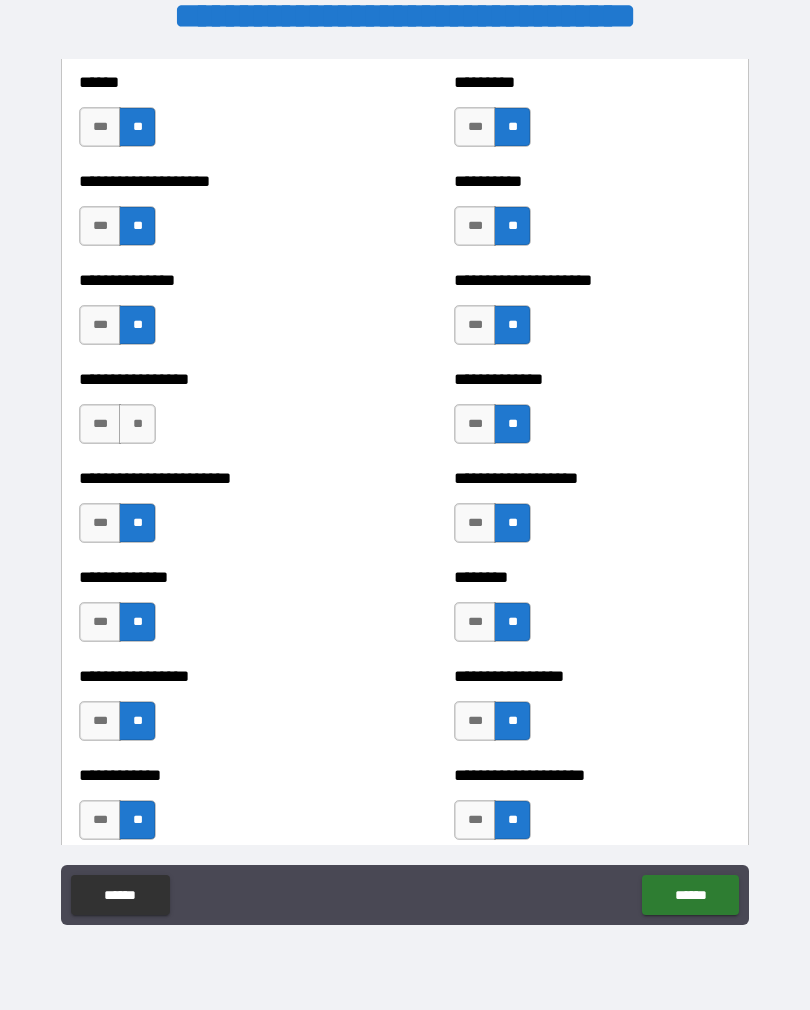 click on "**" at bounding box center (137, 424) 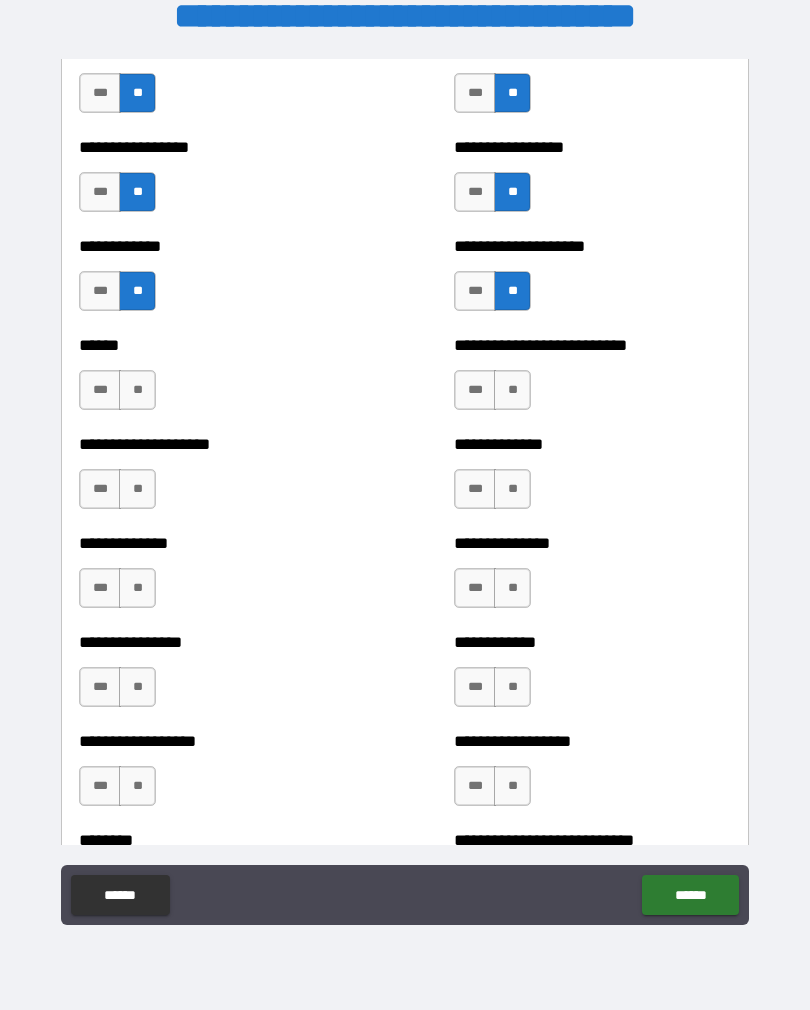 scroll, scrollTop: 3809, scrollLeft: 0, axis: vertical 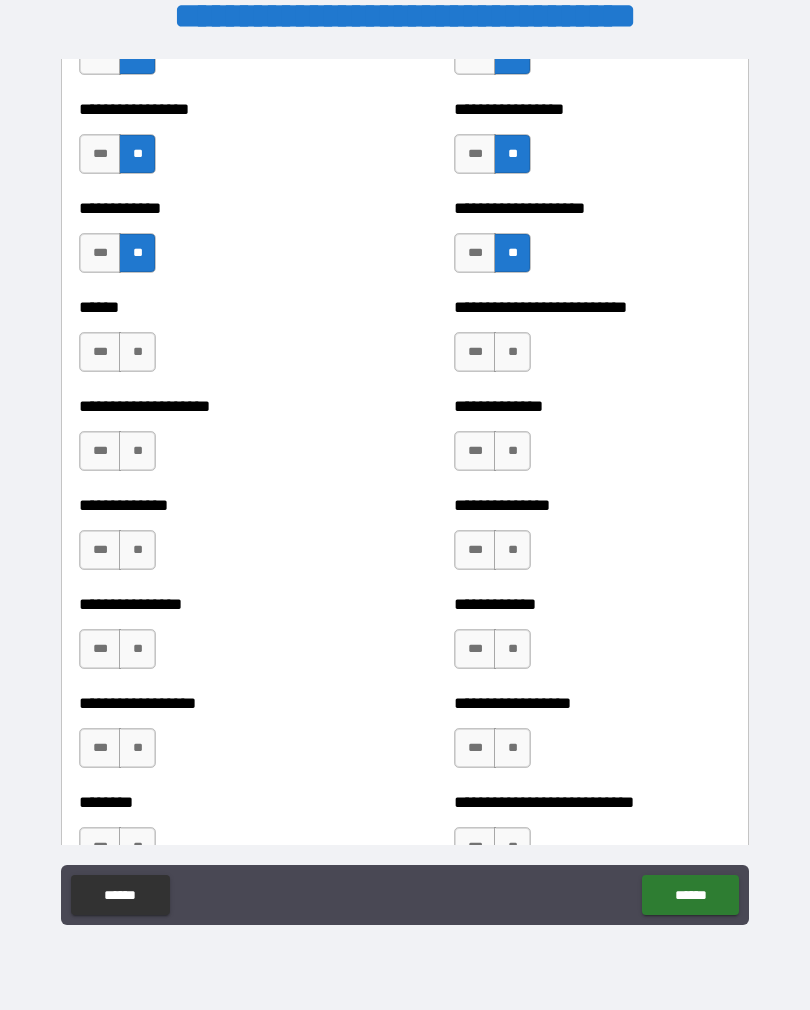 click on "**********" at bounding box center [592, 342] 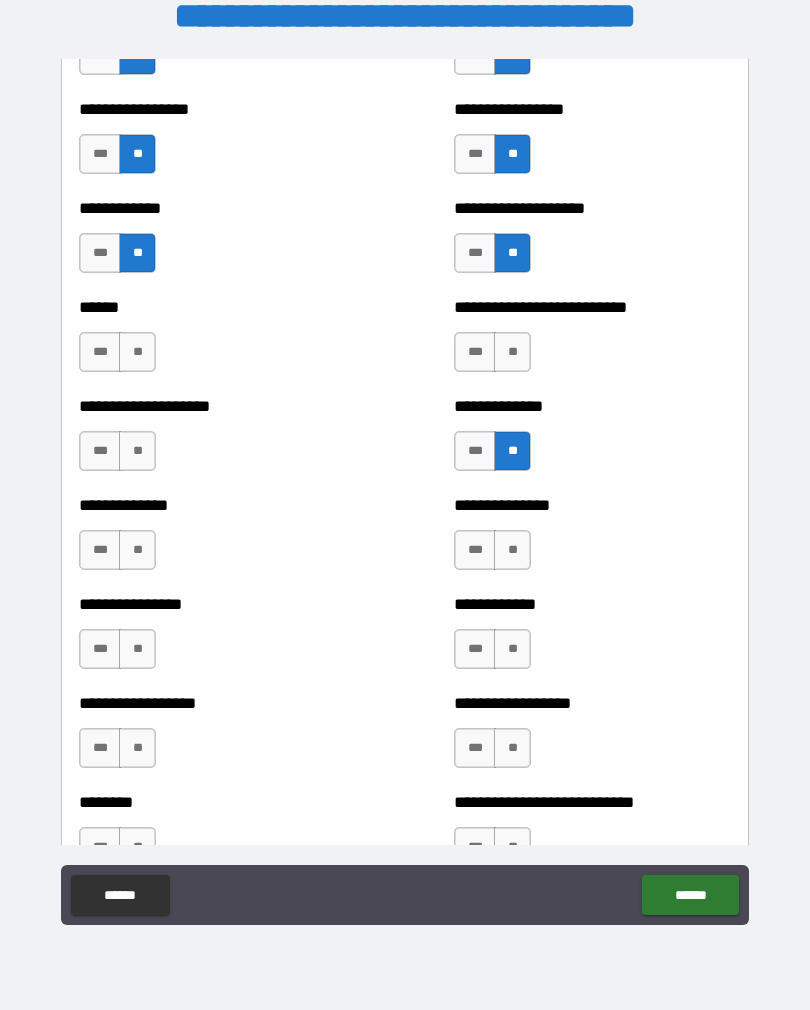 click on "**" at bounding box center [512, 352] 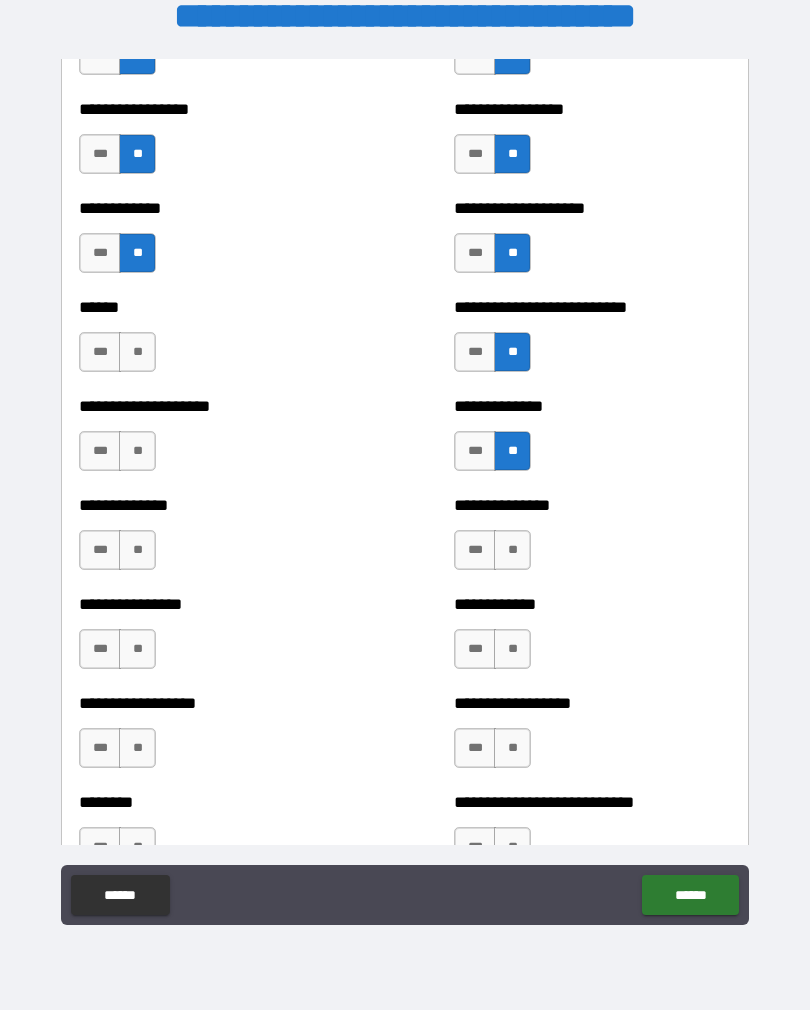 click on "**" at bounding box center (512, 550) 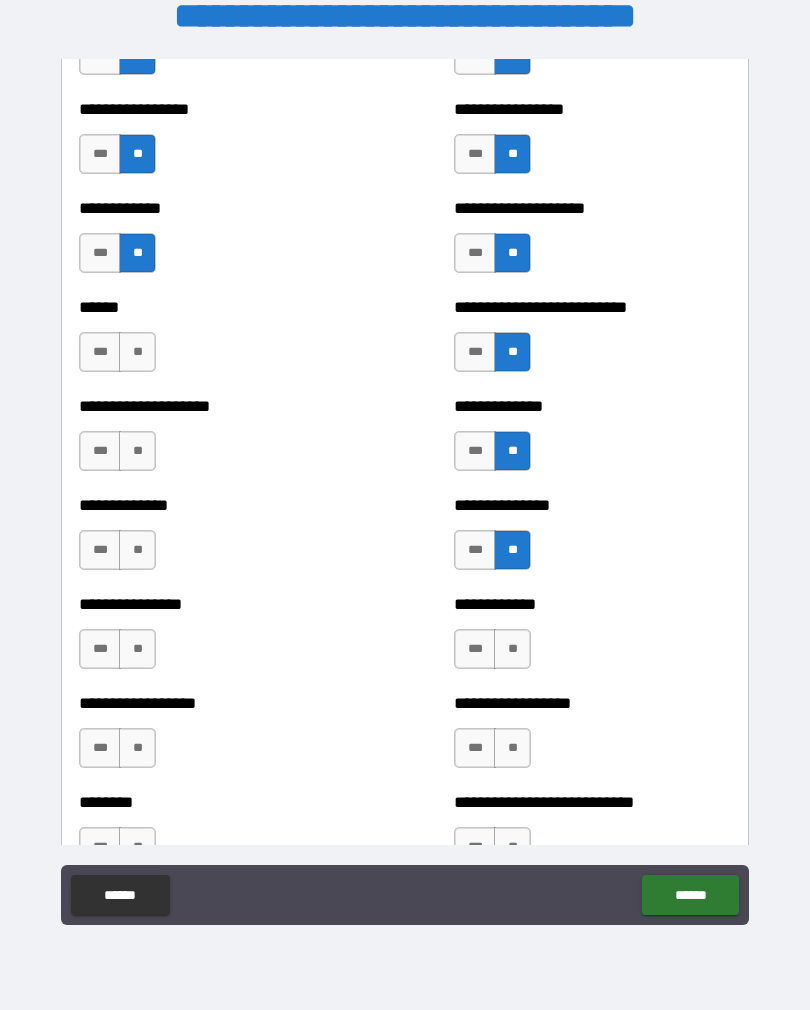 click on "**" at bounding box center [512, 649] 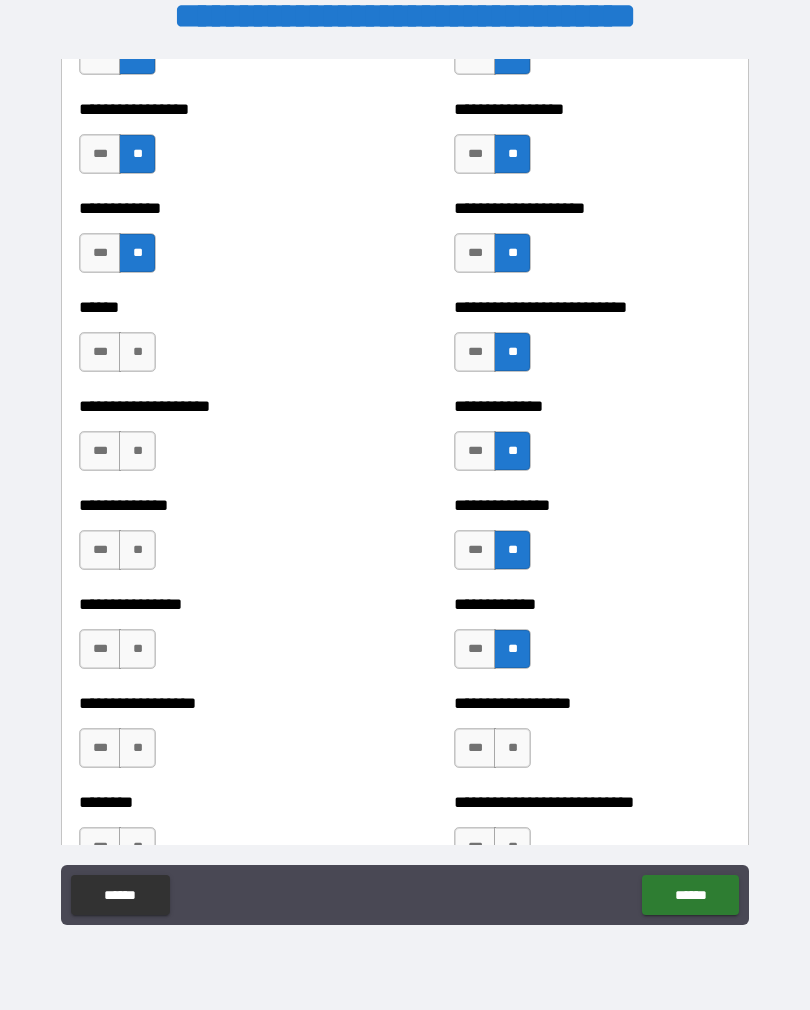click on "**" at bounding box center (512, 748) 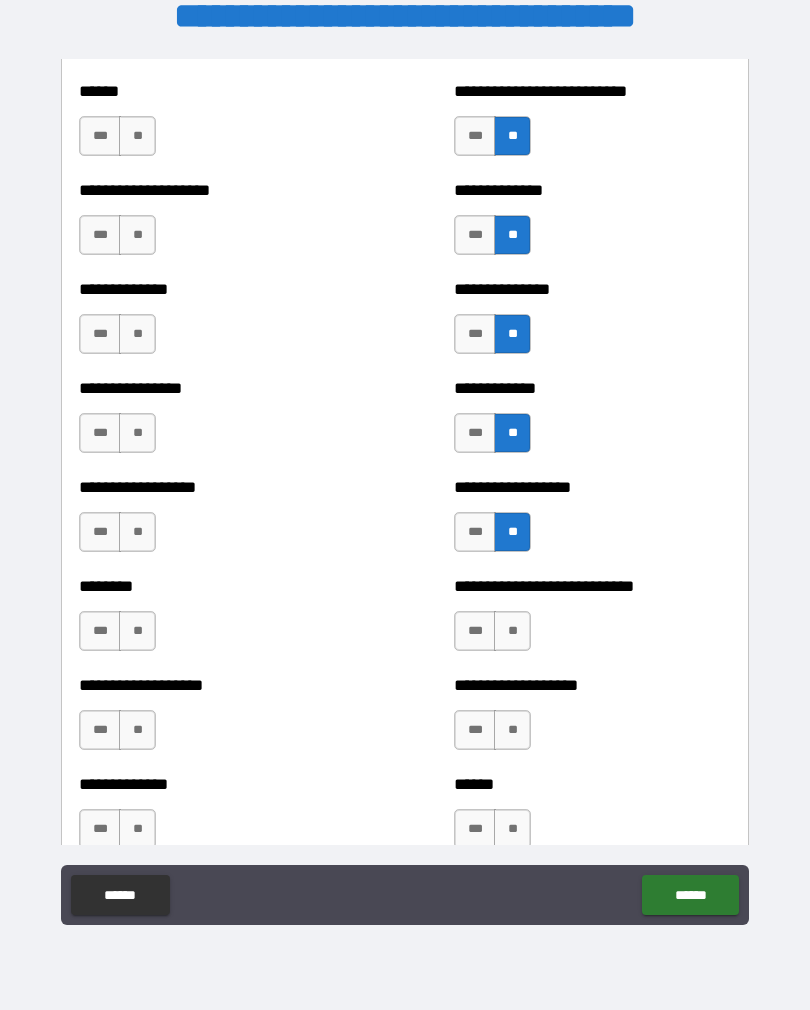 scroll, scrollTop: 4033, scrollLeft: 0, axis: vertical 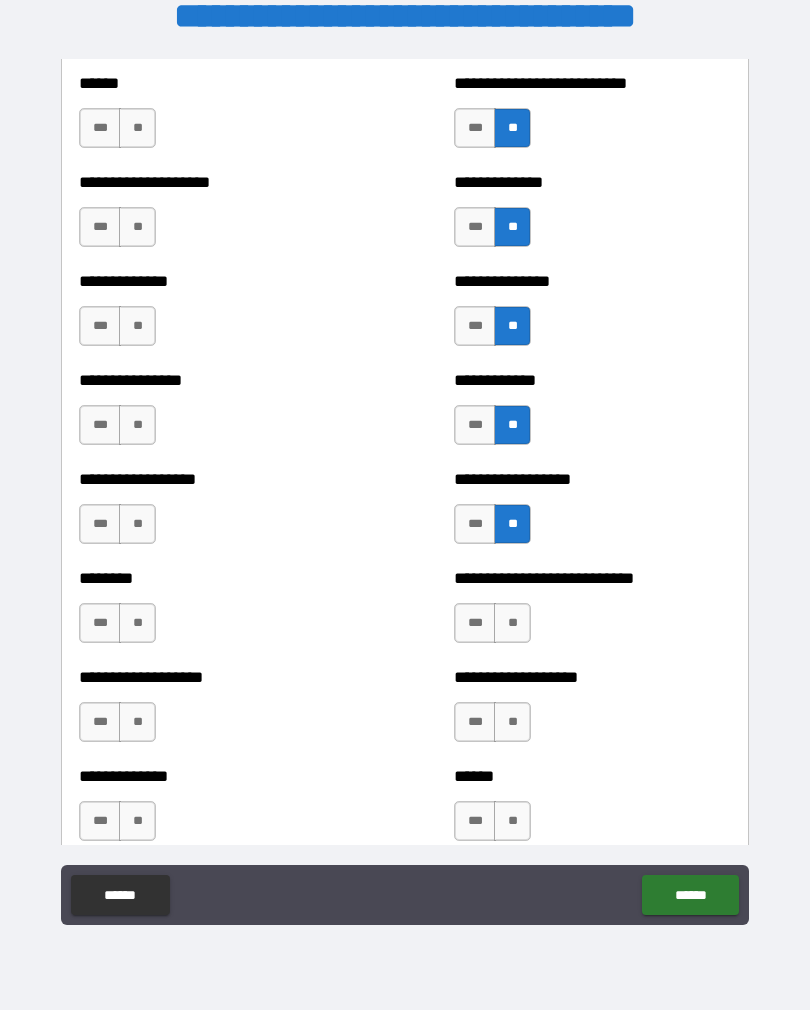 click on "**" at bounding box center [512, 623] 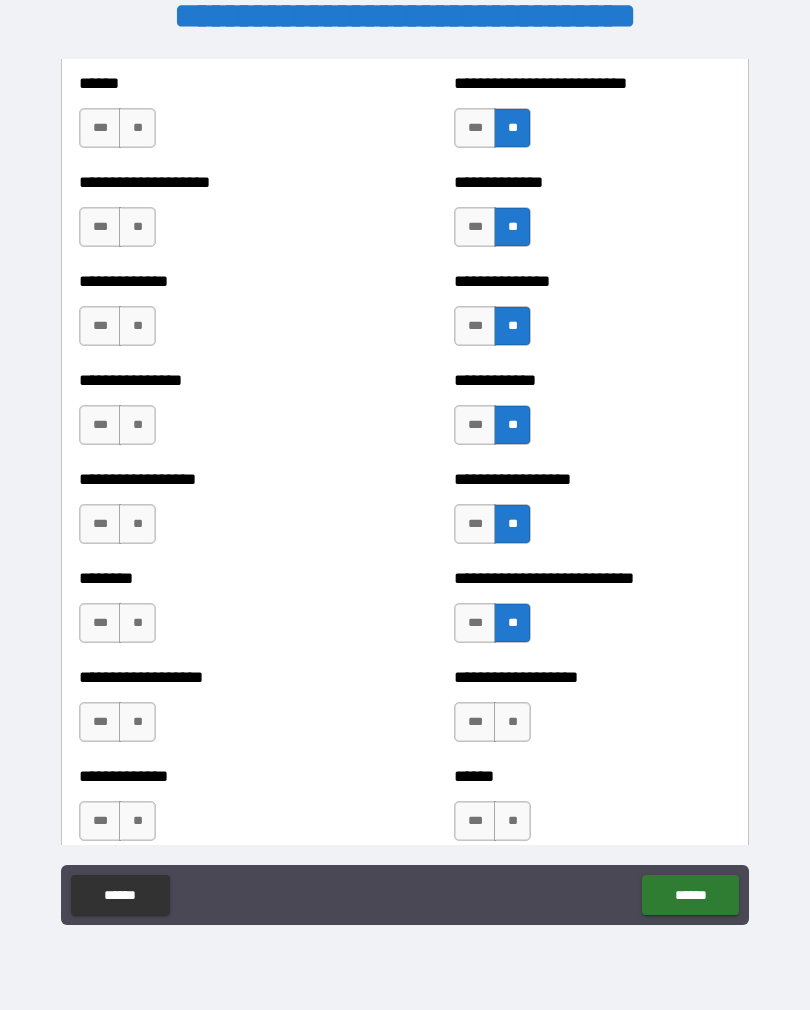 click on "**" at bounding box center [512, 722] 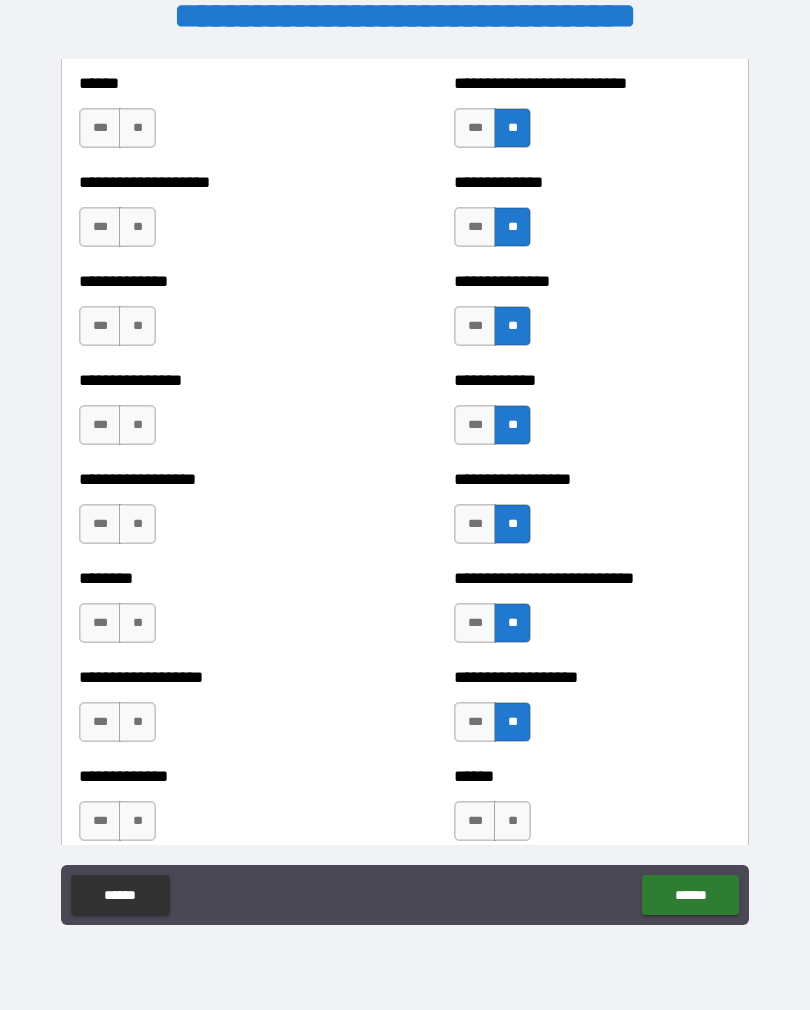 click on "**" at bounding box center [512, 821] 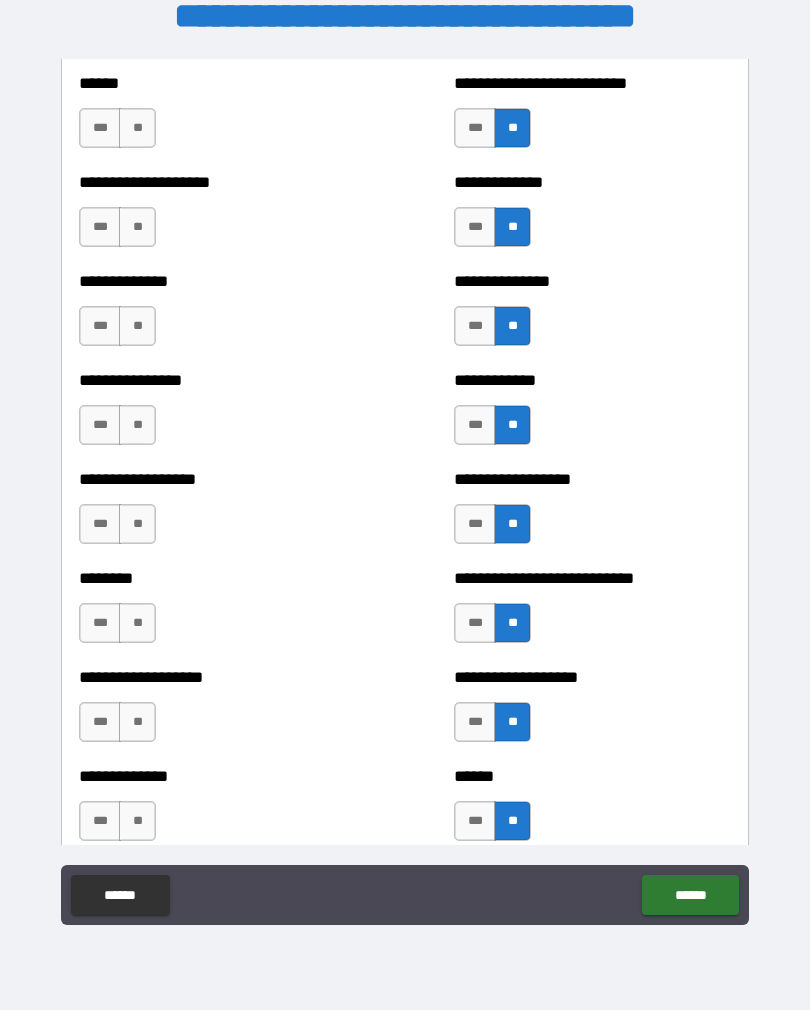 click on "**" at bounding box center (137, 821) 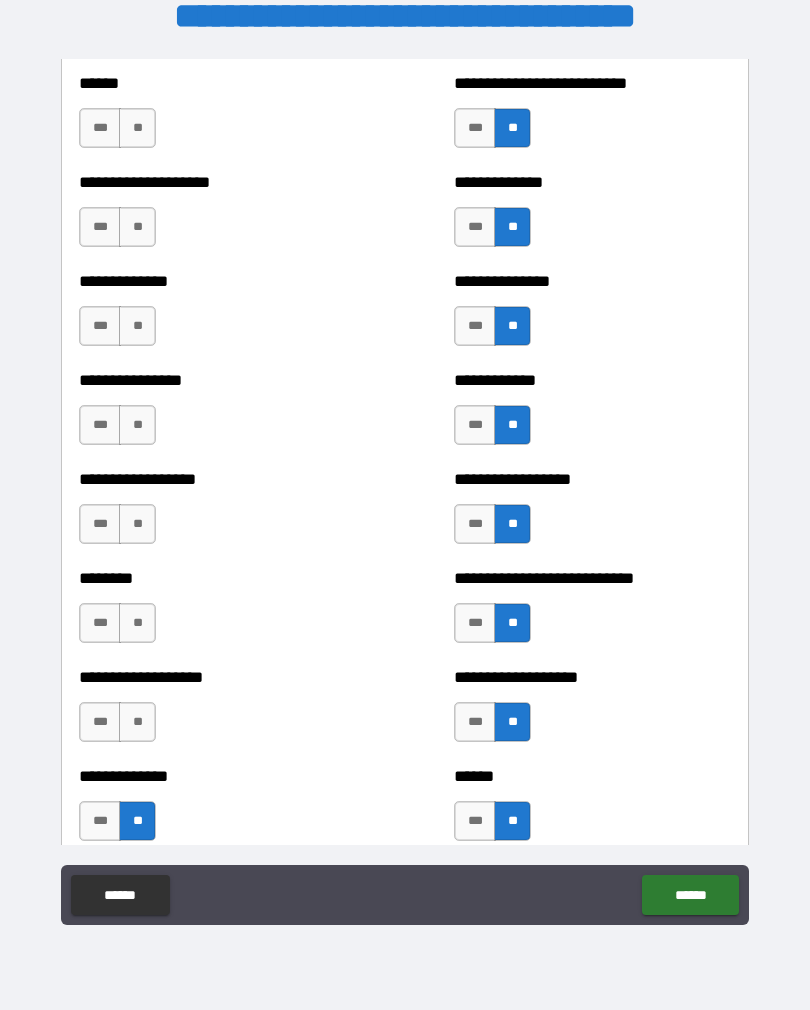click on "**" at bounding box center [137, 722] 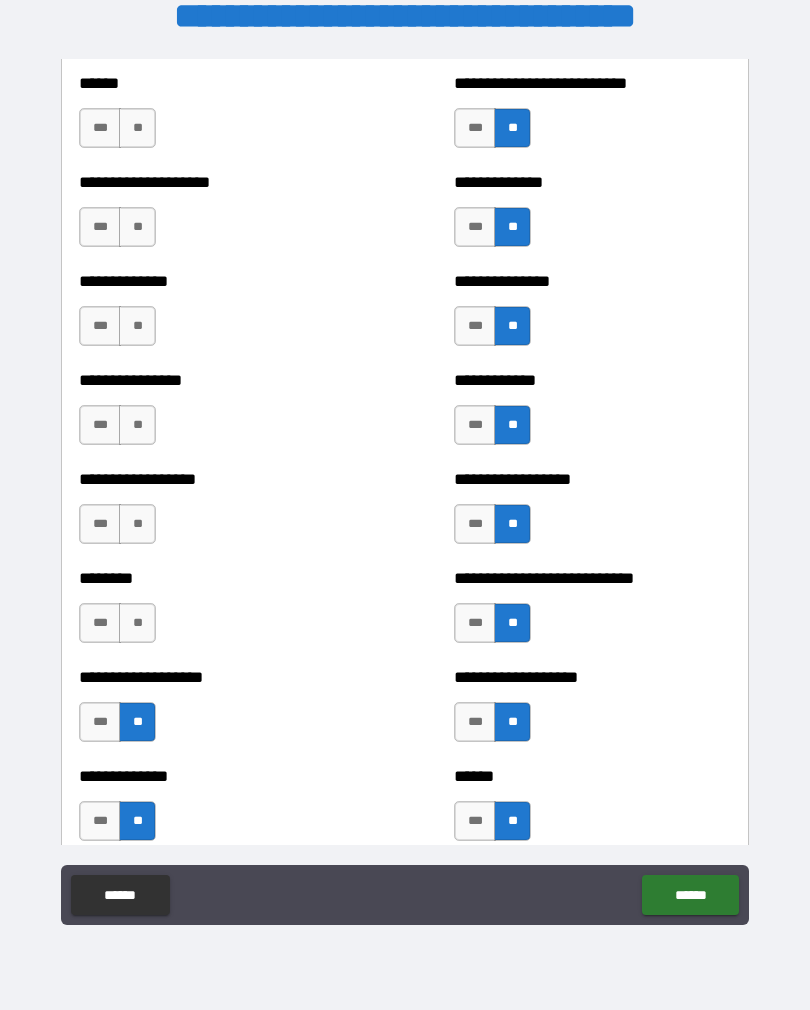 click on "**" at bounding box center (137, 623) 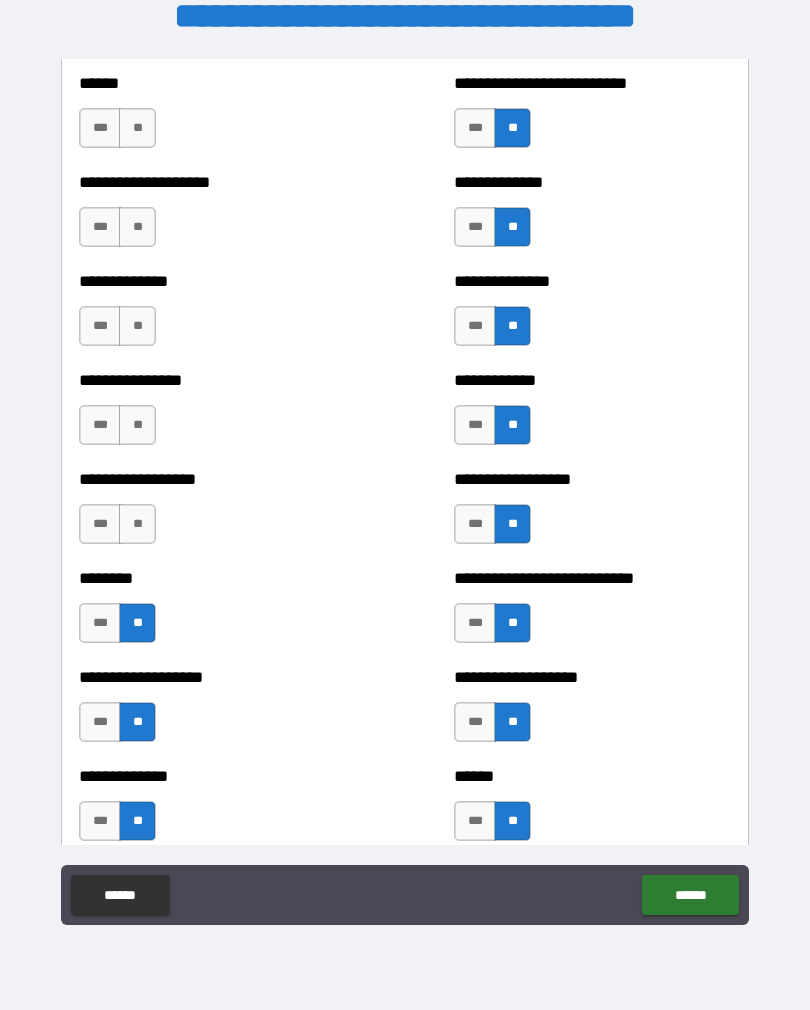 click on "**" at bounding box center [137, 524] 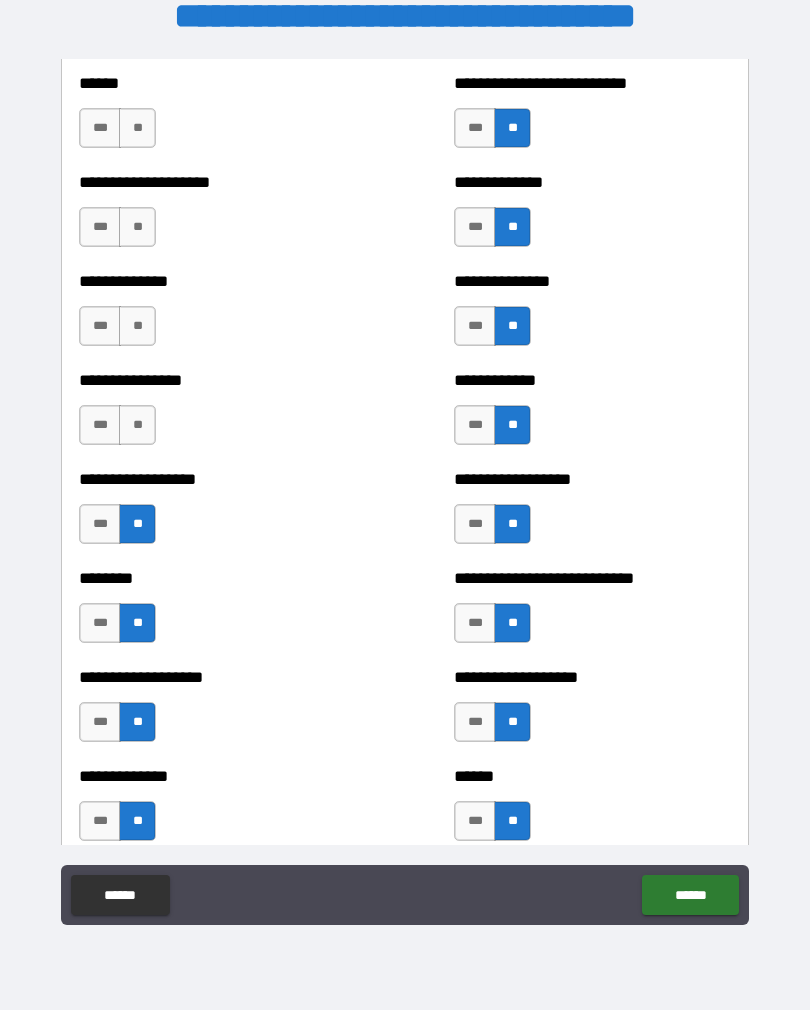 click on "**" at bounding box center [137, 425] 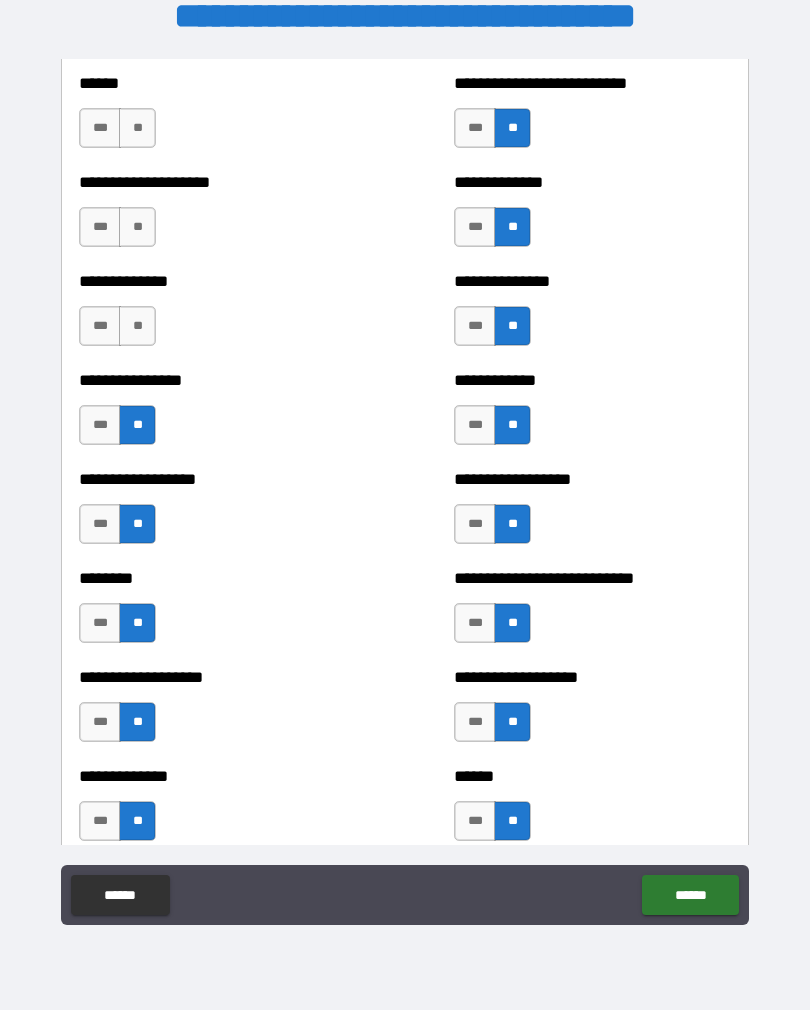 click on "**" at bounding box center [137, 326] 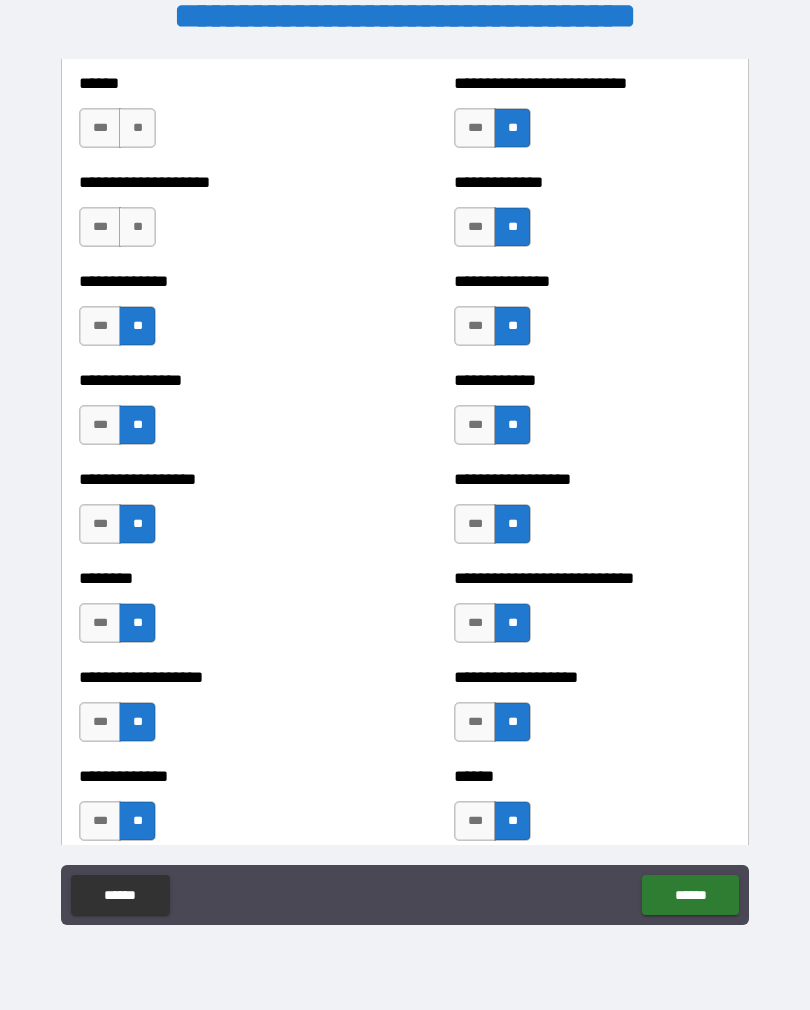 click on "**" at bounding box center [137, 227] 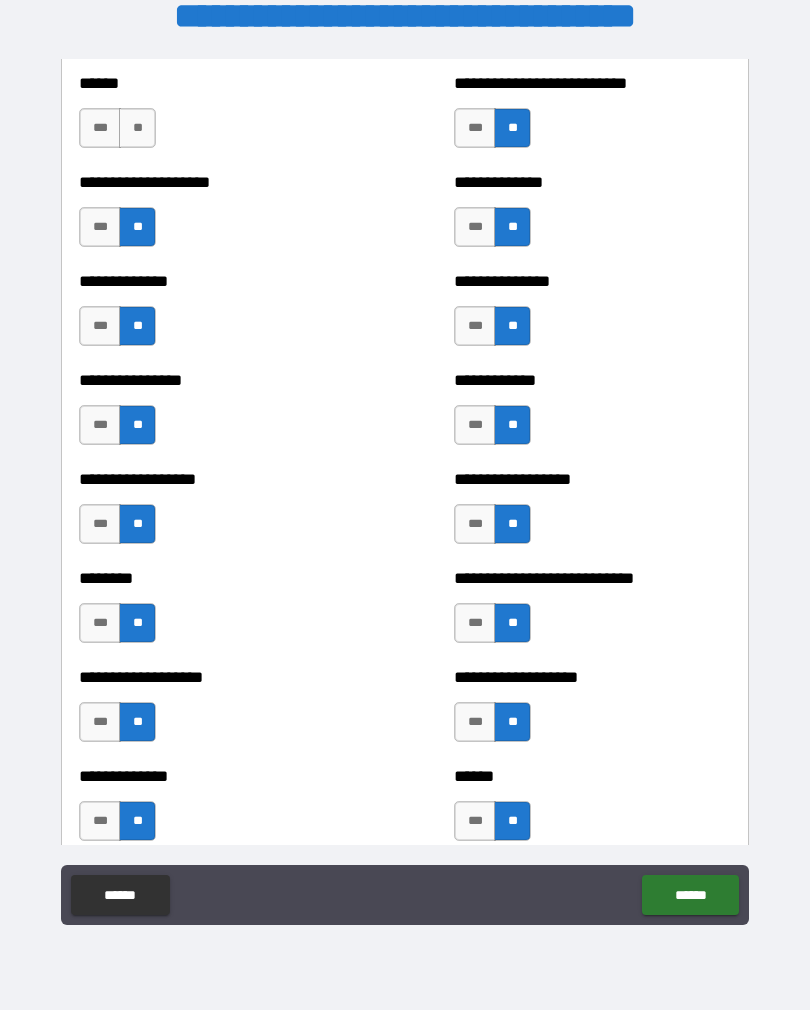 click on "**" at bounding box center [137, 128] 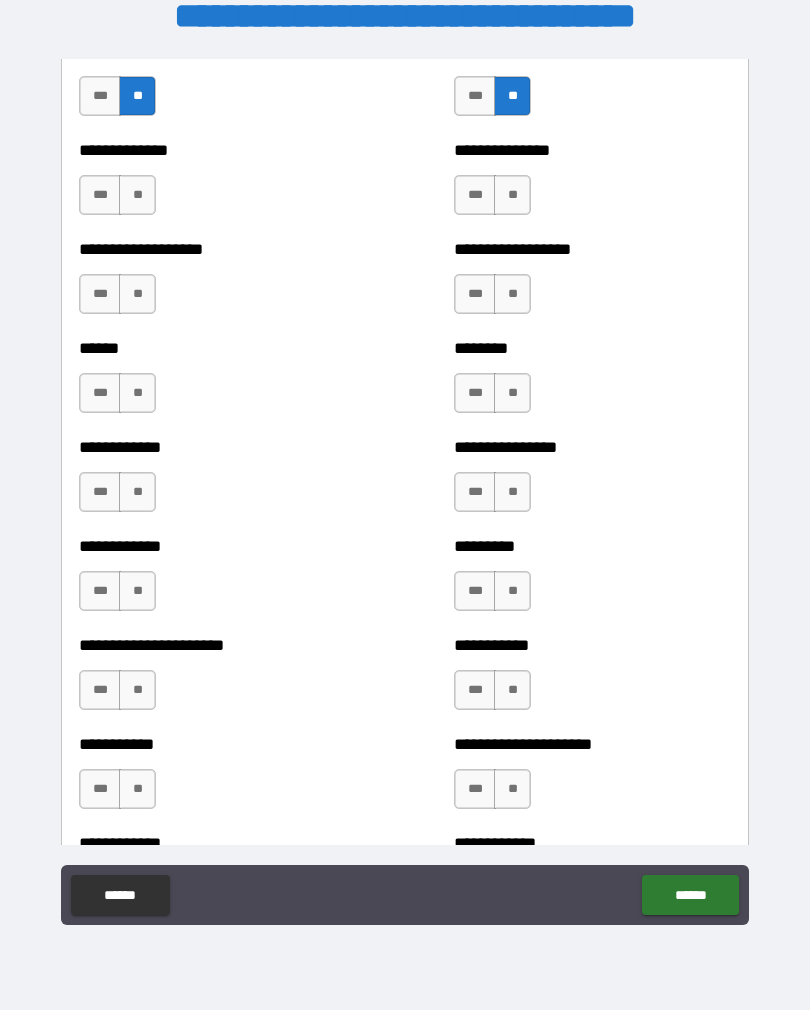 scroll, scrollTop: 4760, scrollLeft: 0, axis: vertical 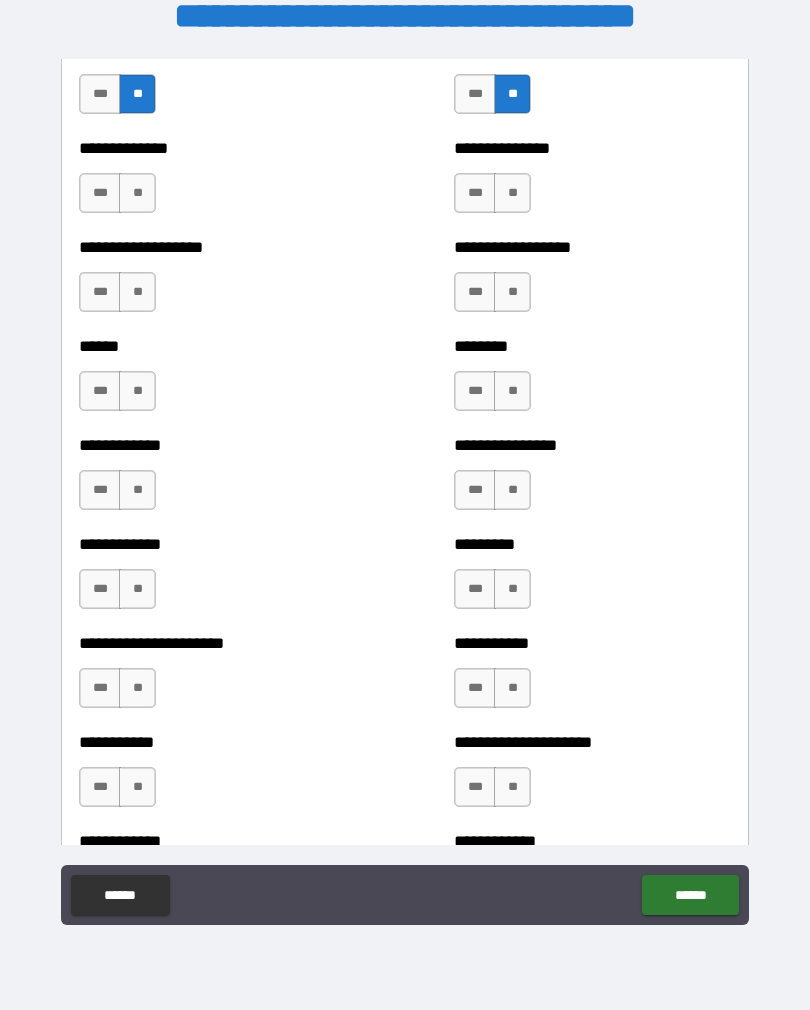 click on "**" at bounding box center (512, 292) 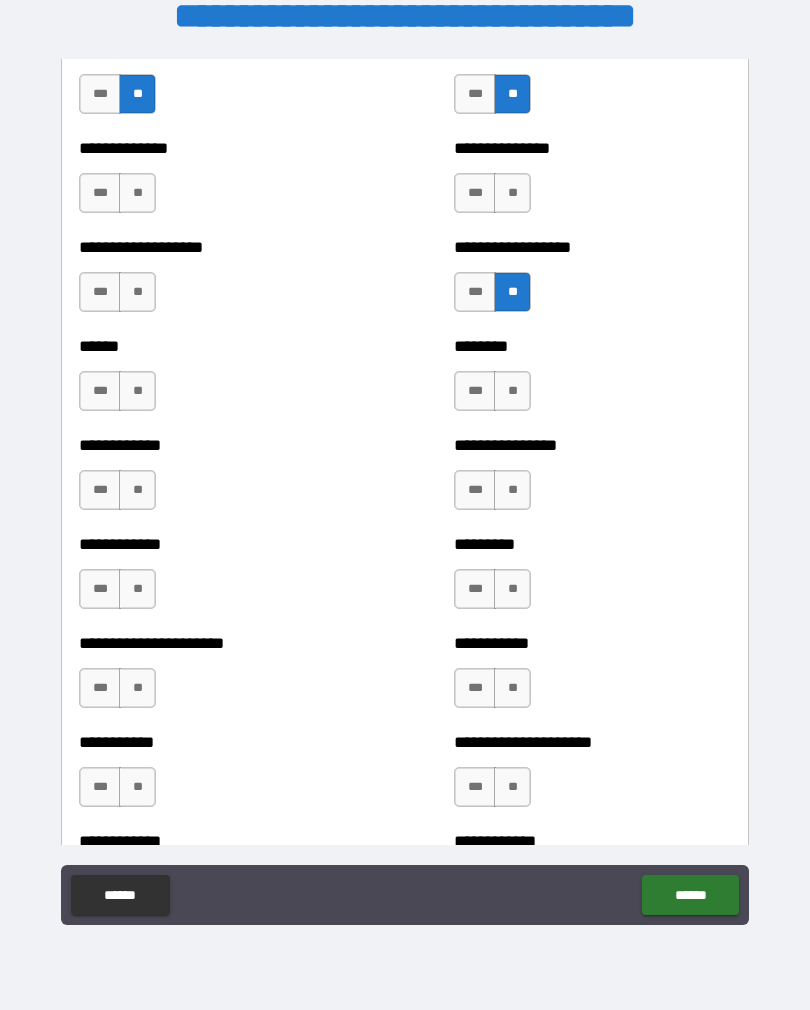 click on "**" at bounding box center [512, 391] 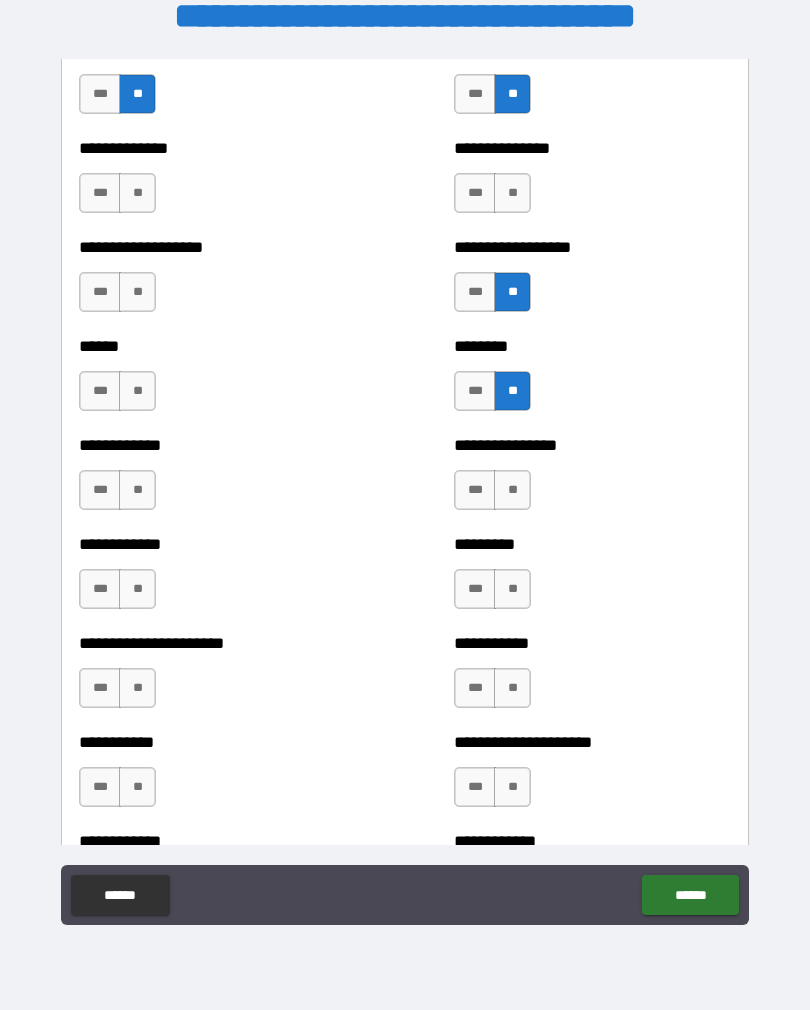 click on "**" at bounding box center [512, 193] 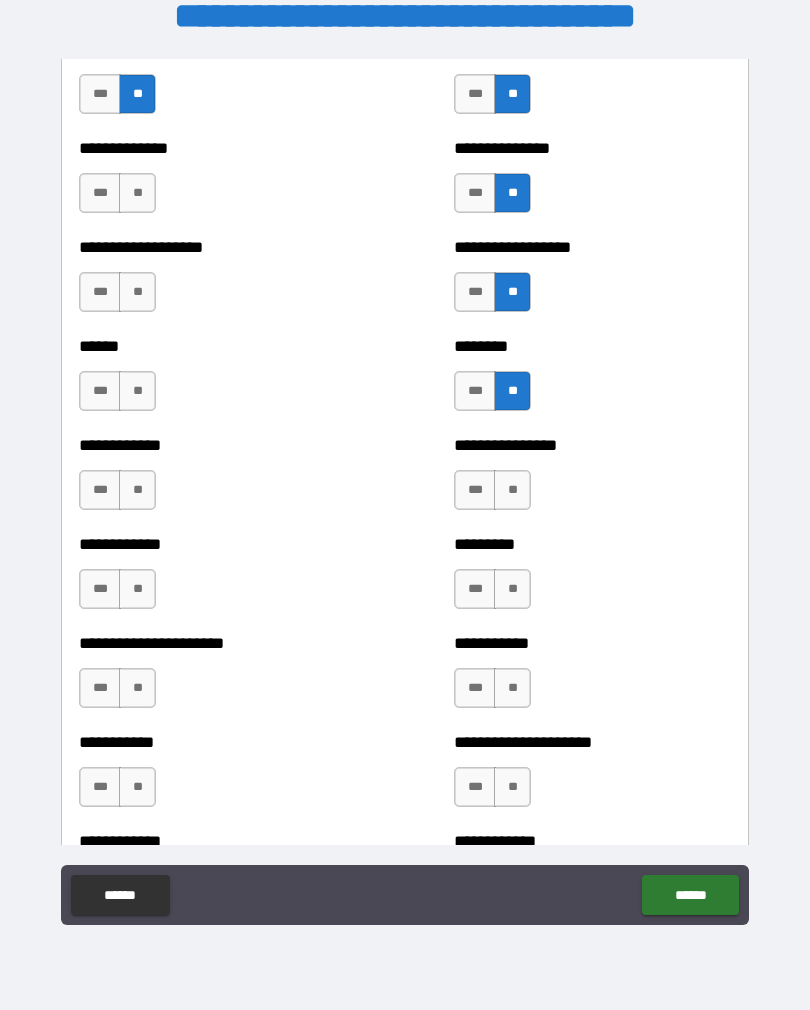 click on "**" at bounding box center [512, 490] 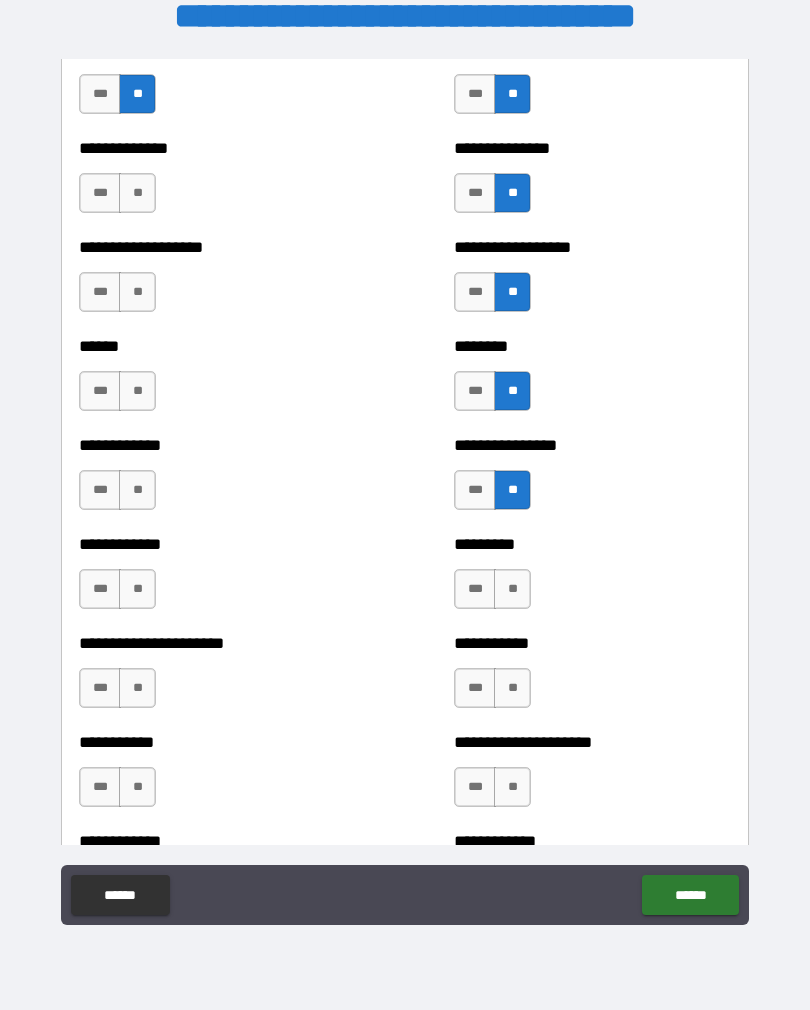 click on "**" at bounding box center (512, 589) 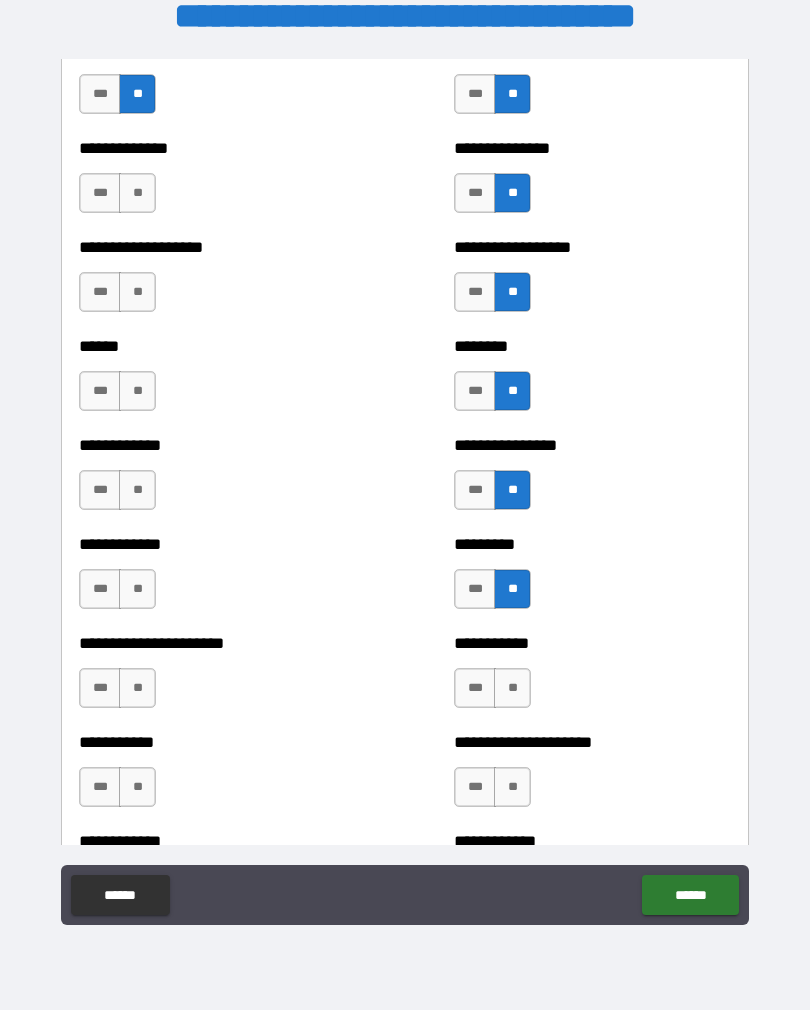 click on "**" at bounding box center [512, 688] 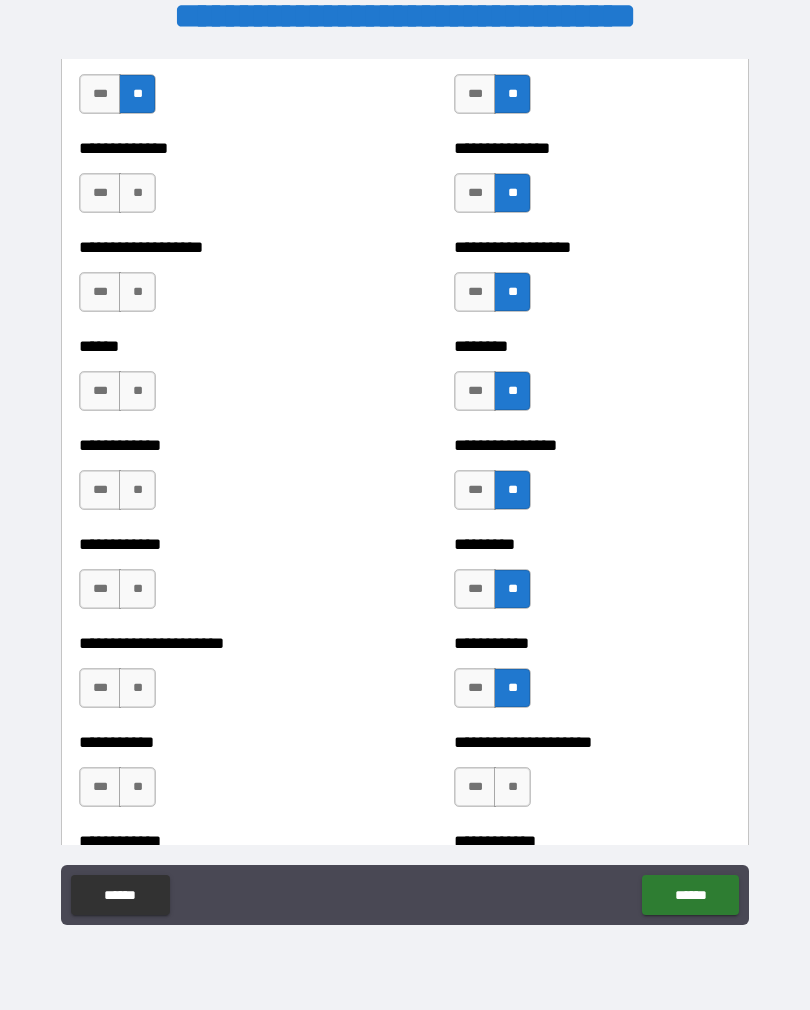 click on "**" at bounding box center [512, 787] 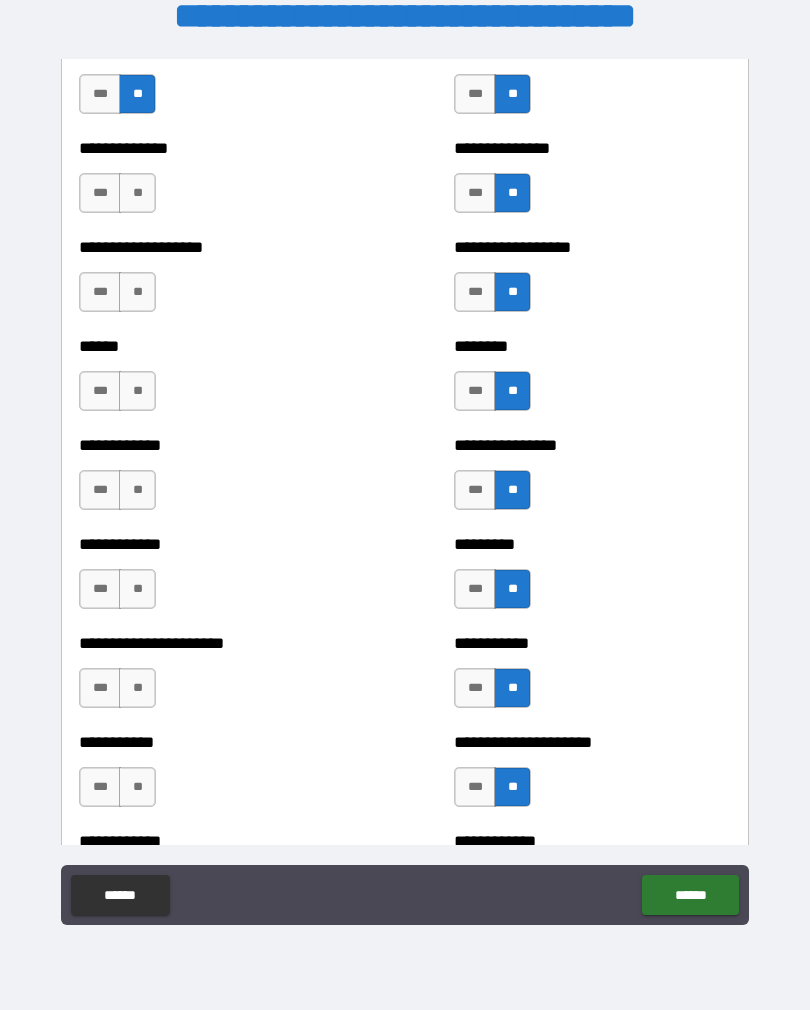 click on "**" at bounding box center [137, 787] 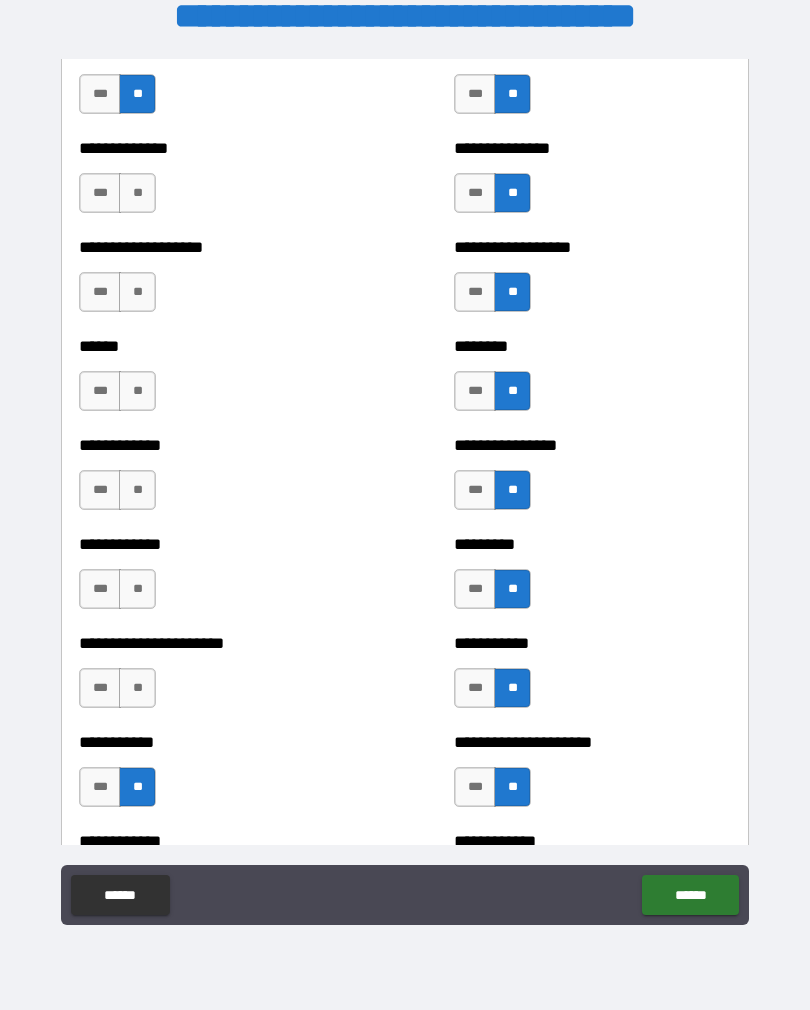 click on "**" at bounding box center (137, 688) 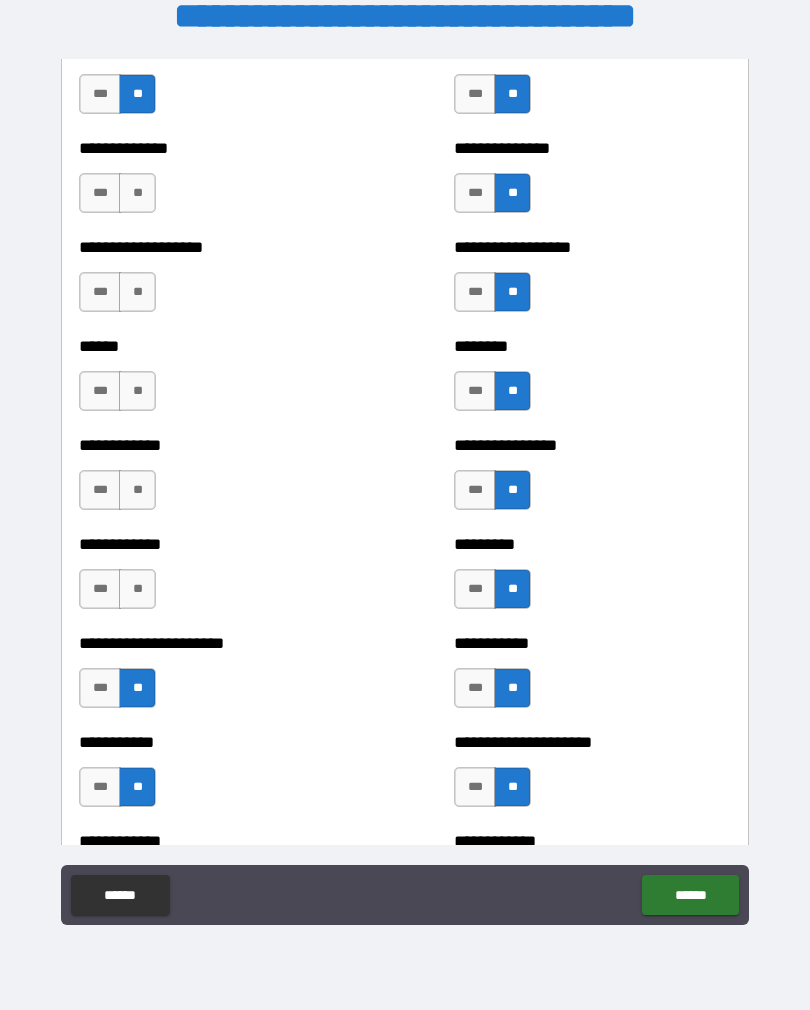 click on "**" at bounding box center (137, 589) 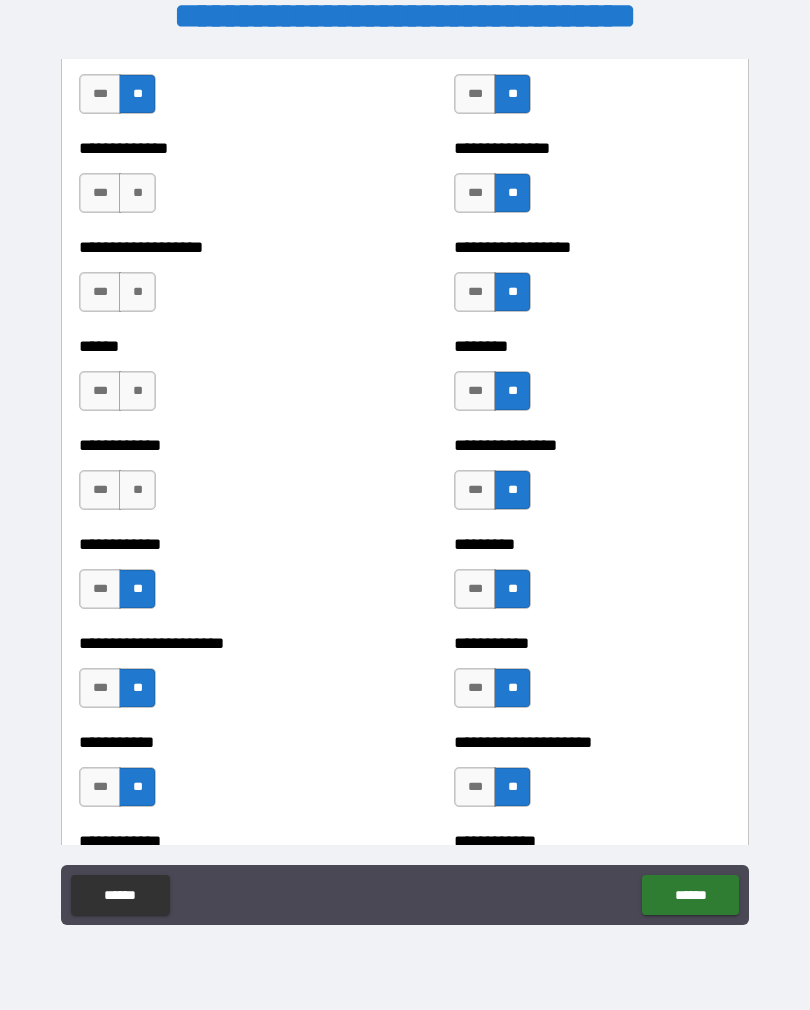 click on "**" at bounding box center [137, 490] 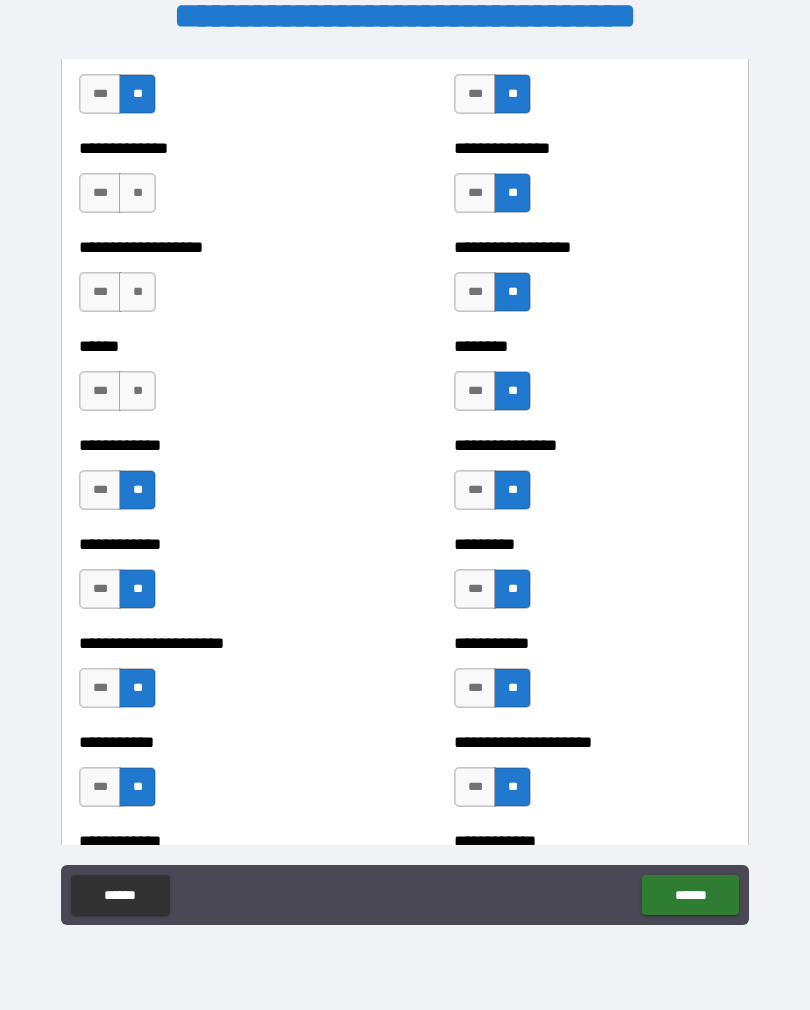 click on "**" at bounding box center (137, 391) 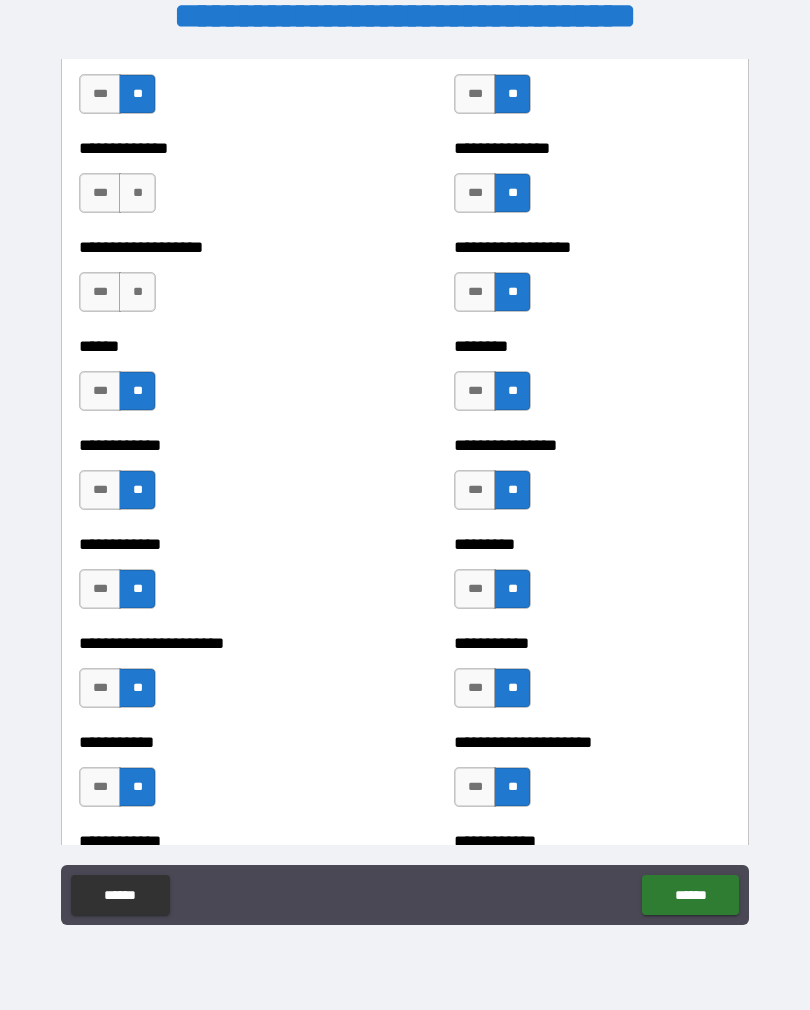 click on "**" at bounding box center [137, 292] 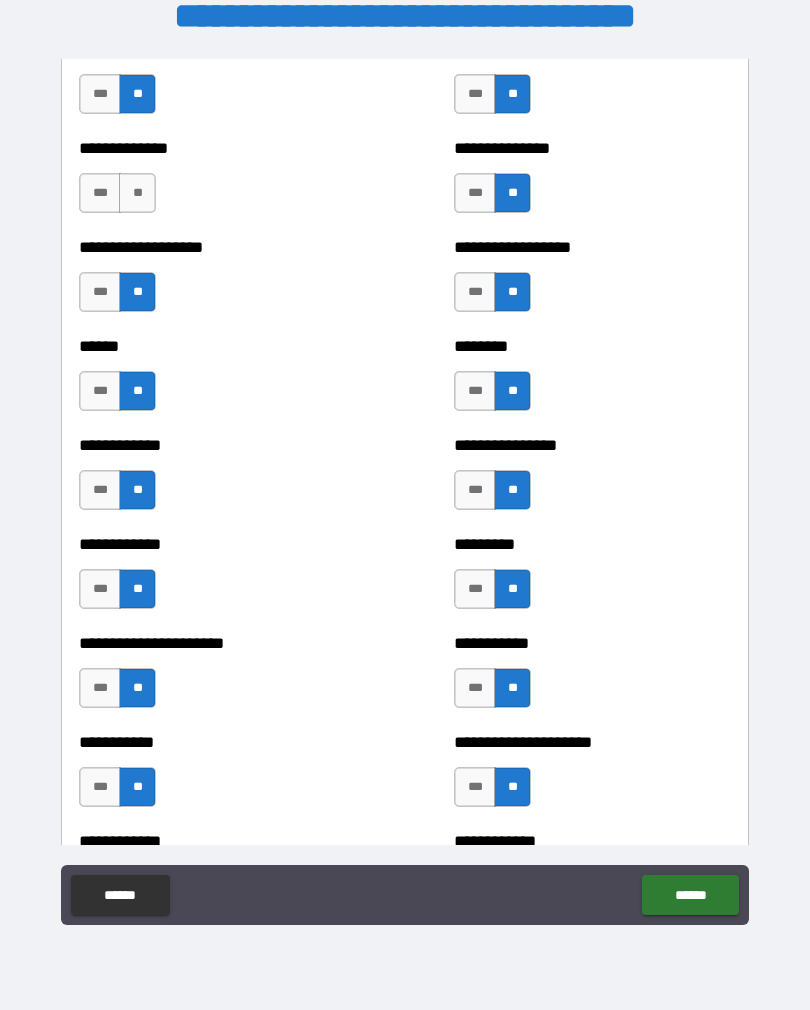 click on "**" at bounding box center [137, 193] 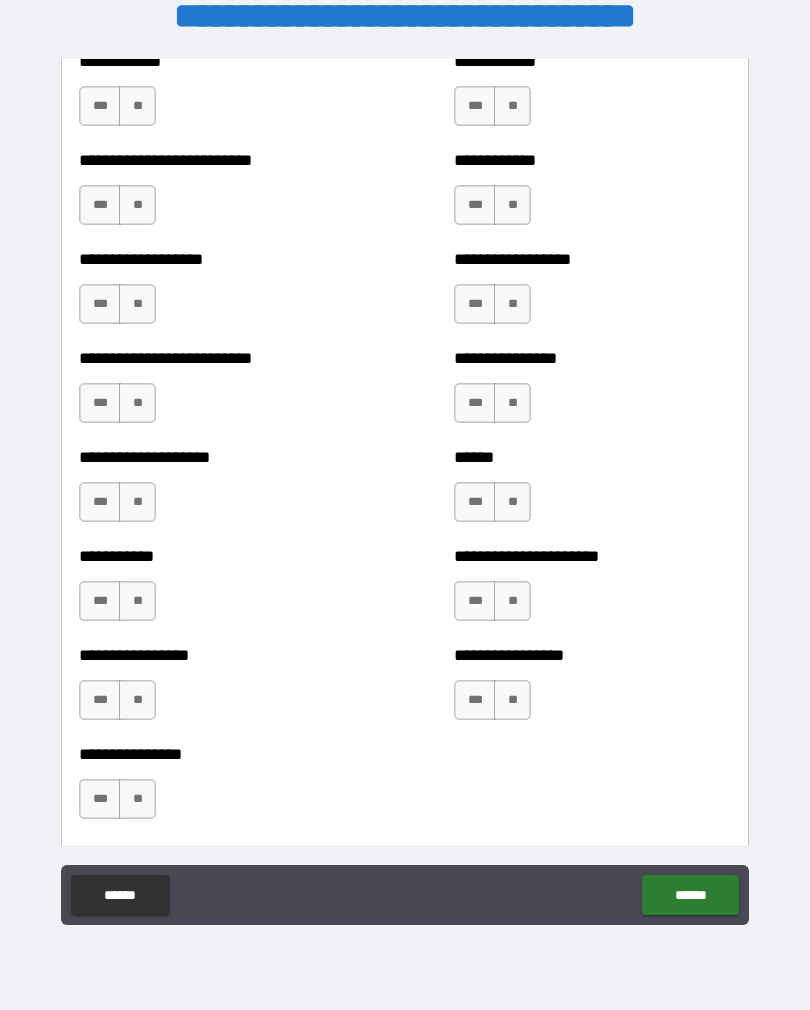 scroll, scrollTop: 5541, scrollLeft: 0, axis: vertical 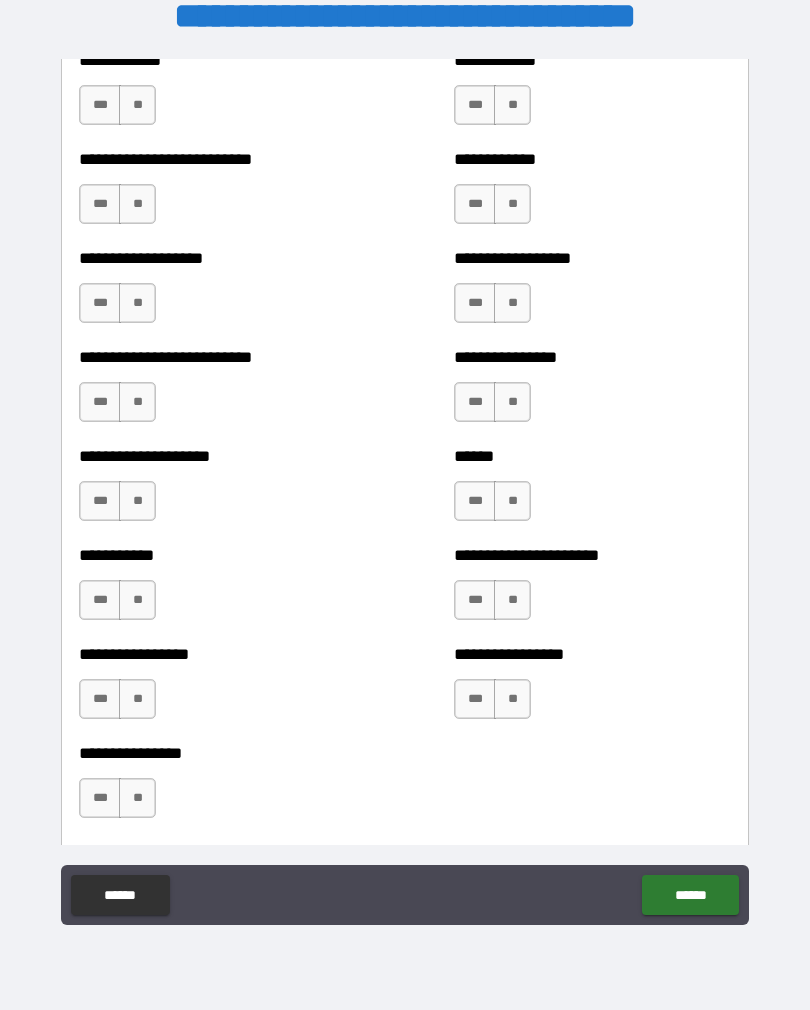 click on "**" at bounding box center [512, 105] 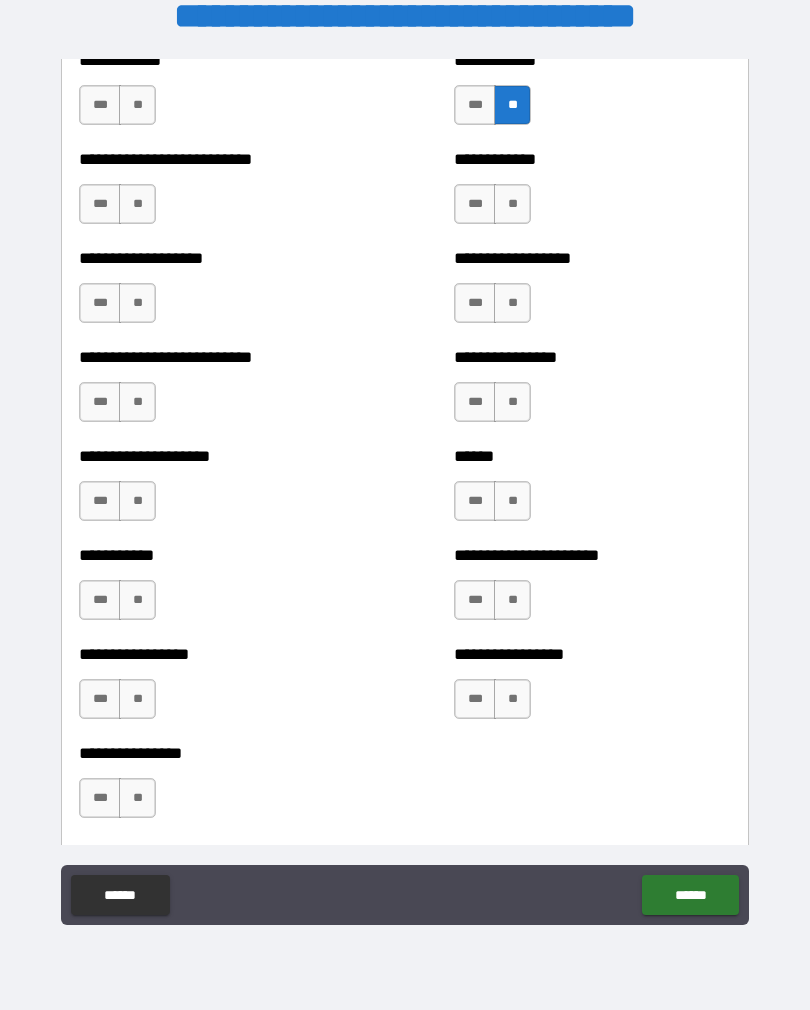 click on "**" at bounding box center (512, 204) 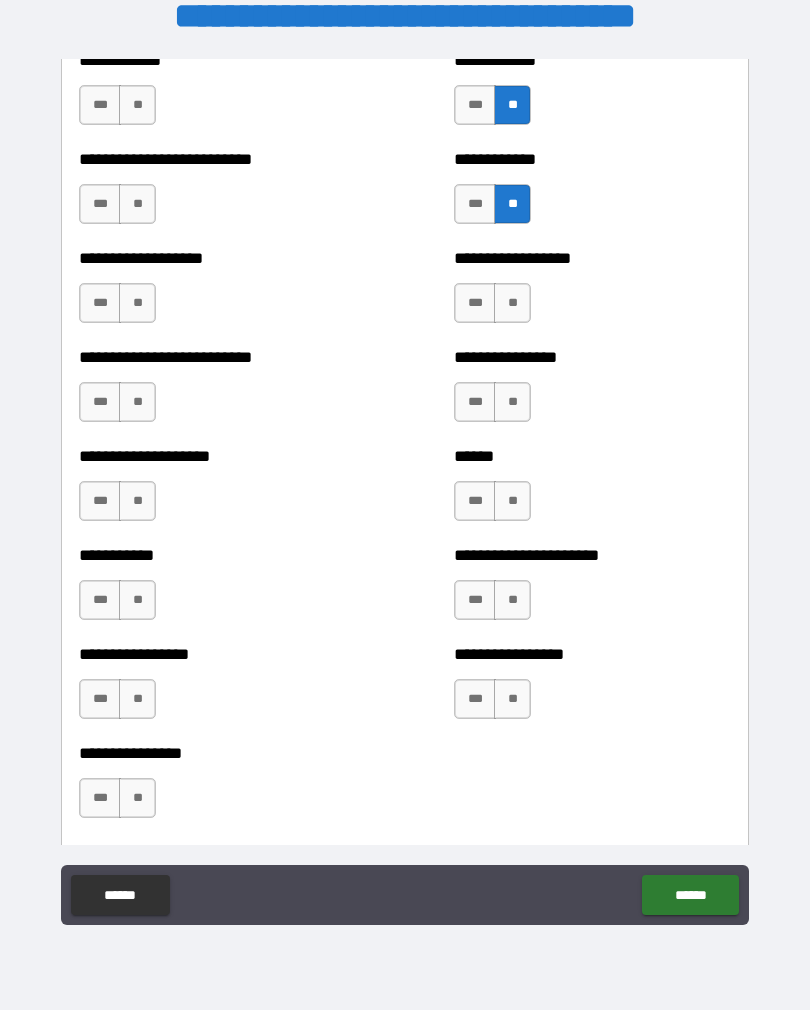 click on "**" at bounding box center [512, 303] 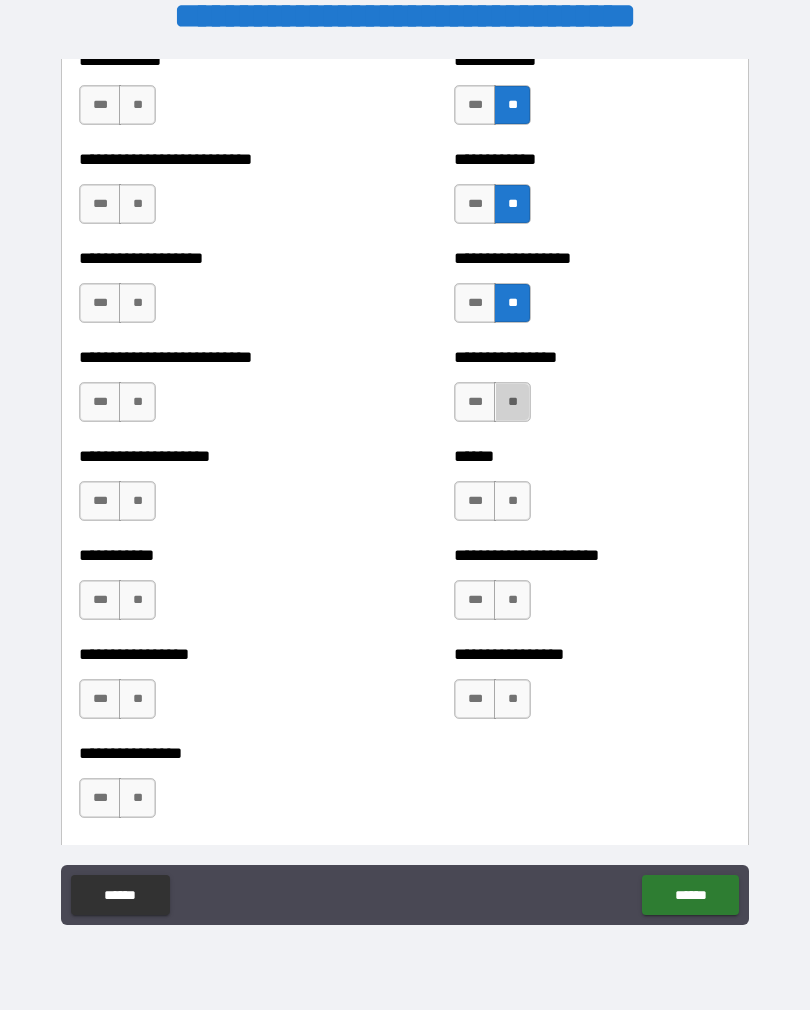 click on "**" at bounding box center [512, 402] 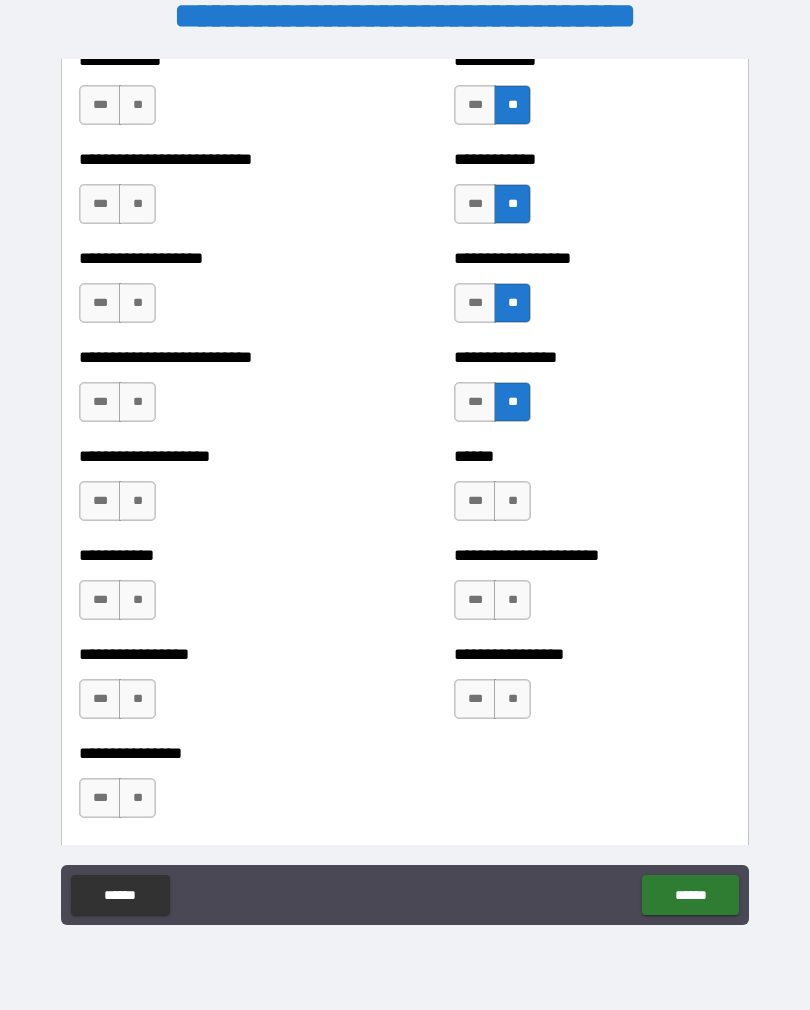 click on "**" at bounding box center [512, 600] 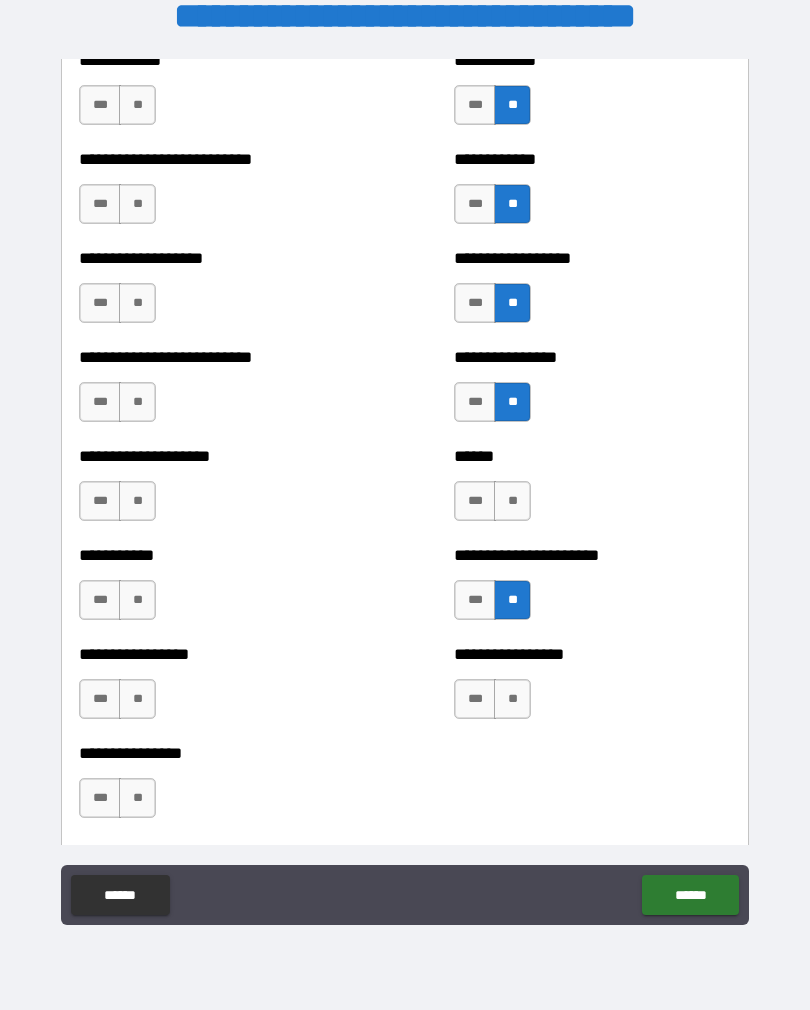 click on "**" at bounding box center (512, 699) 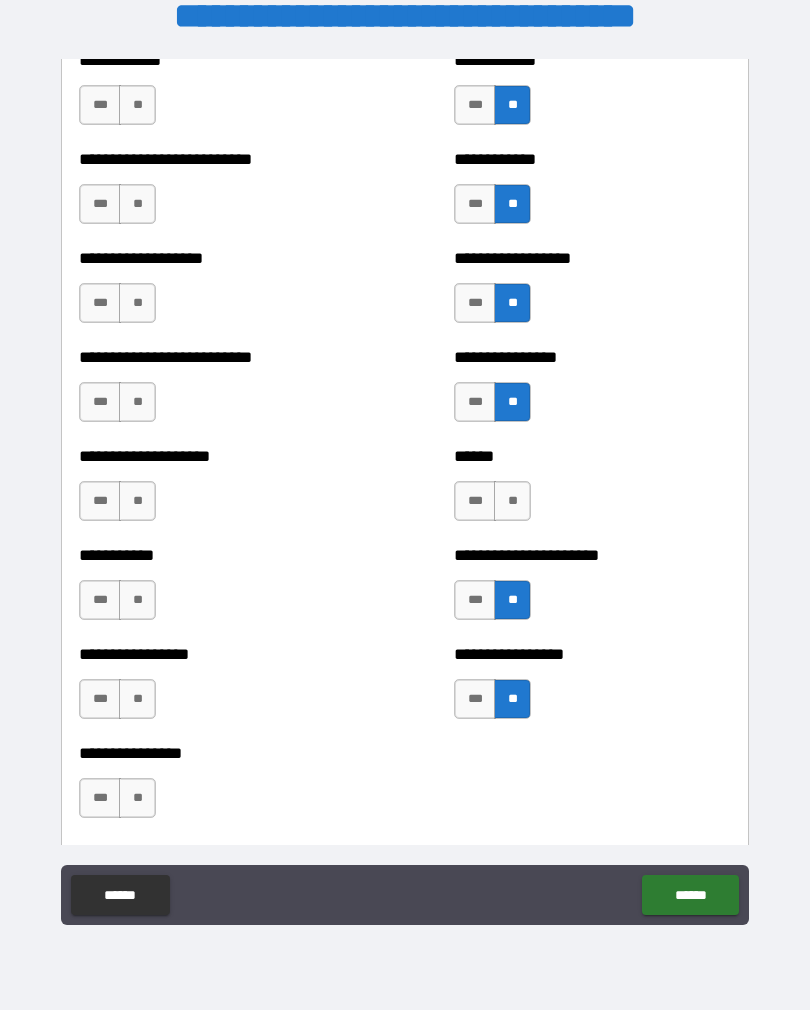 click on "**" at bounding box center [137, 798] 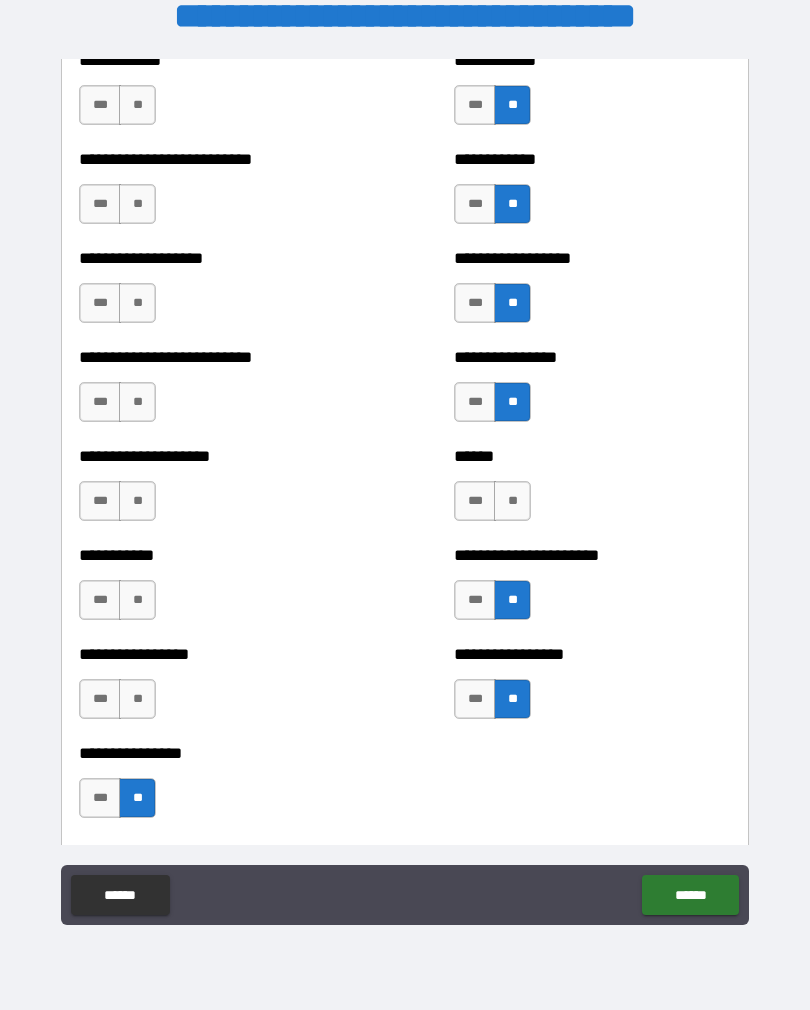 click on "**" at bounding box center (137, 699) 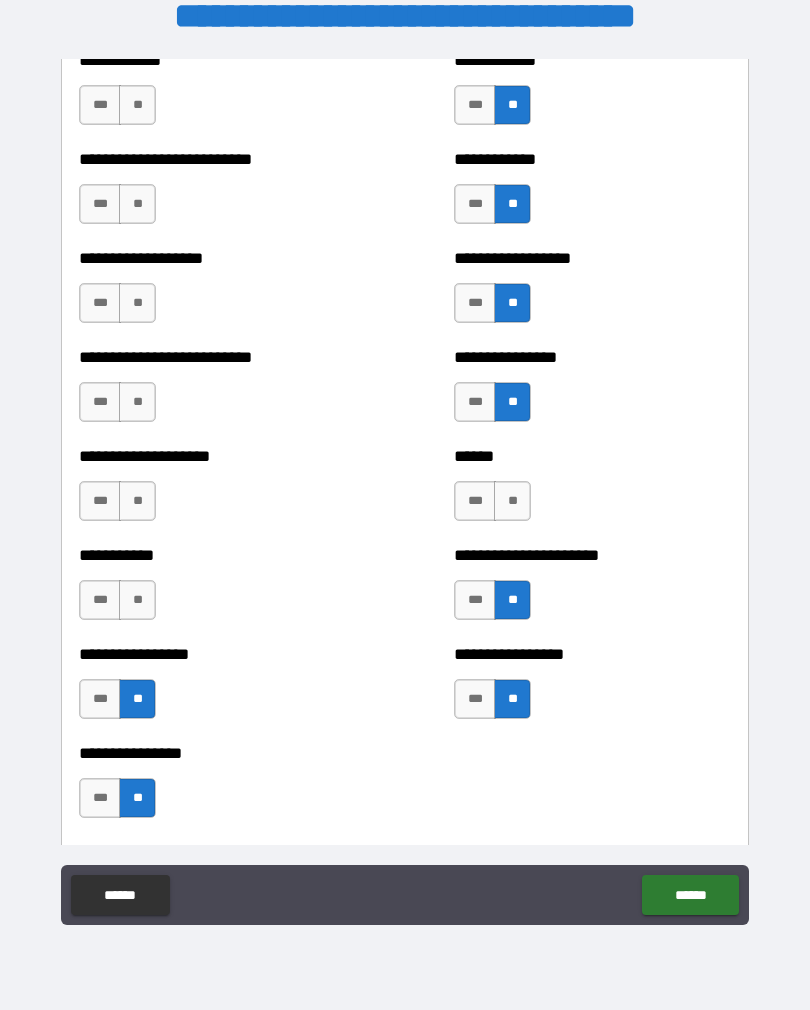 click on "**" at bounding box center (137, 600) 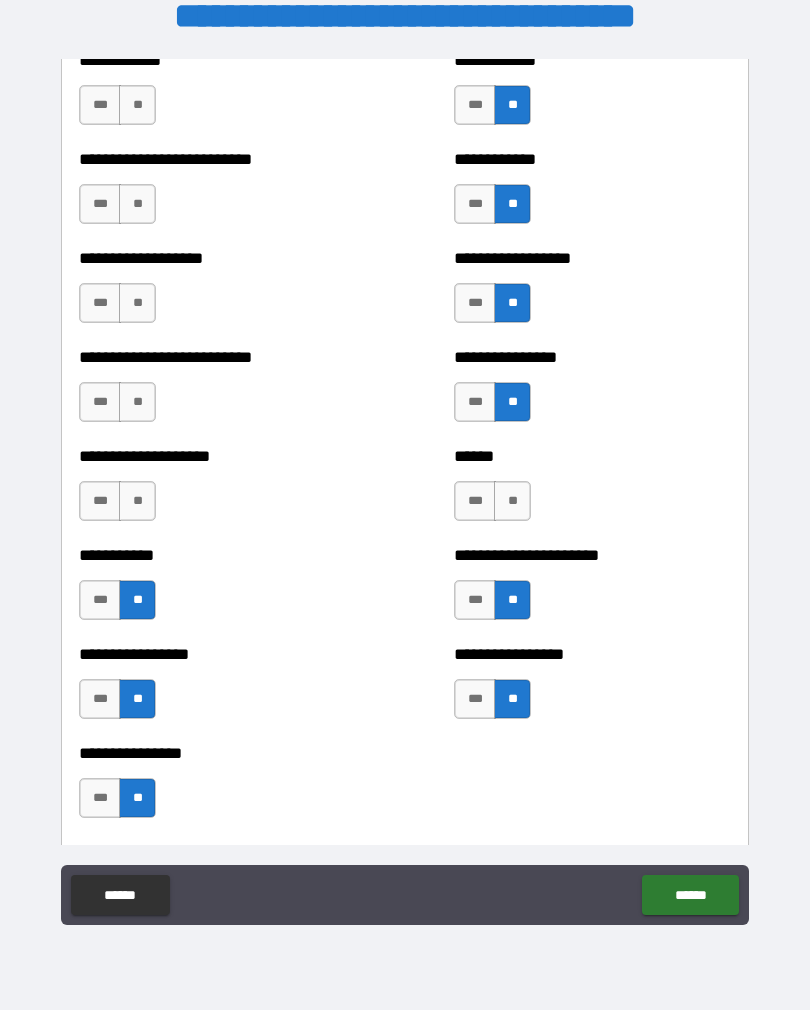 click on "**" at bounding box center [137, 501] 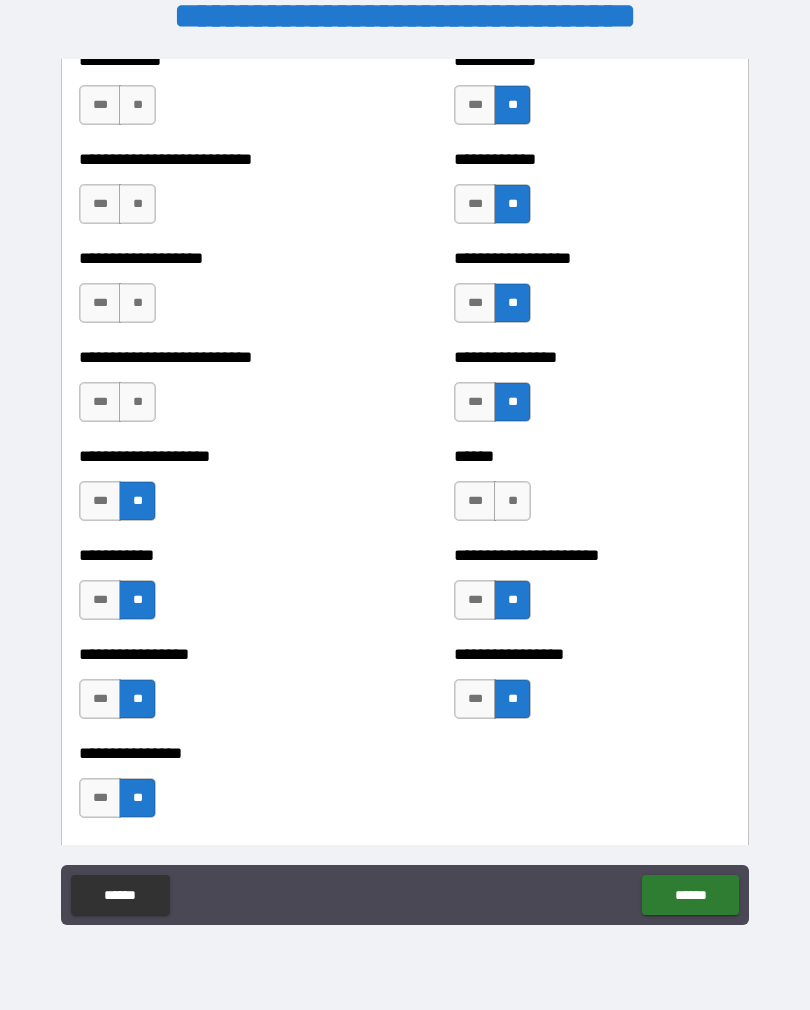 click on "**" at bounding box center [137, 402] 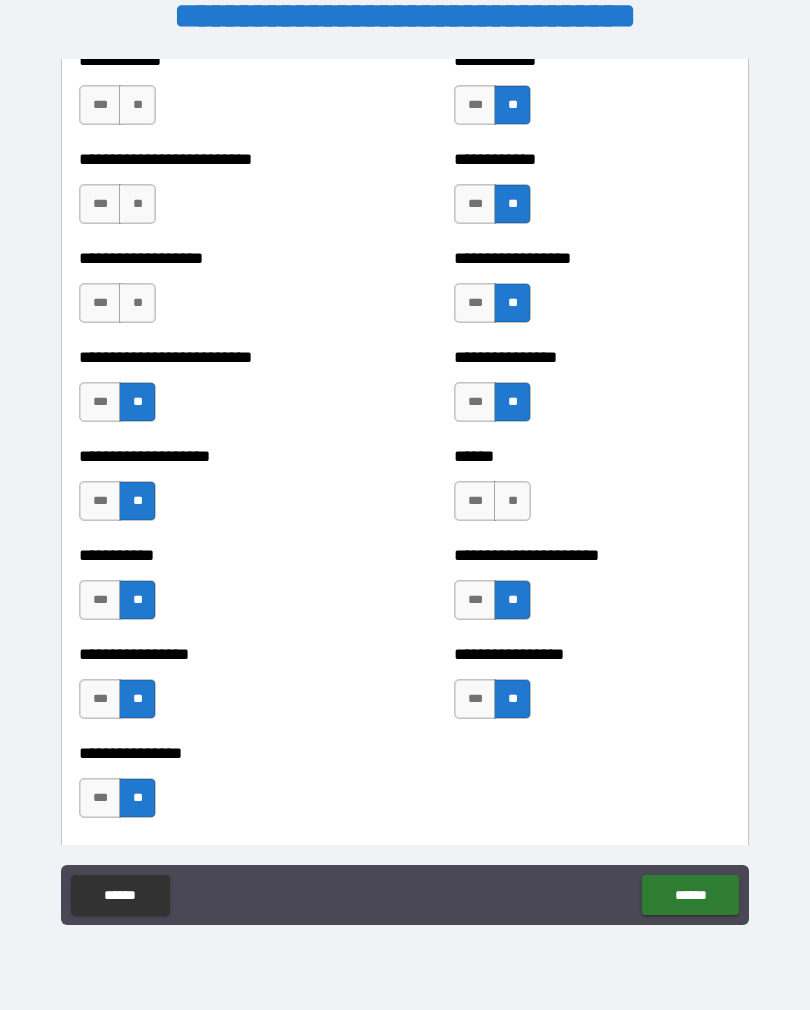 click on "**" at bounding box center (137, 303) 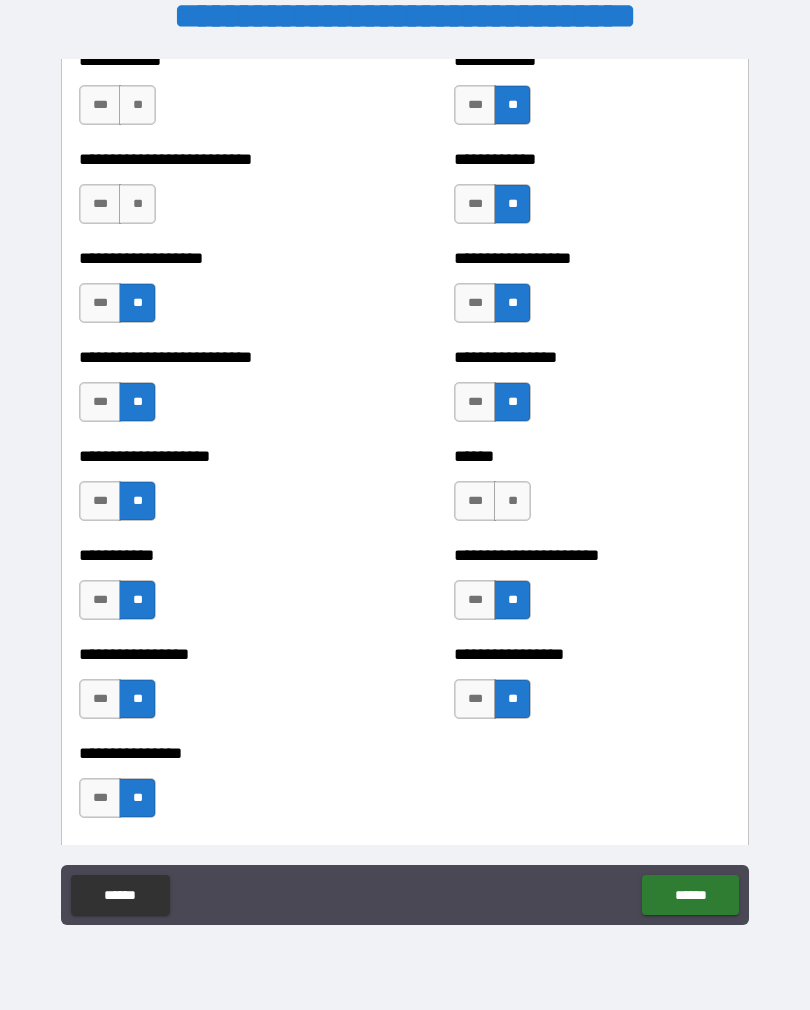 click on "**********" at bounding box center (217, 194) 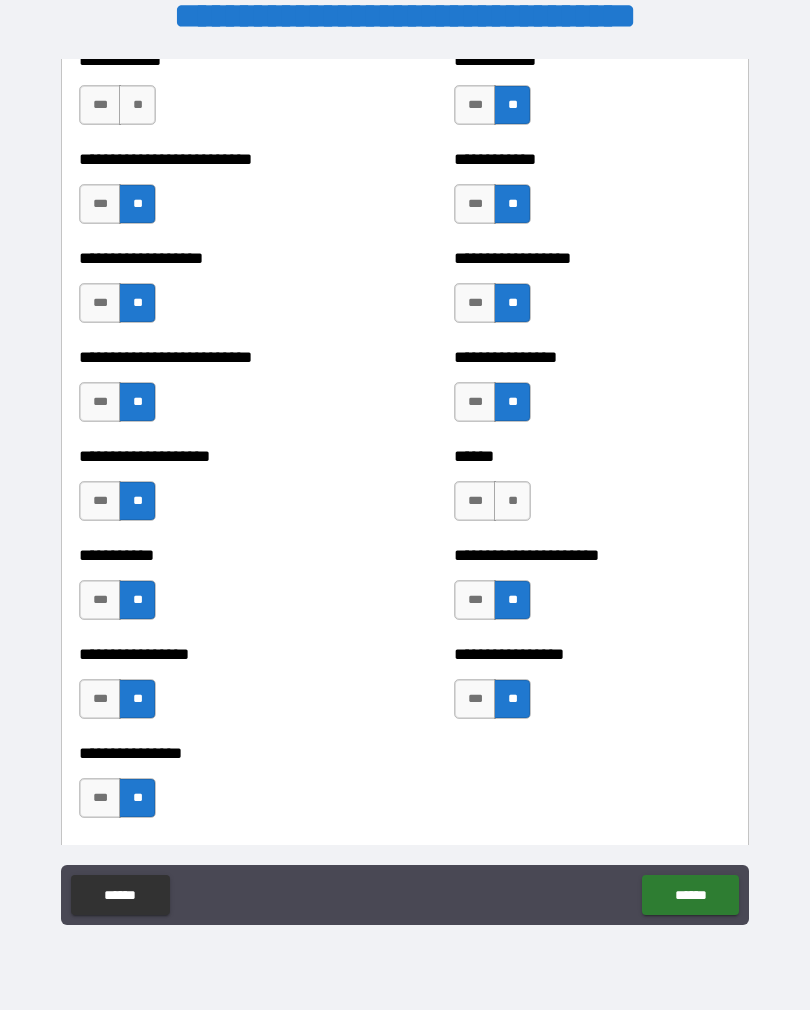 click on "**" at bounding box center (137, 105) 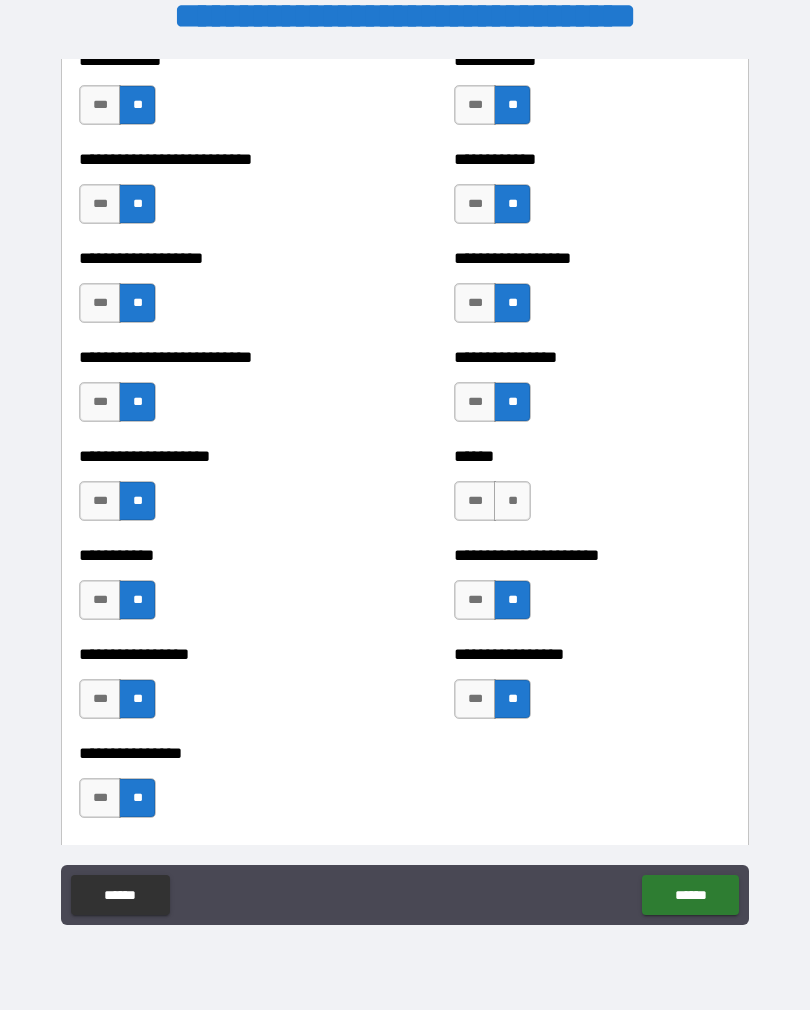 click on "**" at bounding box center [512, 501] 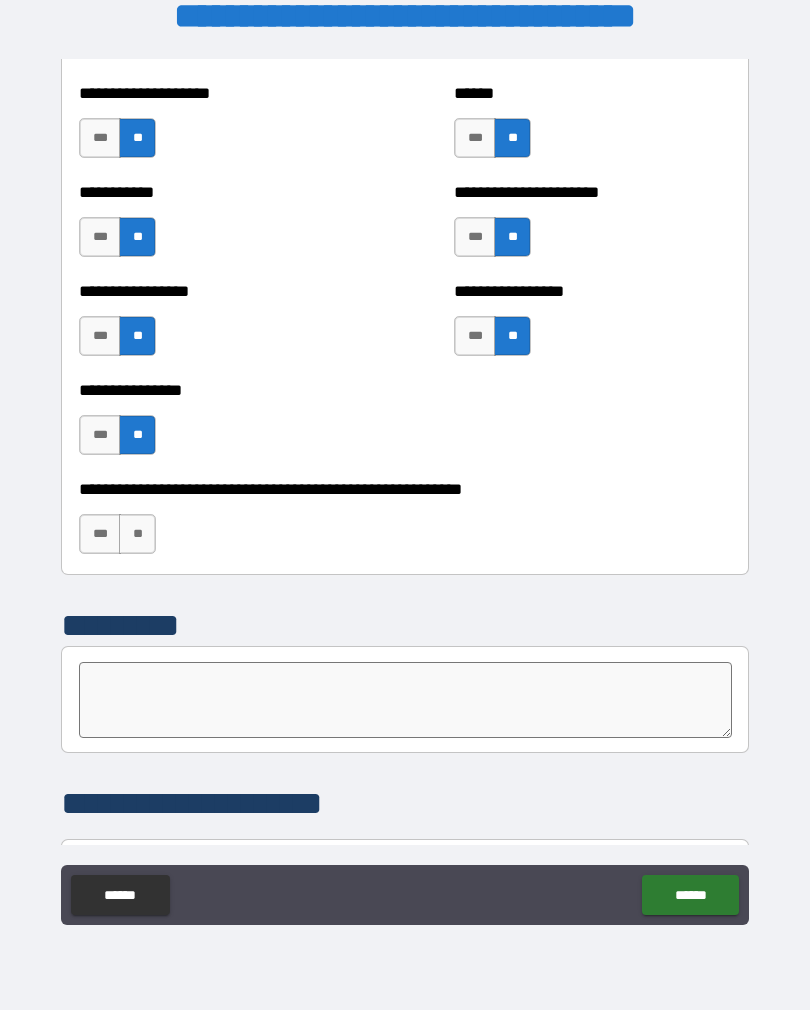 scroll, scrollTop: 5922, scrollLeft: 0, axis: vertical 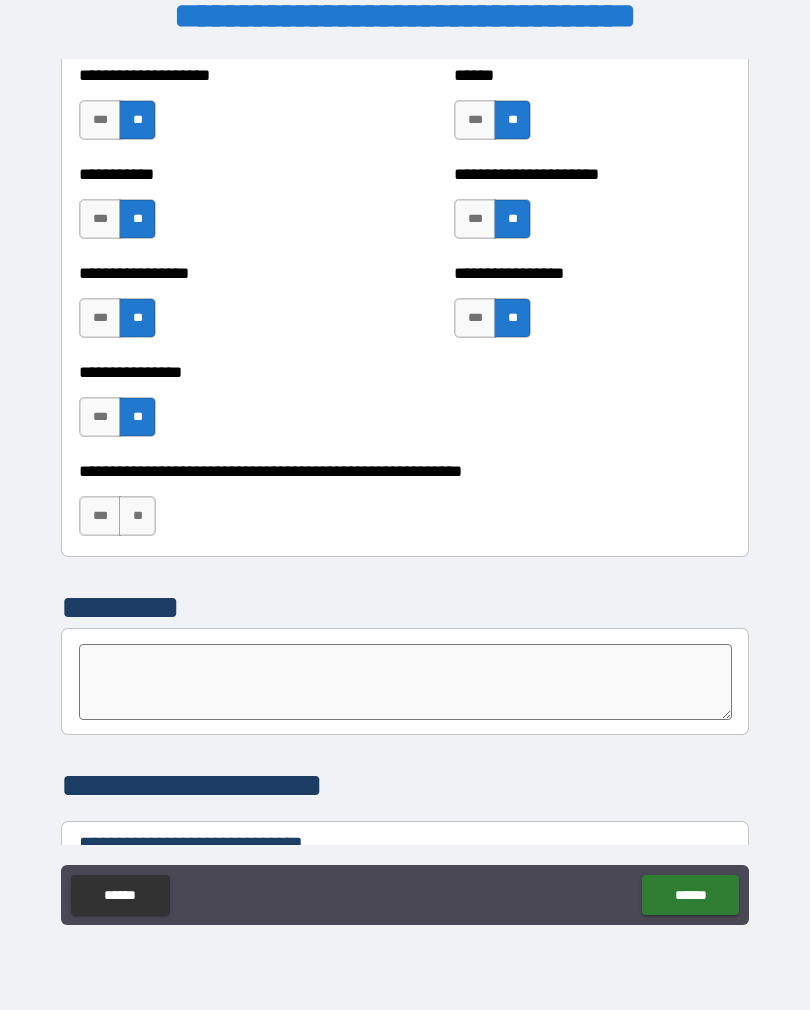 click on "**" at bounding box center (137, 516) 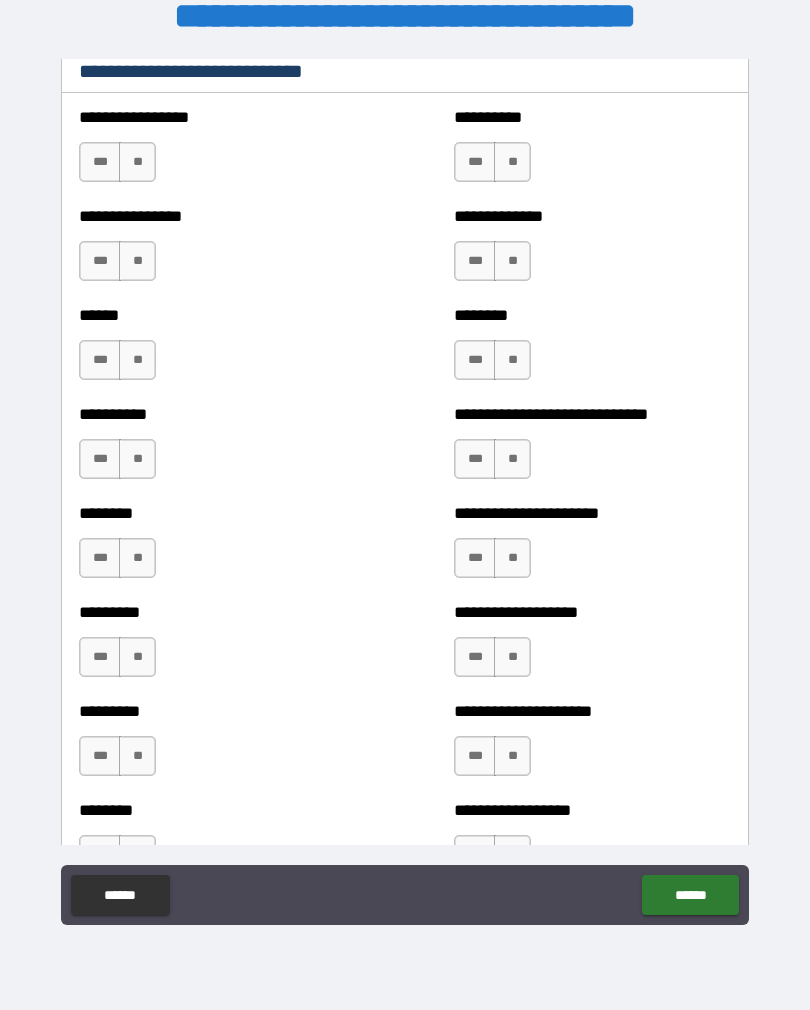 scroll, scrollTop: 6697, scrollLeft: 0, axis: vertical 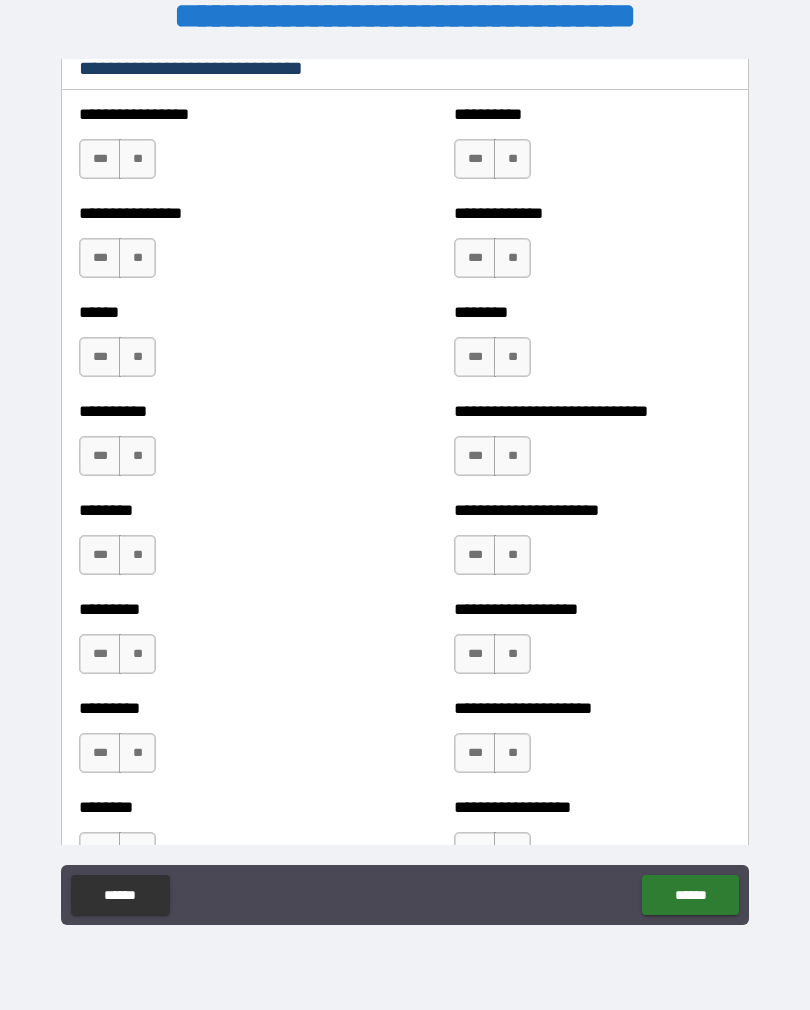 click on "***" at bounding box center (475, 555) 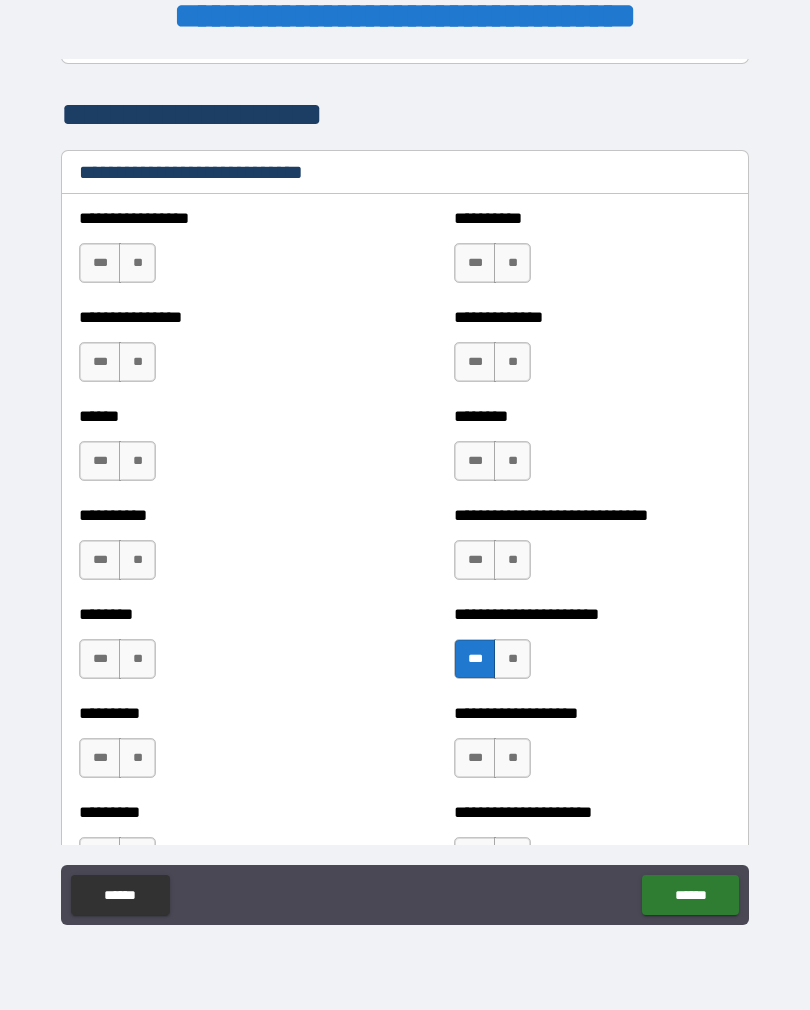 scroll, scrollTop: 6570, scrollLeft: 0, axis: vertical 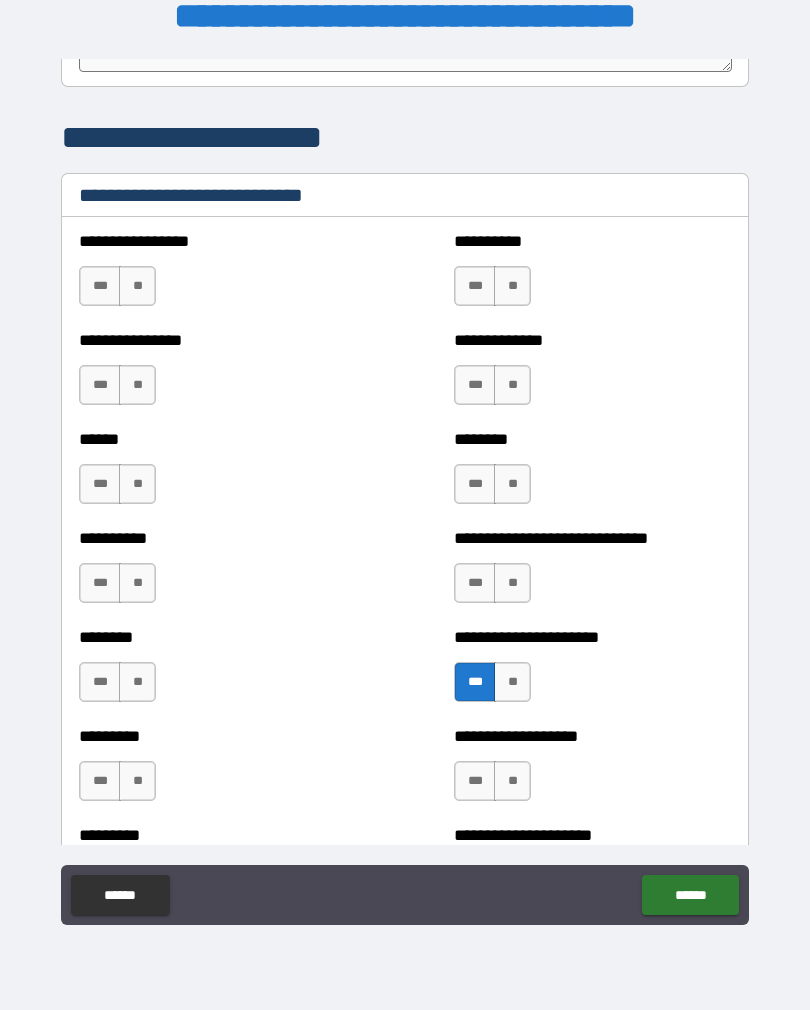 click on "***" at bounding box center (475, 385) 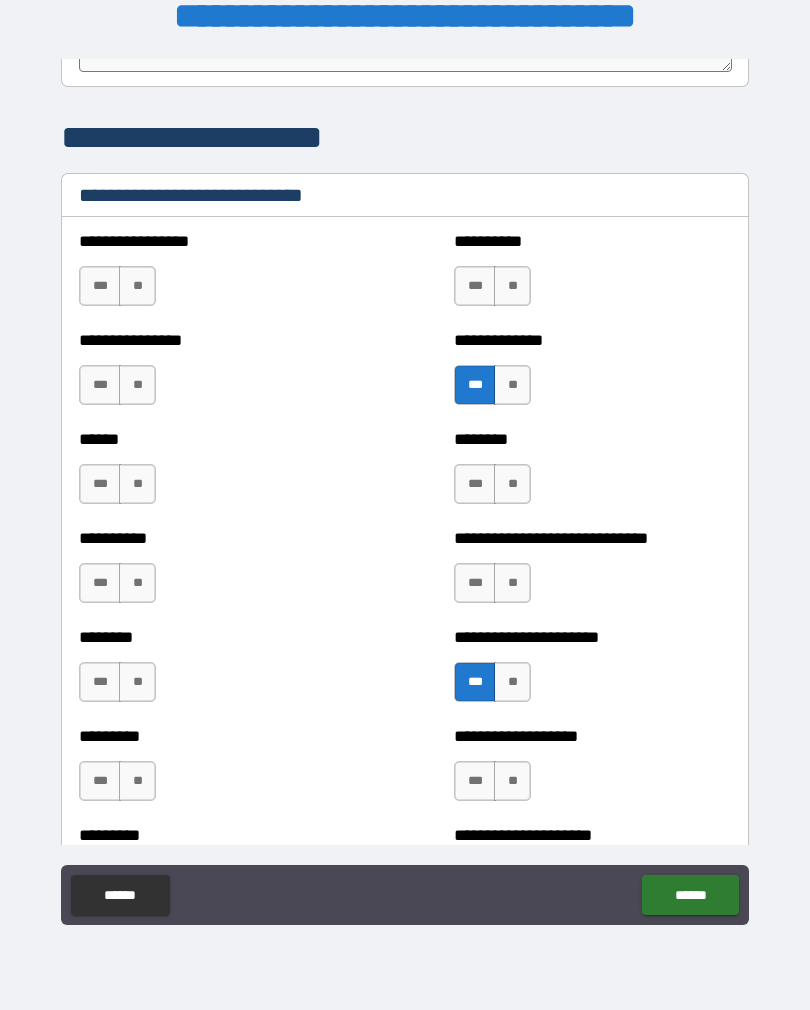 click on "**" at bounding box center [512, 484] 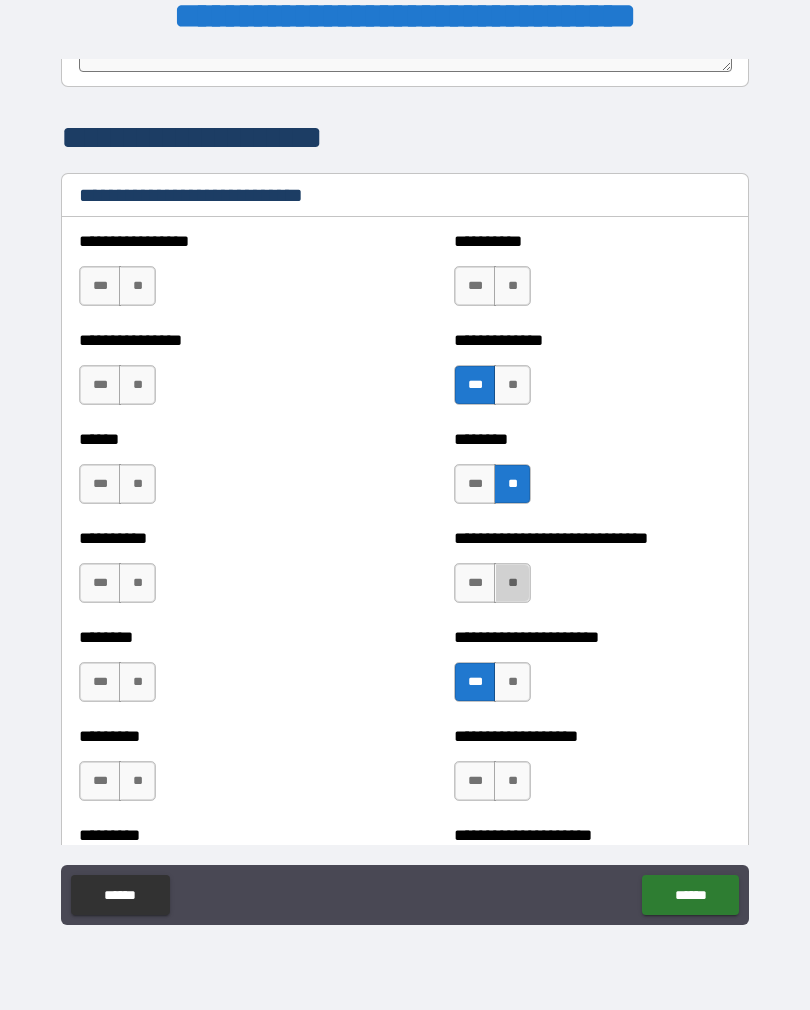 click on "**" at bounding box center [512, 583] 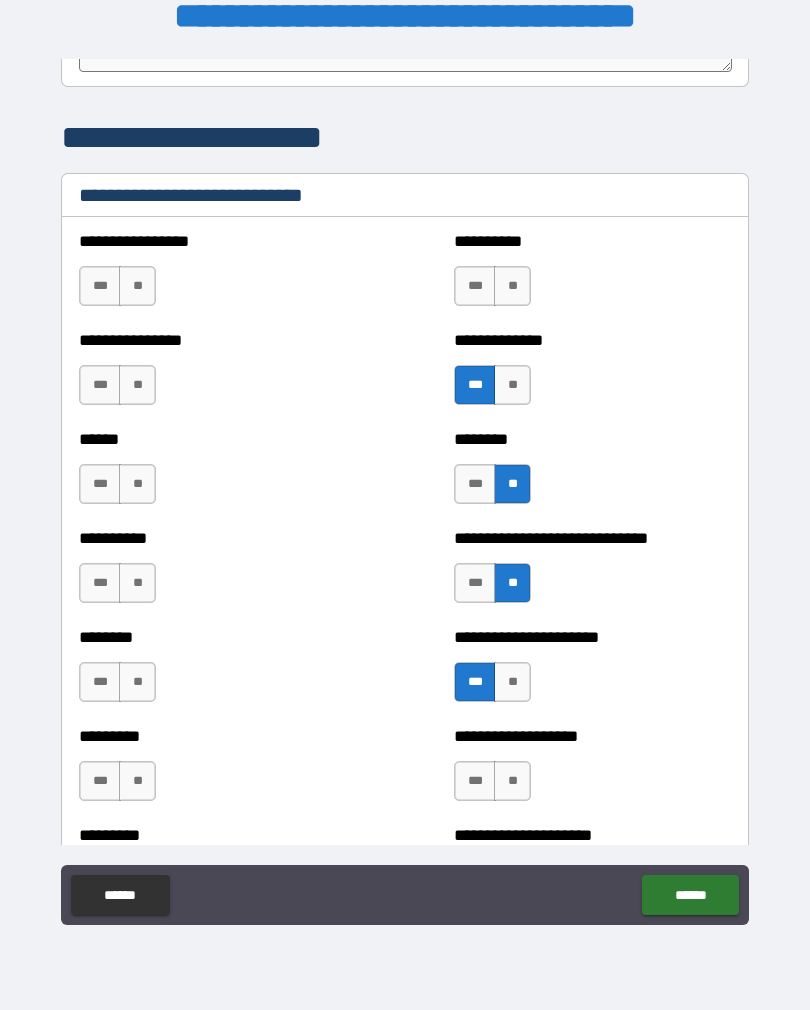 click on "**" at bounding box center [137, 583] 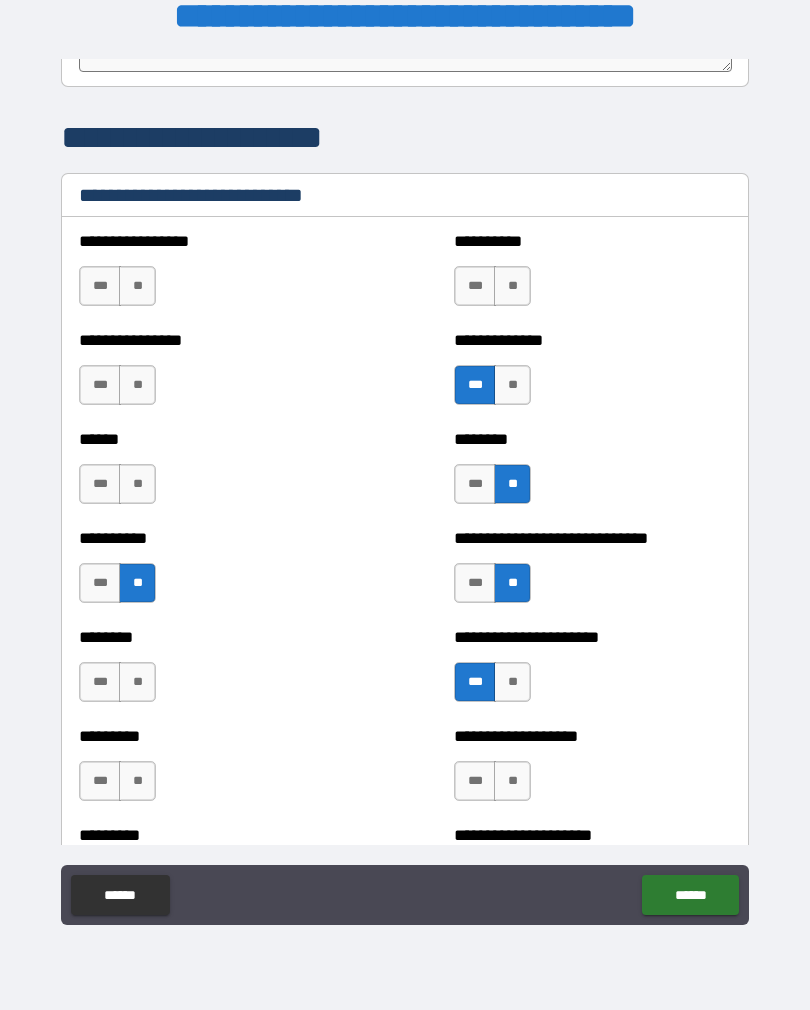 click on "**" at bounding box center [137, 484] 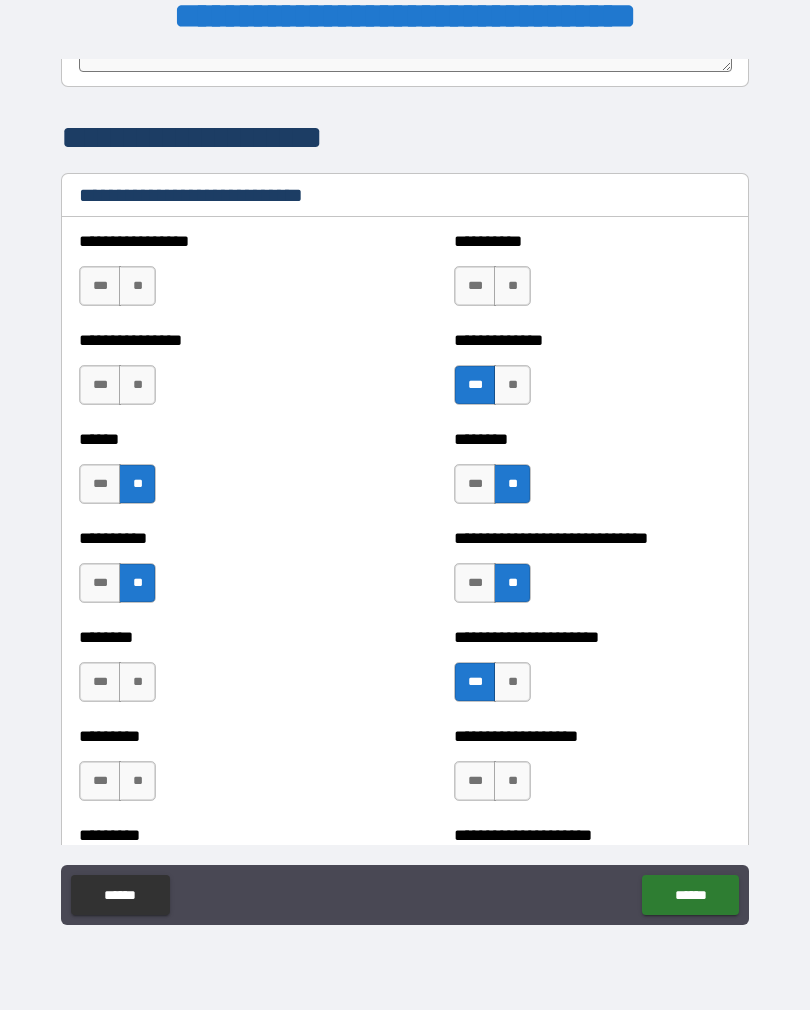 click on "**" at bounding box center [137, 385] 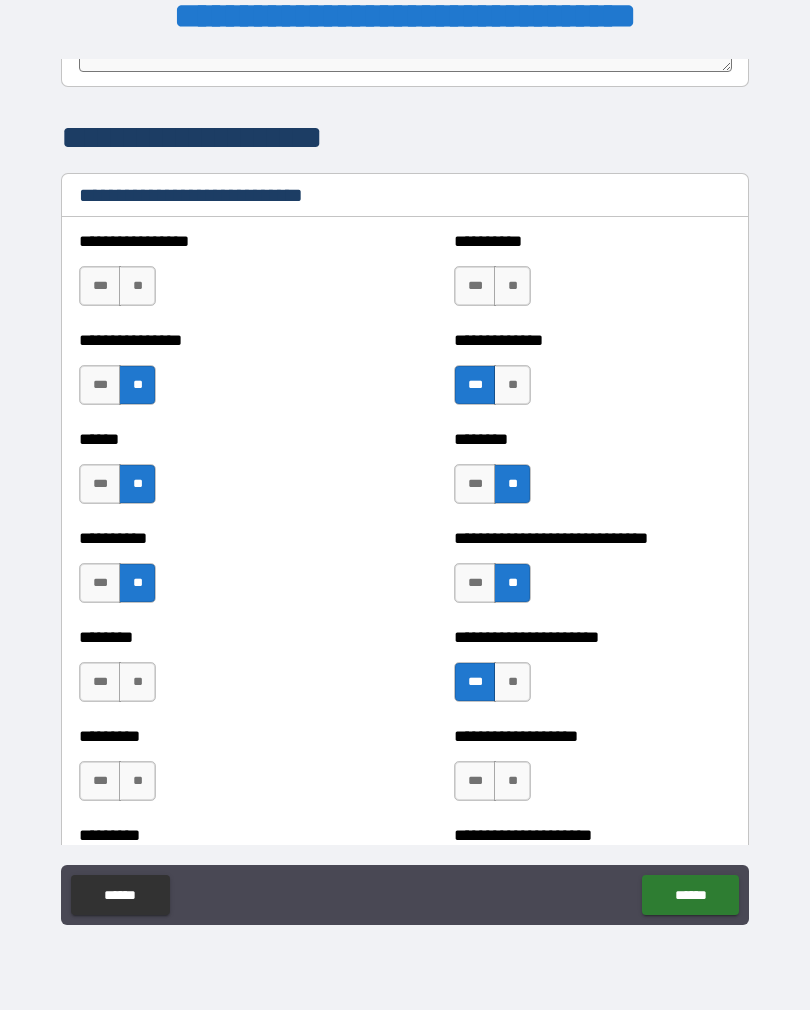 click on "**" at bounding box center (137, 286) 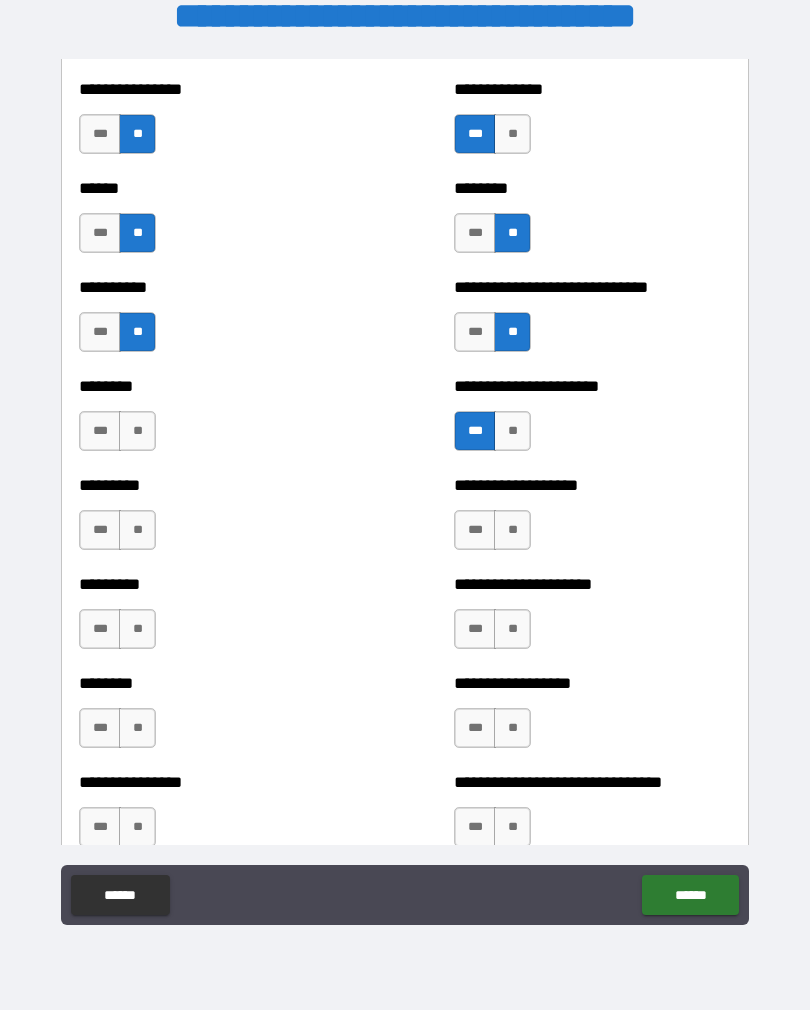 scroll, scrollTop: 6839, scrollLeft: 0, axis: vertical 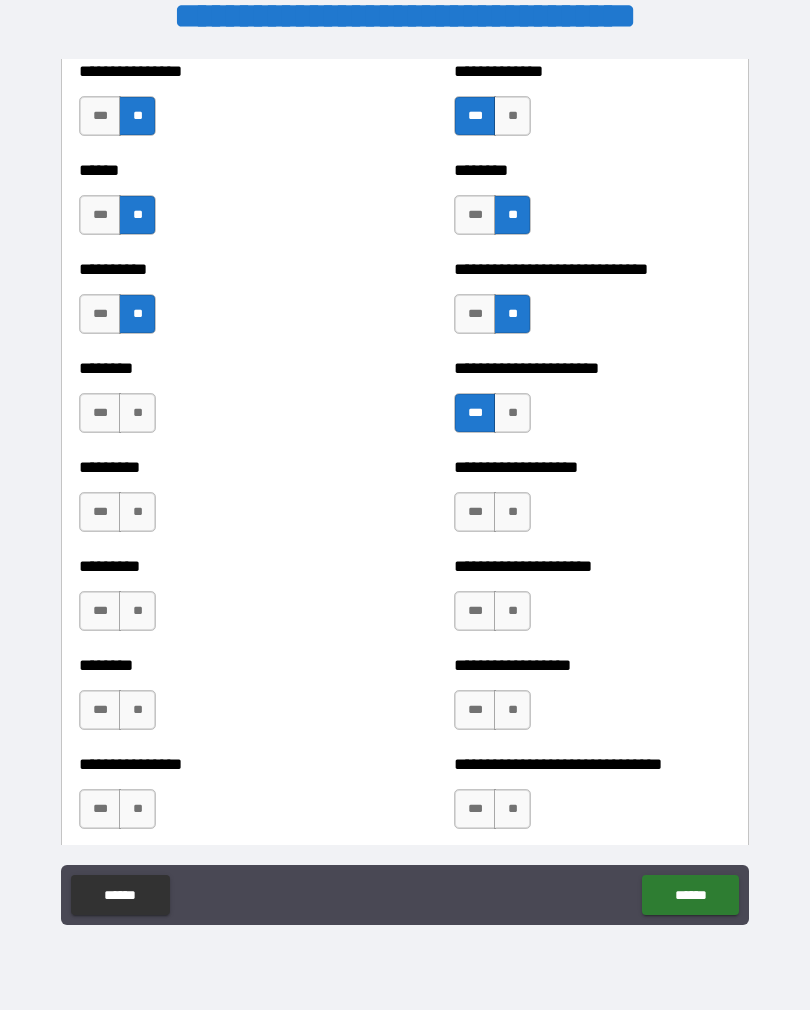 click on "**" at bounding box center (137, 413) 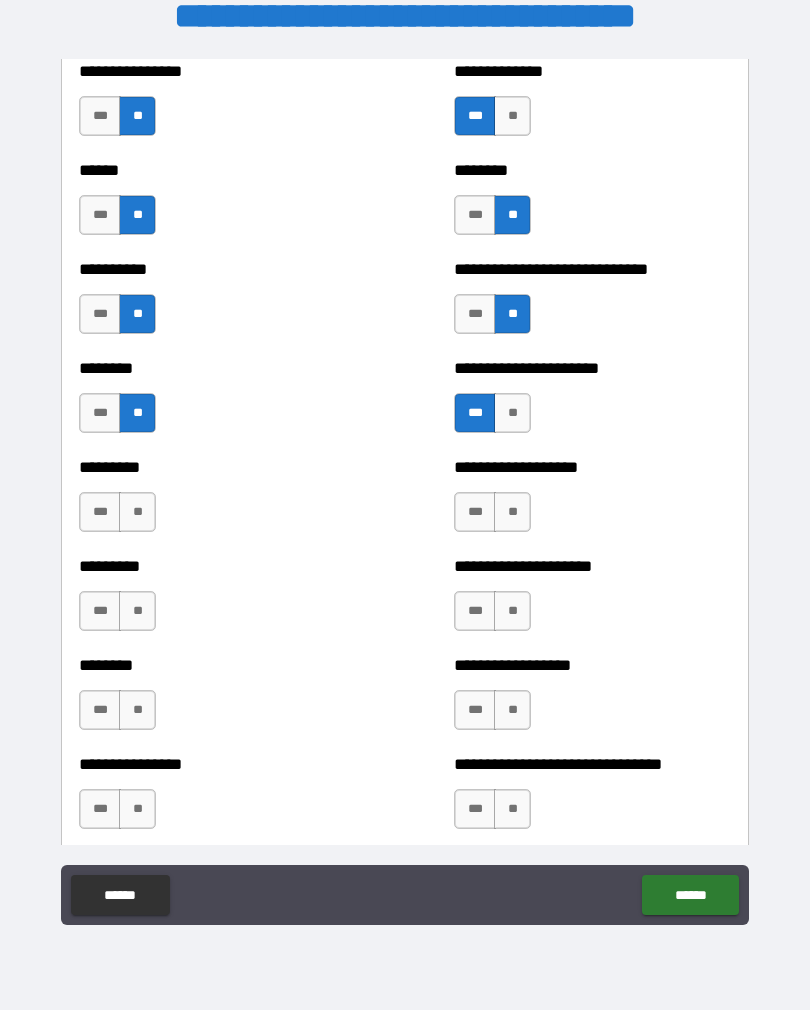 click on "**" at bounding box center (137, 512) 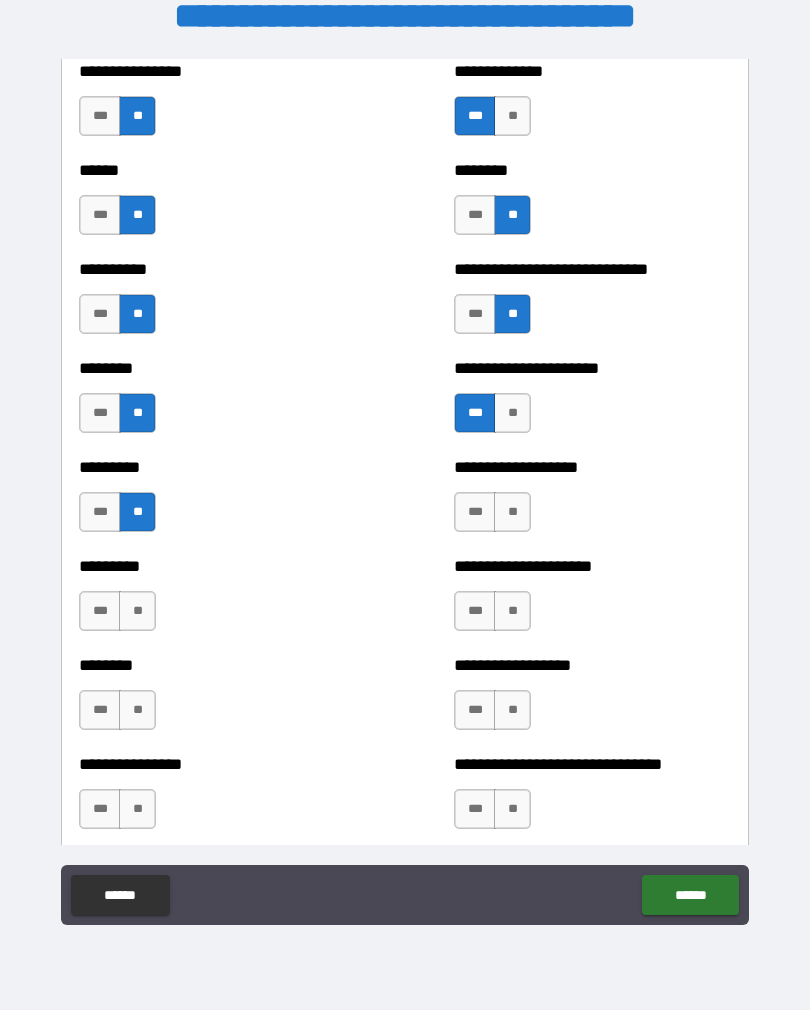 click on "***" at bounding box center [100, 611] 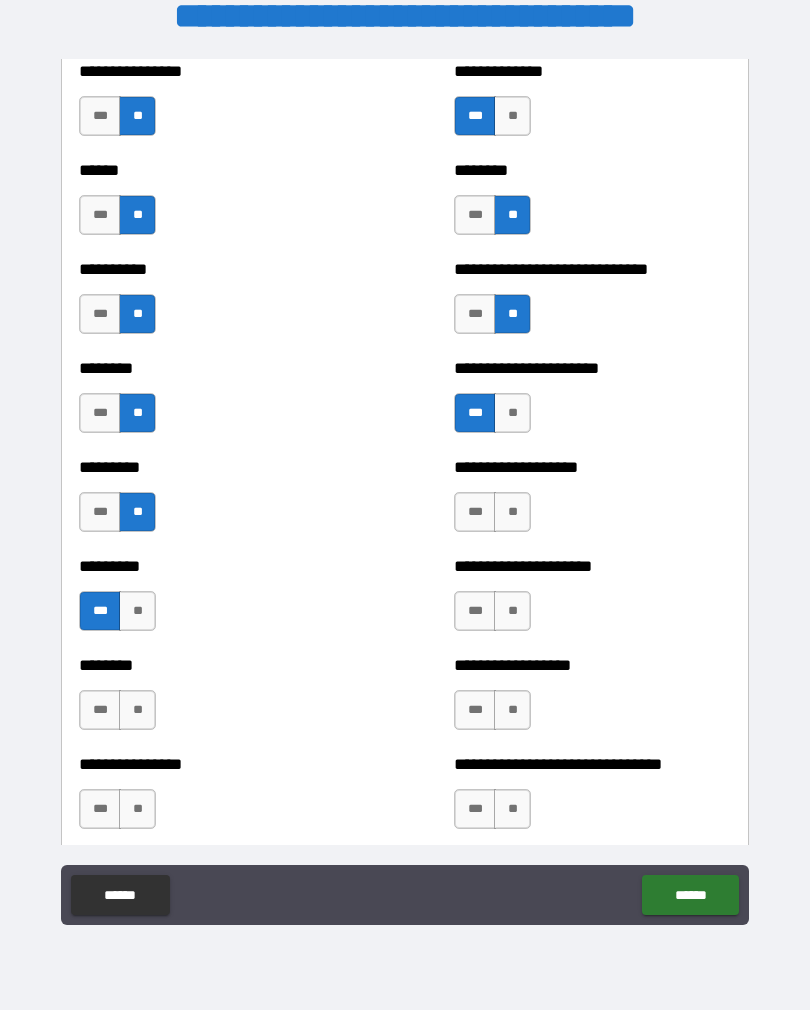click on "**" at bounding box center [137, 710] 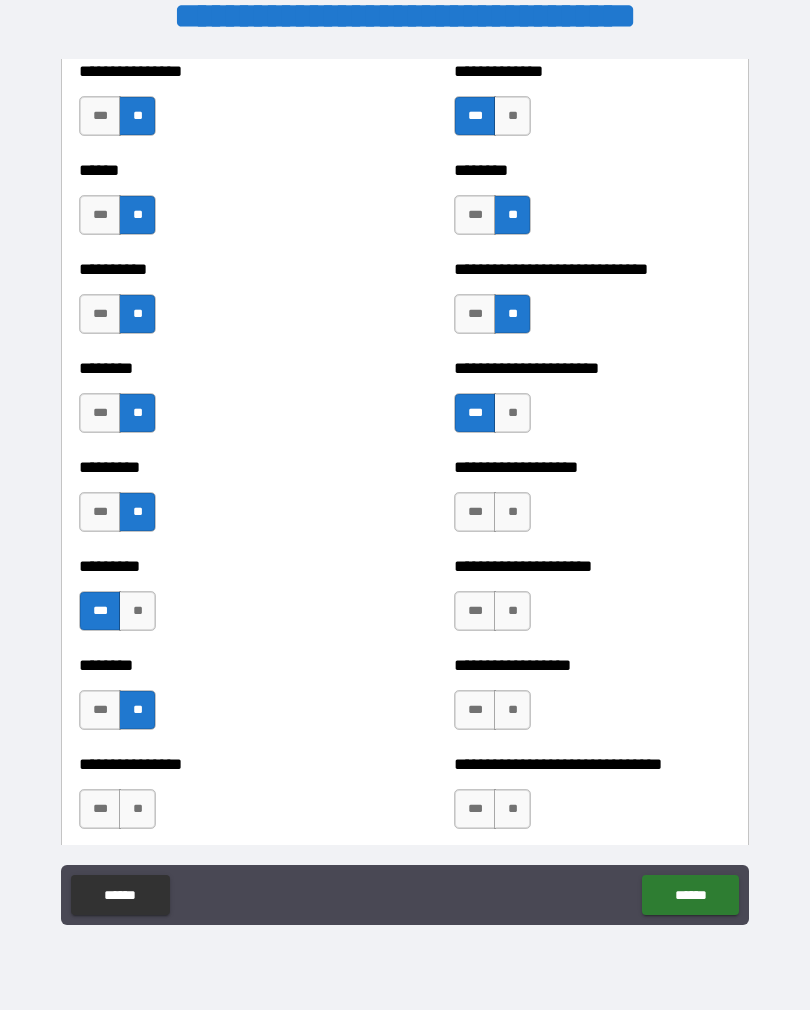 click on "**" at bounding box center [137, 809] 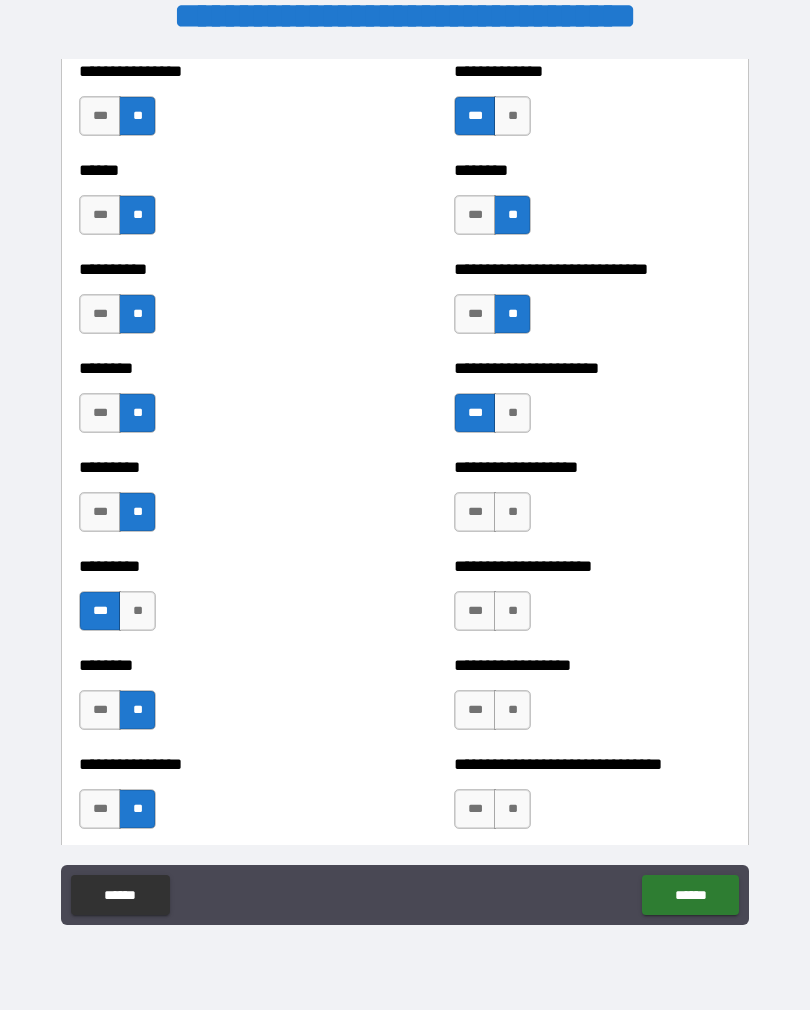 click on "**" at bounding box center (512, 611) 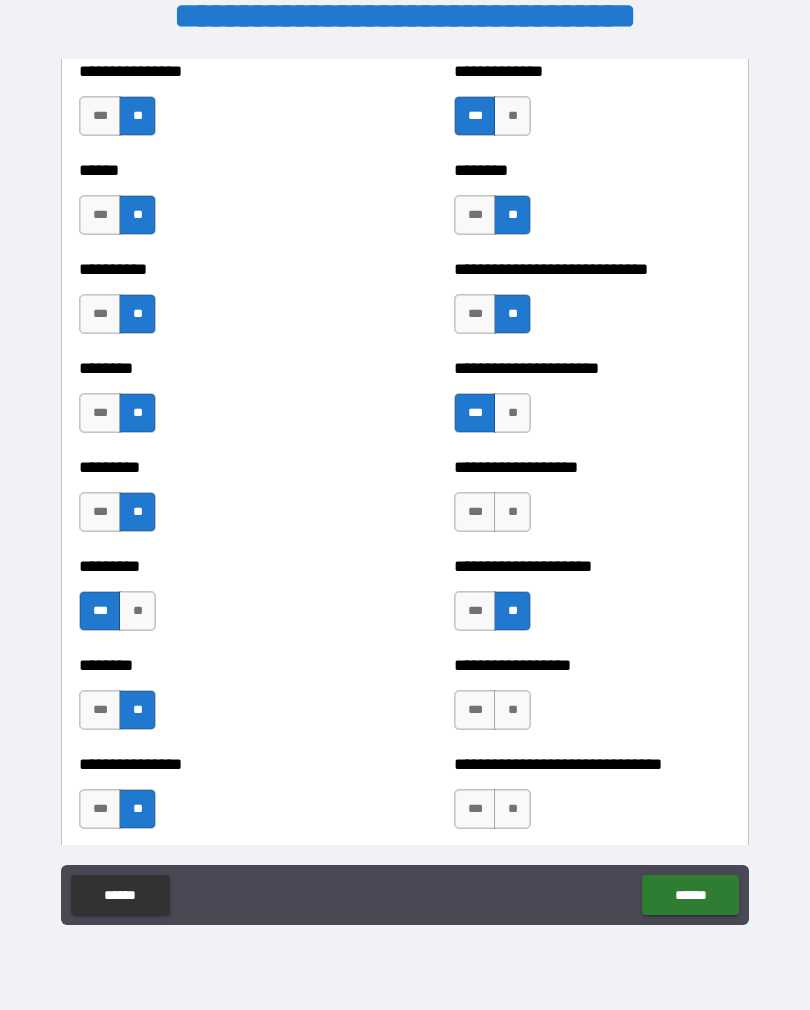 click on "**********" at bounding box center [592, 601] 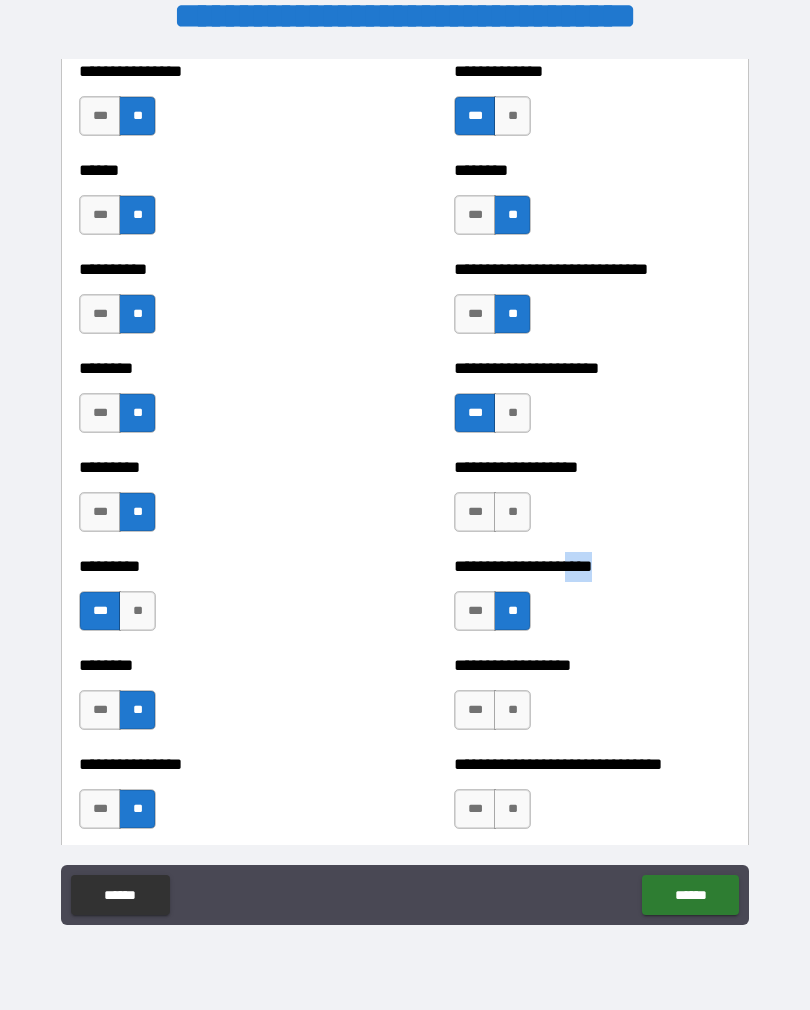 click on "**********" at bounding box center (592, 502) 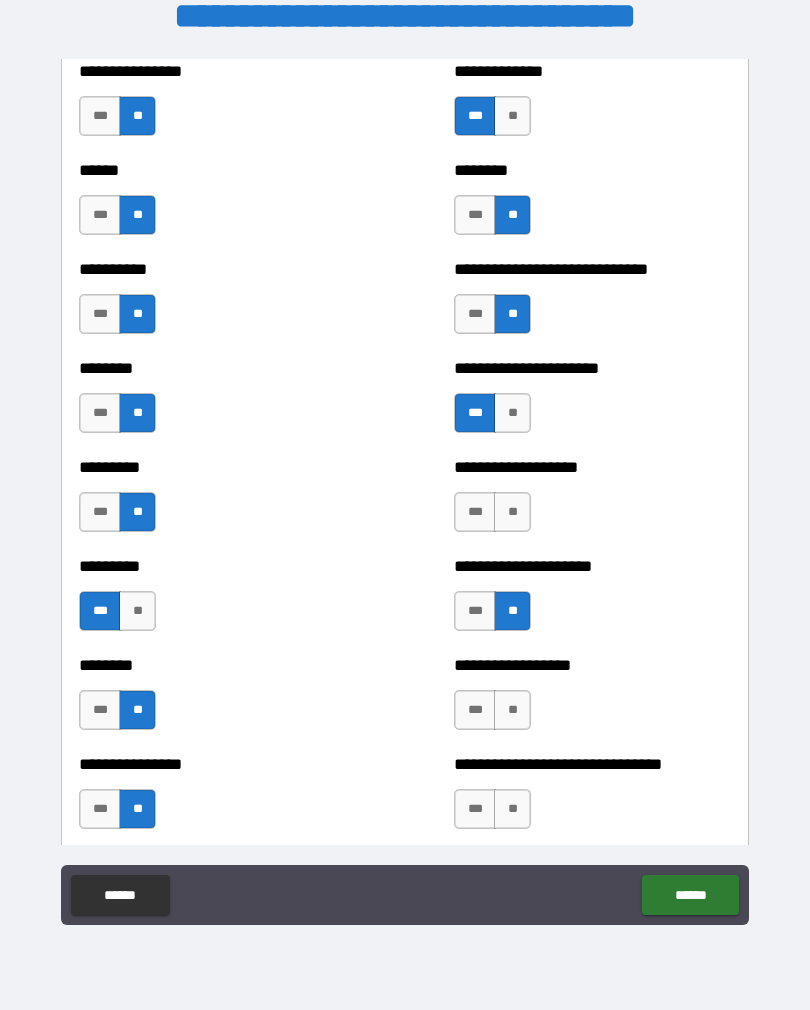 click on "**" at bounding box center (512, 512) 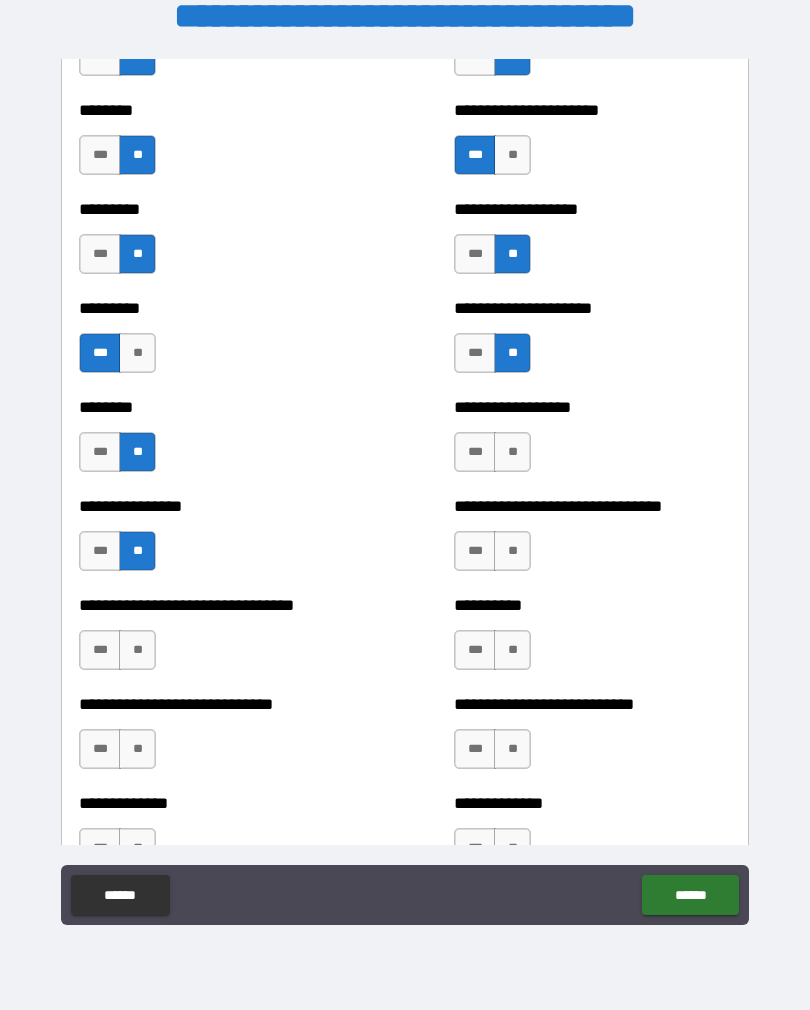scroll, scrollTop: 7100, scrollLeft: 0, axis: vertical 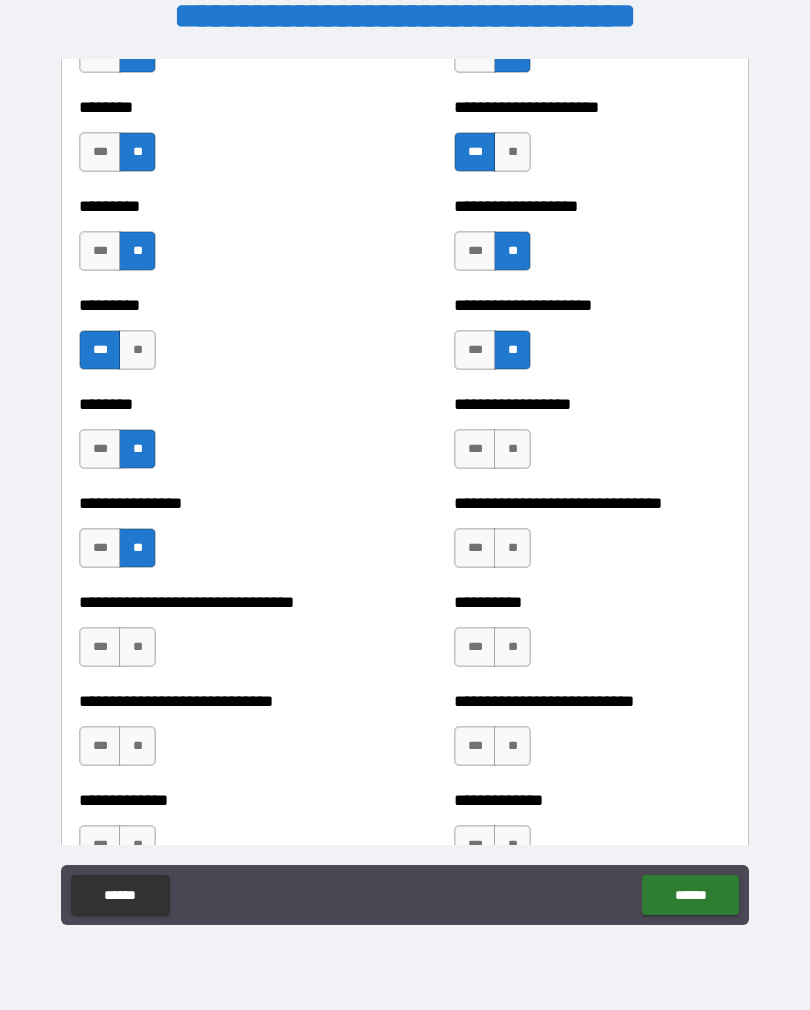 click on "**" at bounding box center (512, 449) 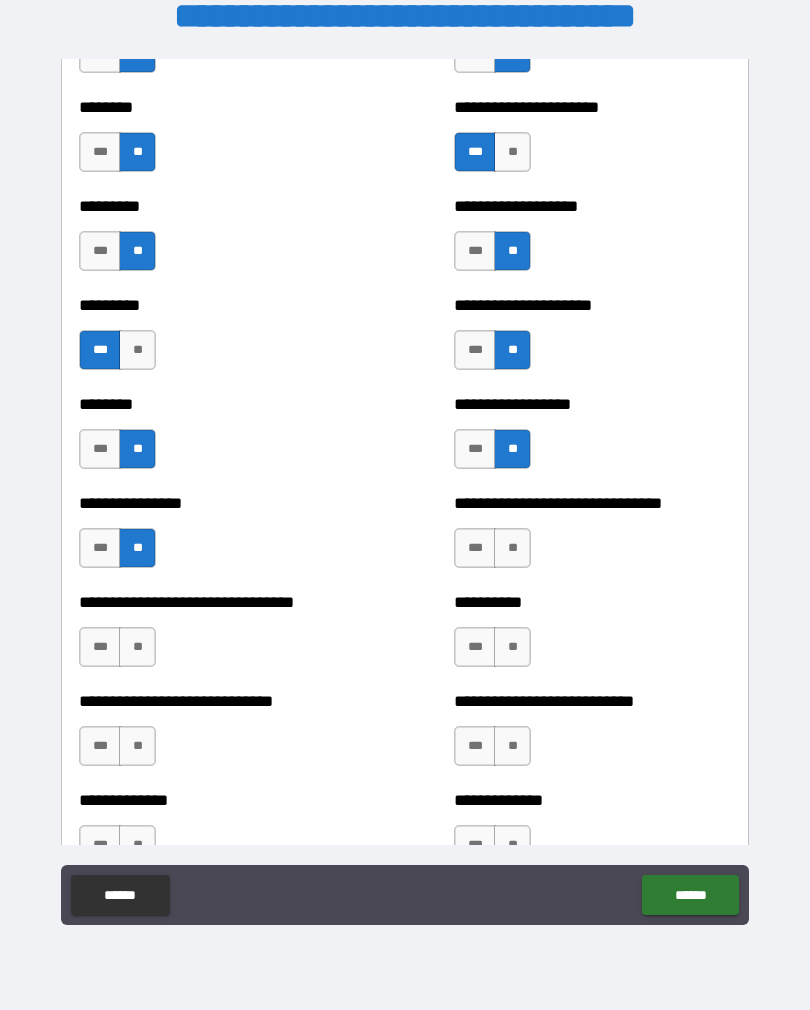 click on "***" at bounding box center (475, 548) 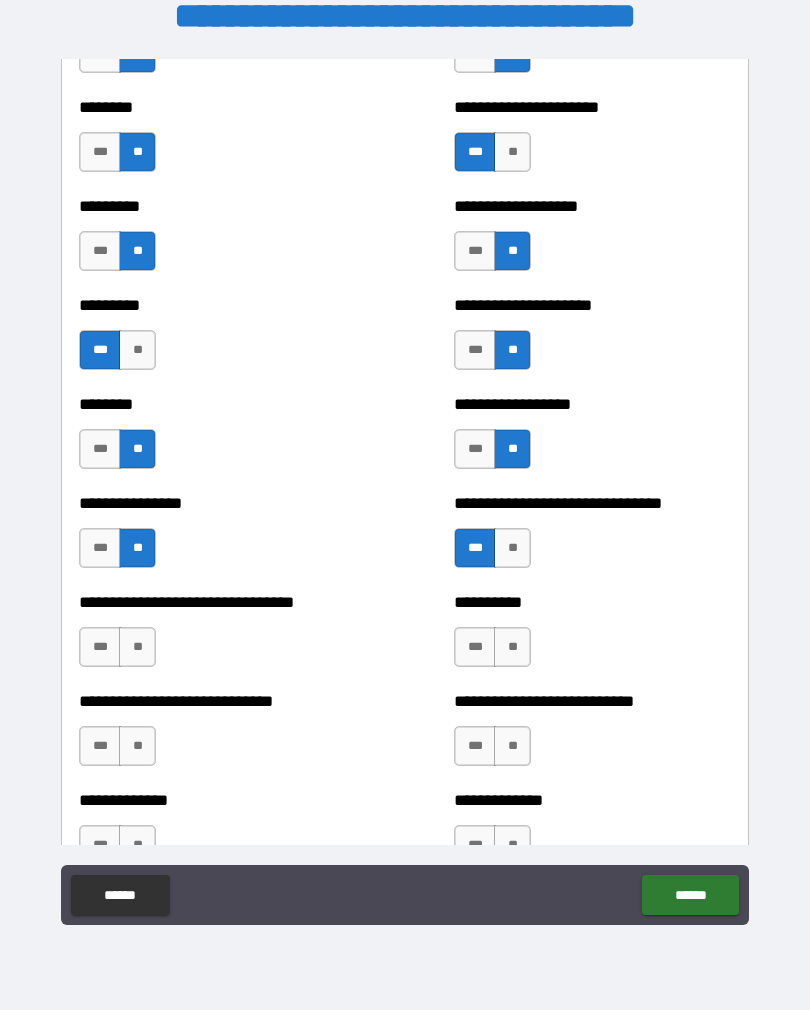 click on "**********" at bounding box center [405, 637] 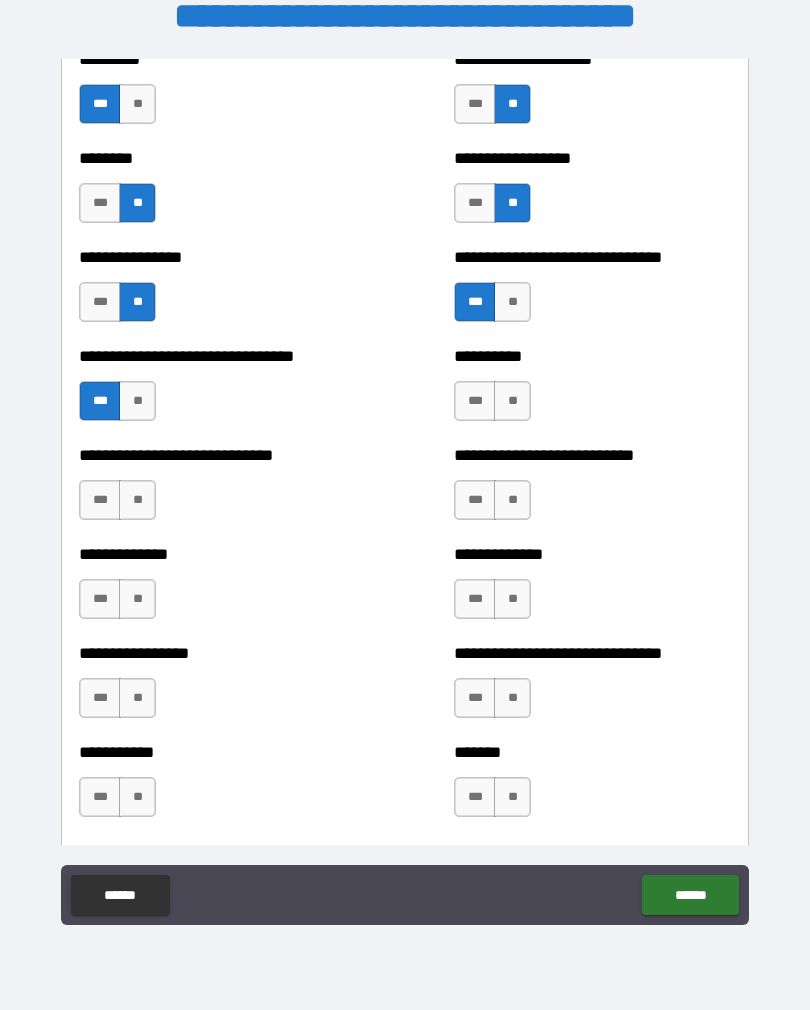 scroll, scrollTop: 7349, scrollLeft: 0, axis: vertical 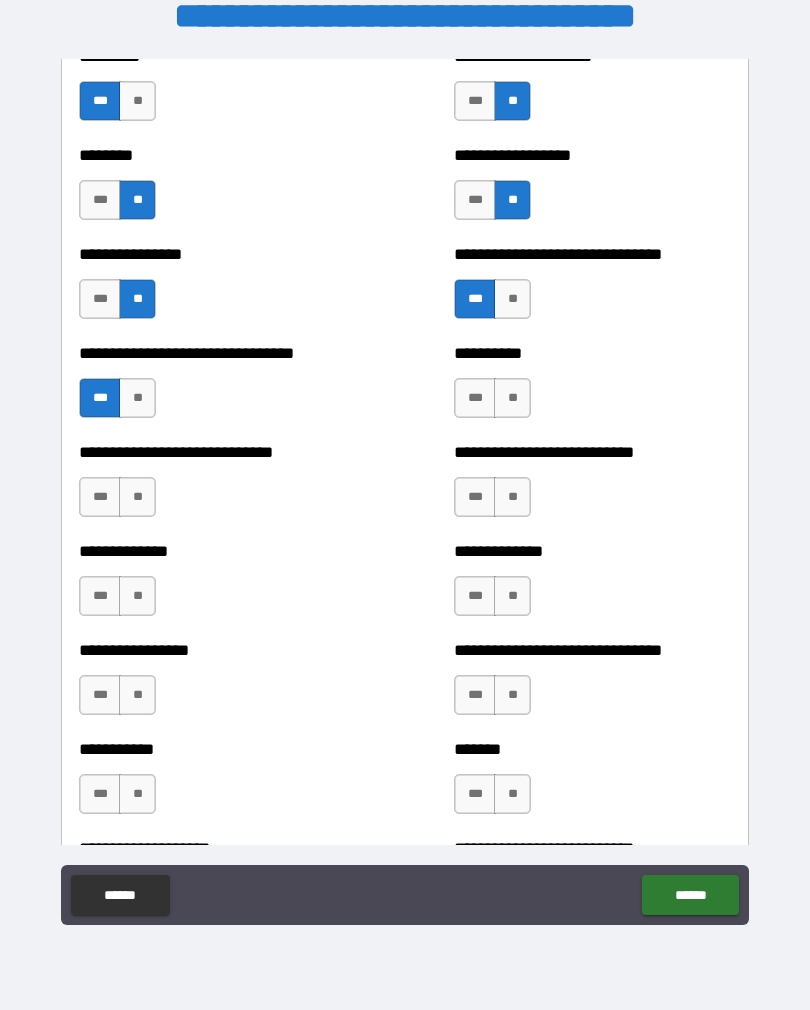 click on "**" at bounding box center [512, 398] 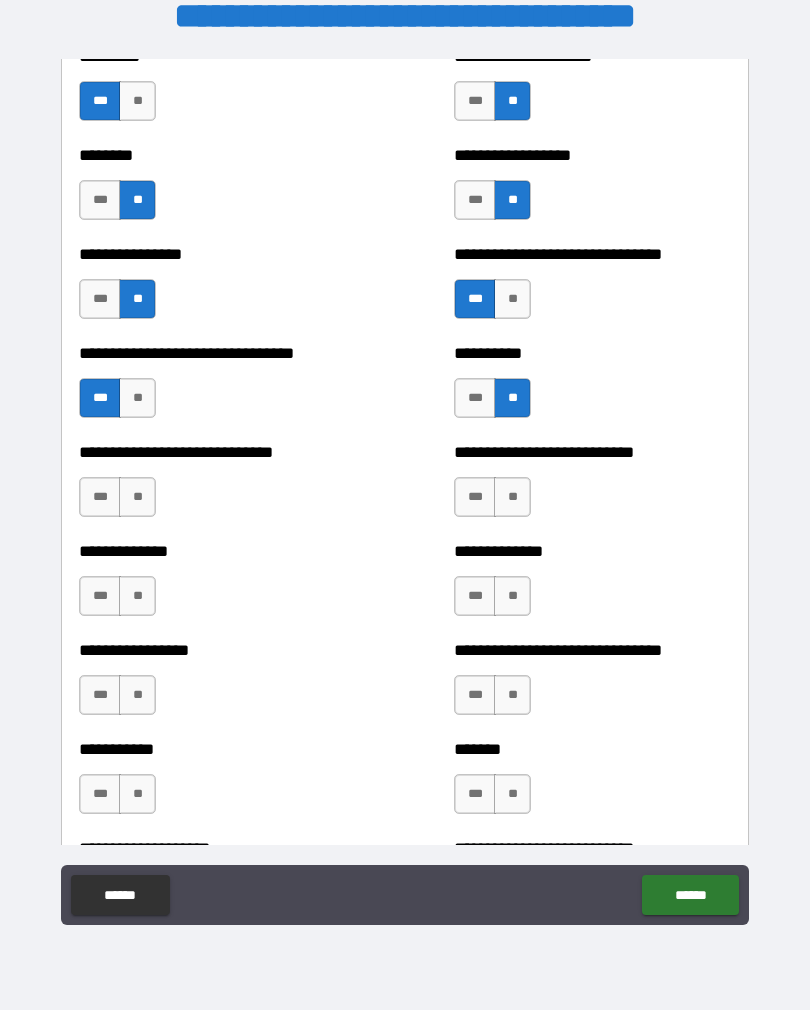 click on "**" at bounding box center [512, 497] 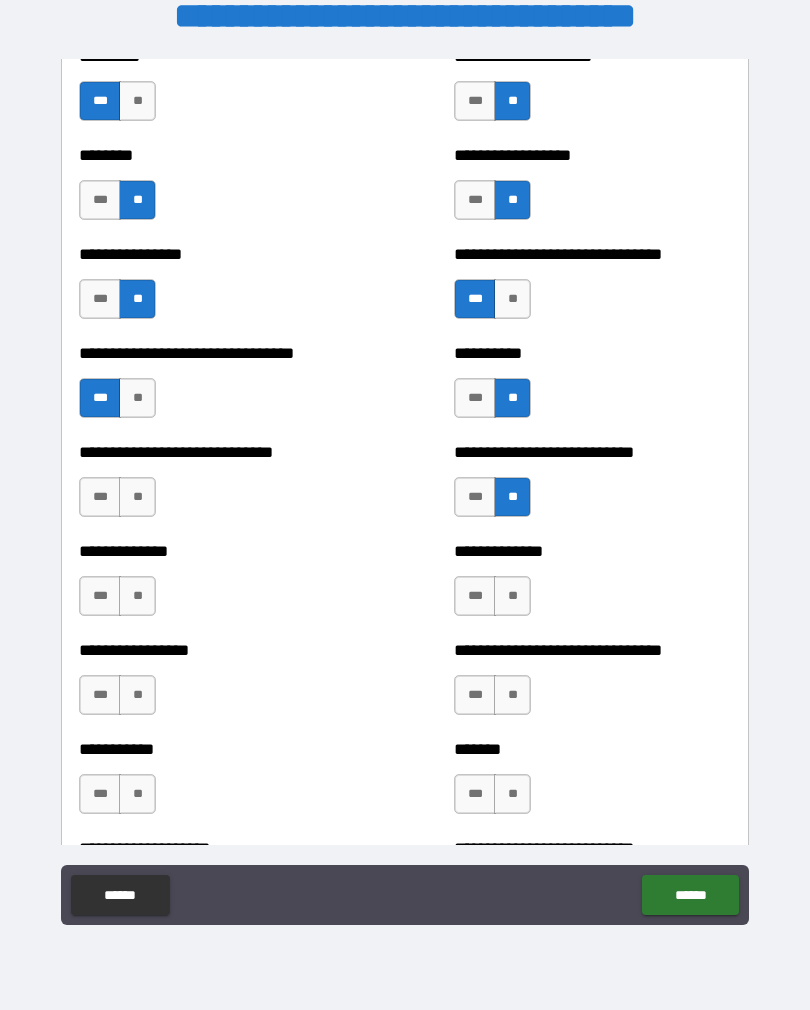 click on "**" at bounding box center (512, 596) 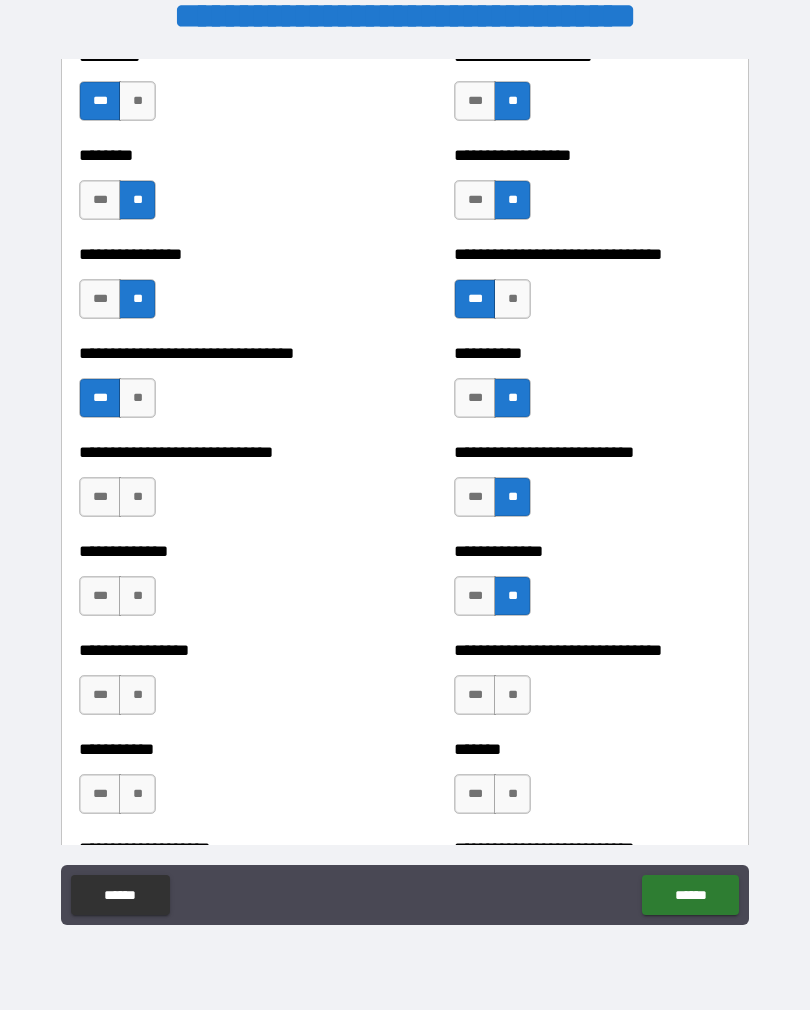 click on "**" at bounding box center (512, 695) 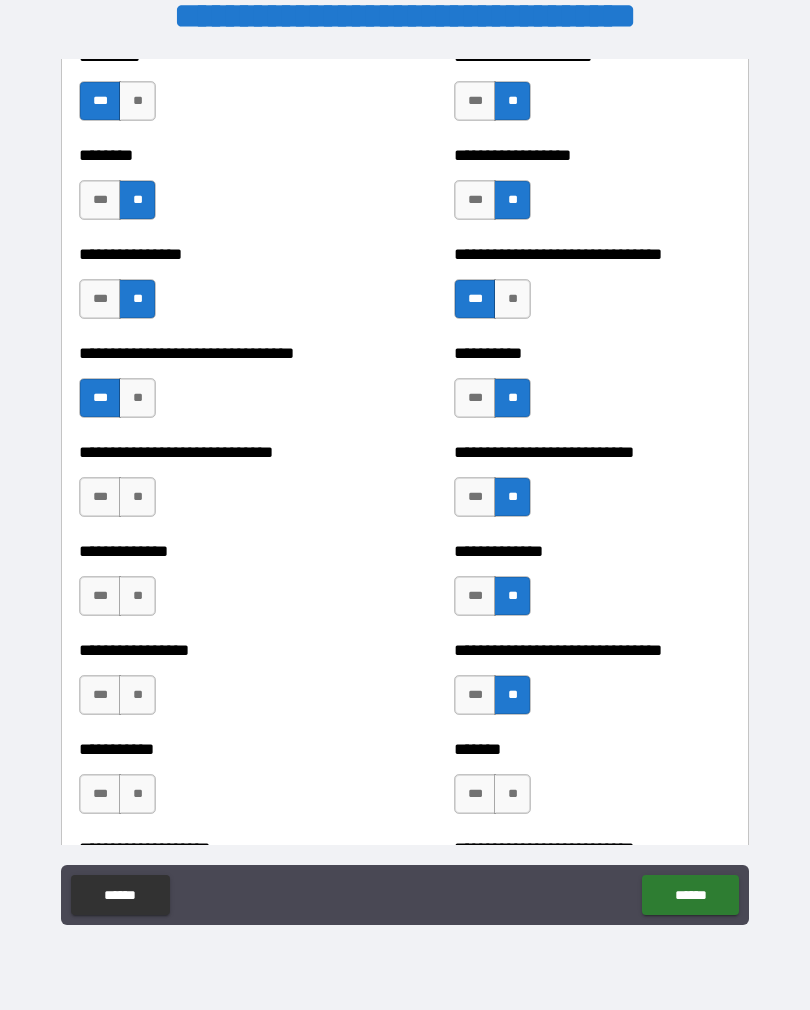 click on "**" at bounding box center (512, 794) 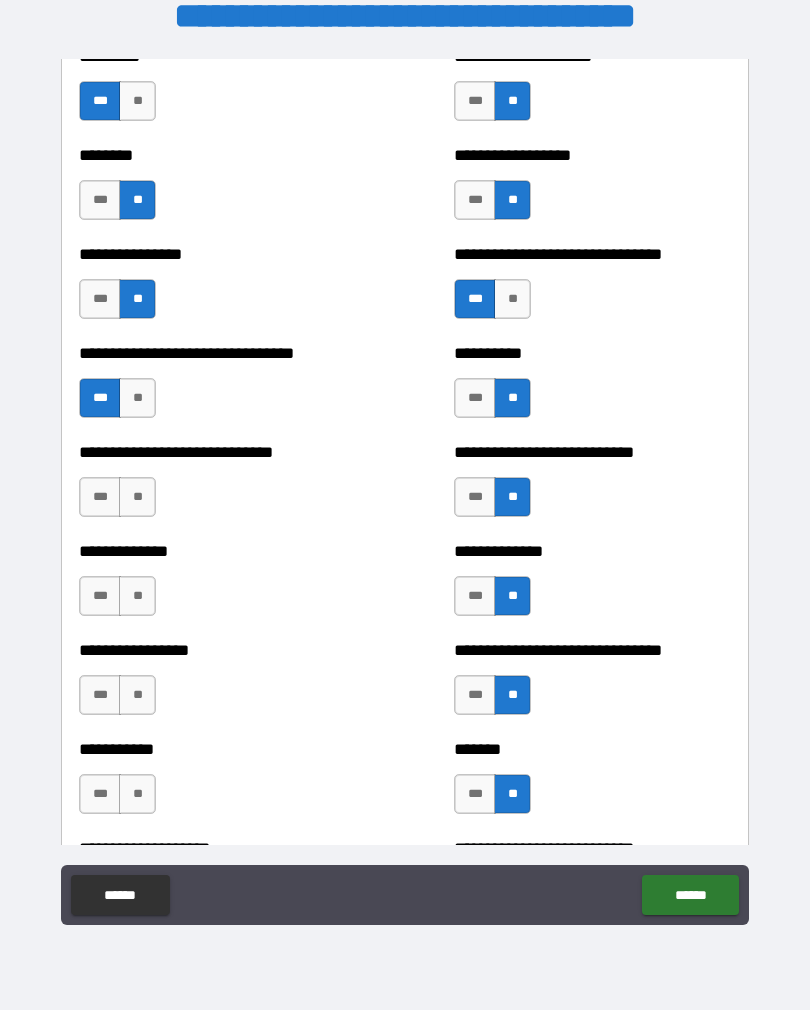 click on "**" at bounding box center [137, 695] 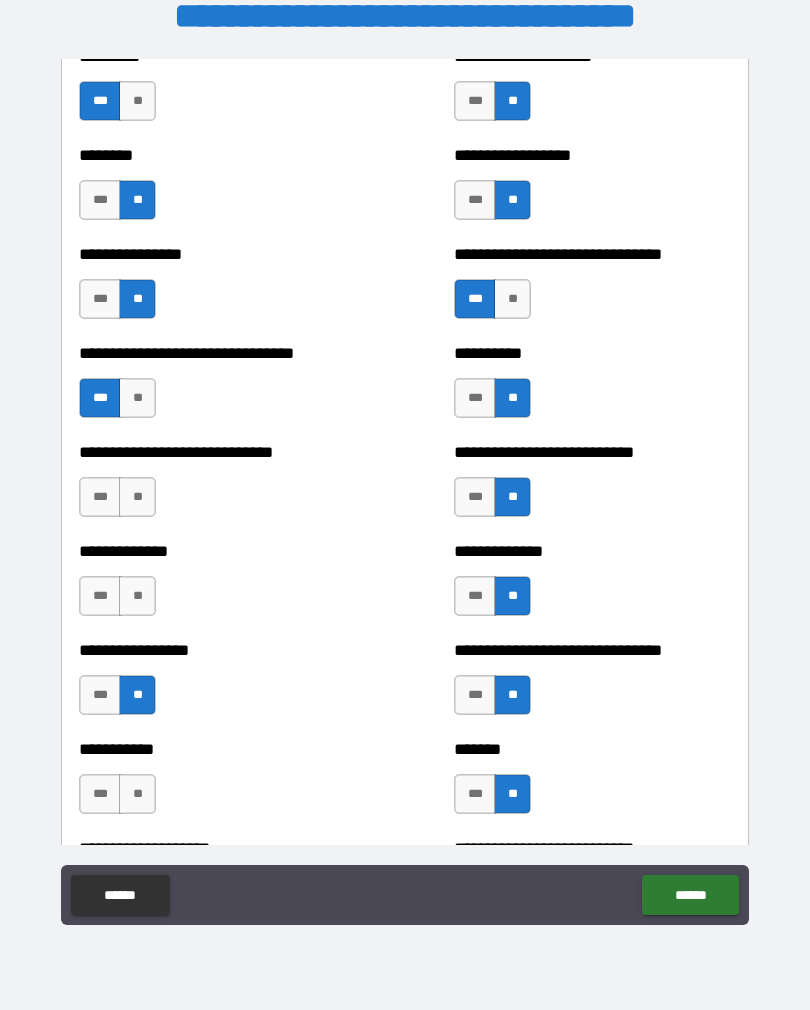 click on "**" at bounding box center [137, 596] 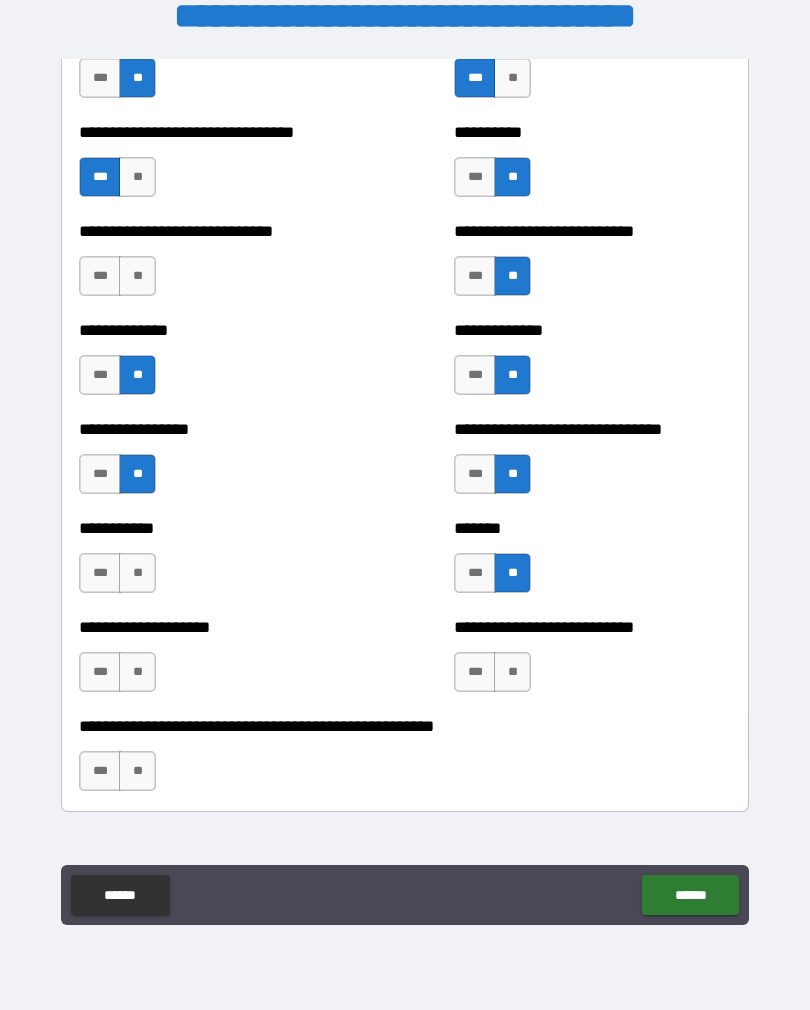 scroll, scrollTop: 7604, scrollLeft: 0, axis: vertical 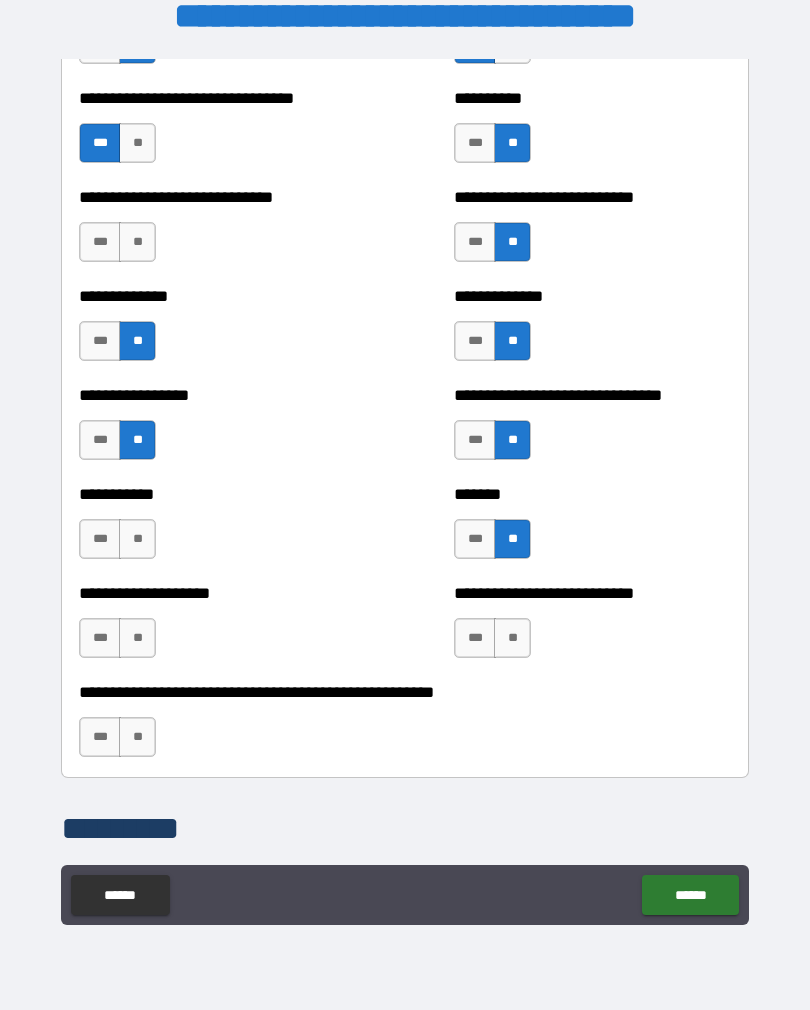 click on "**" at bounding box center [137, 539] 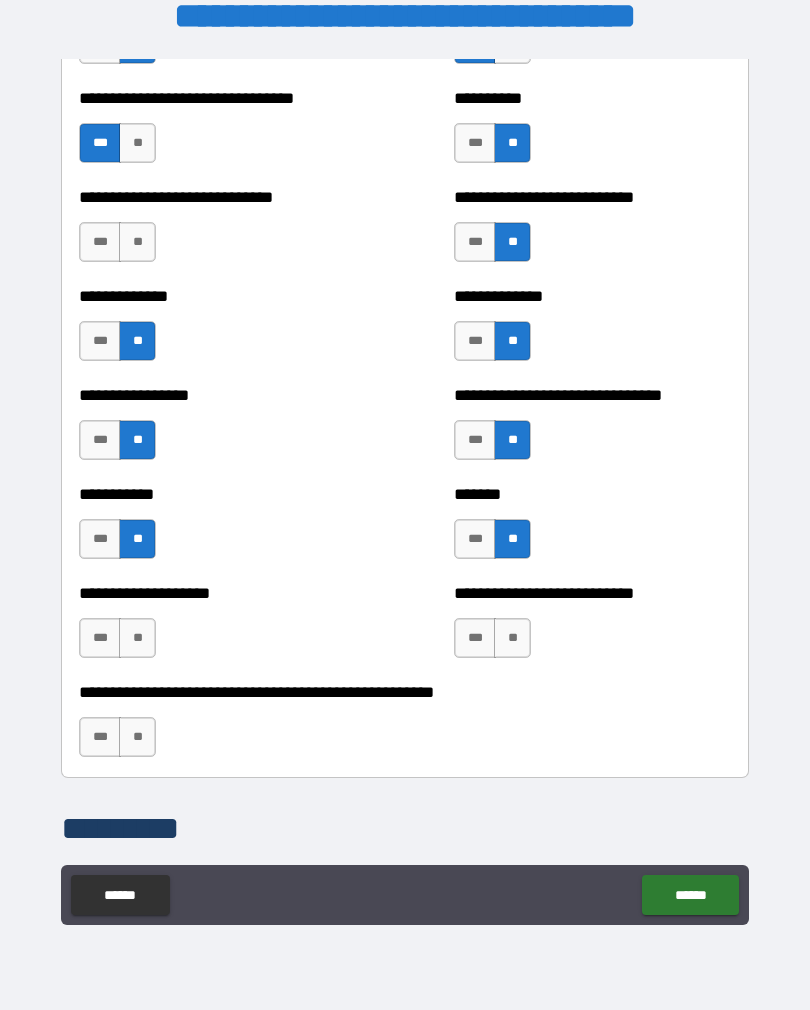 click on "**" at bounding box center (137, 638) 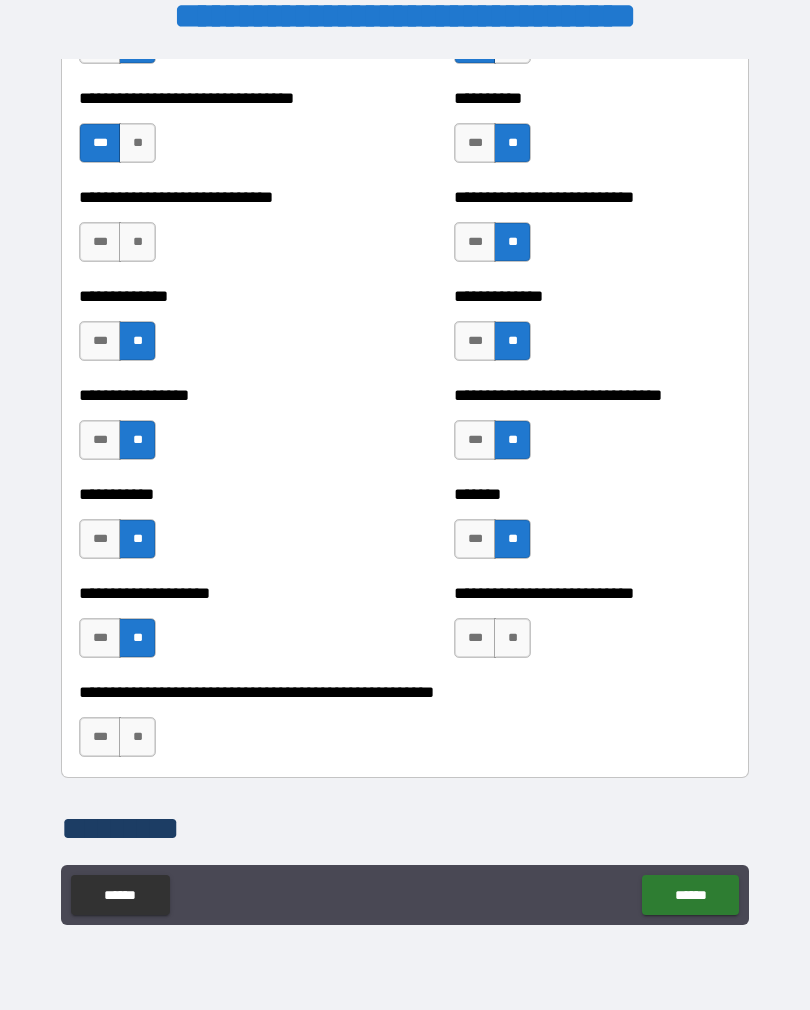 click on "**" at bounding box center (137, 737) 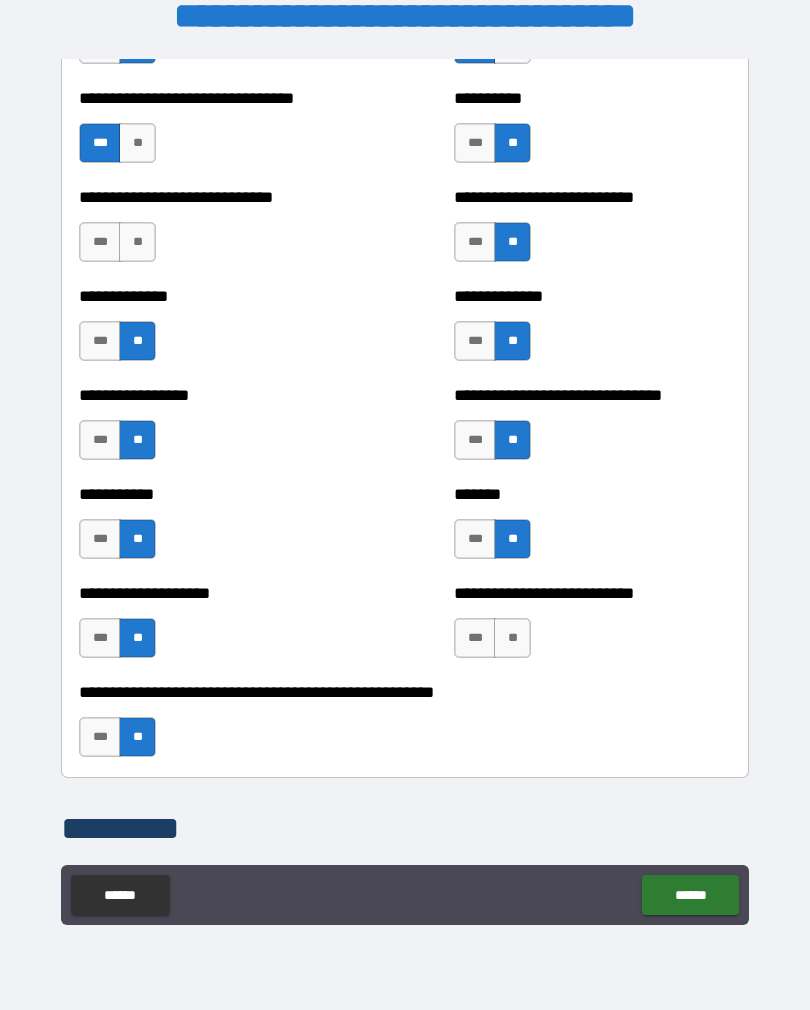 click on "**" at bounding box center [512, 638] 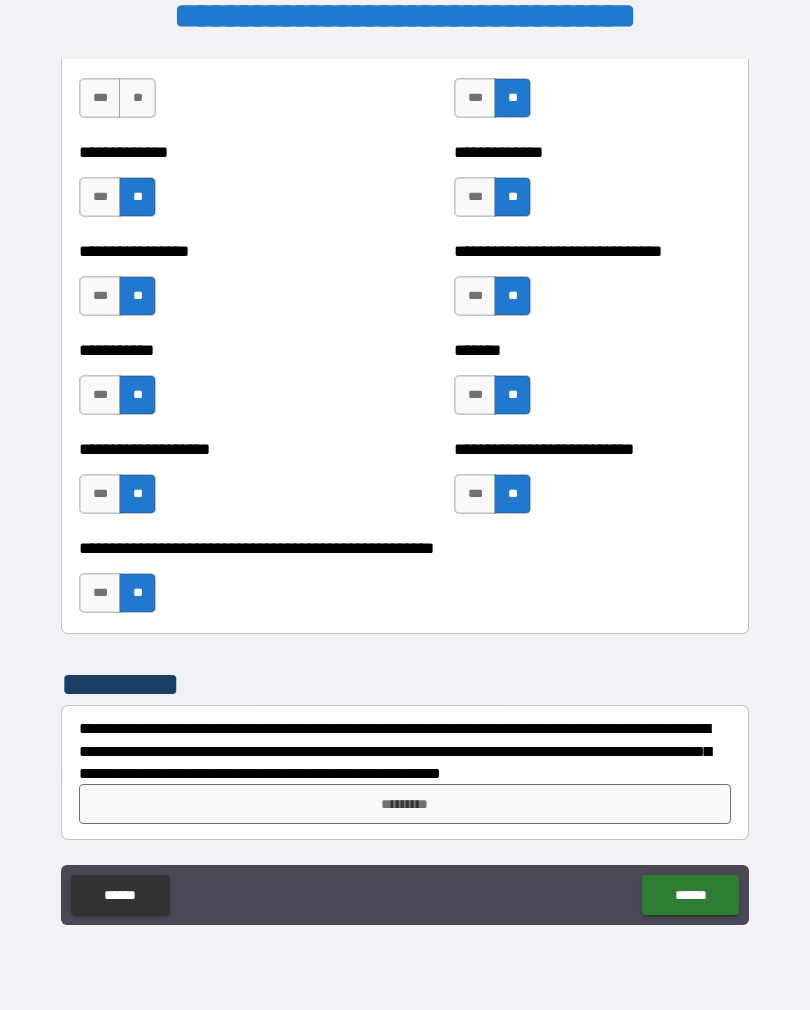 scroll, scrollTop: 7748, scrollLeft: 0, axis: vertical 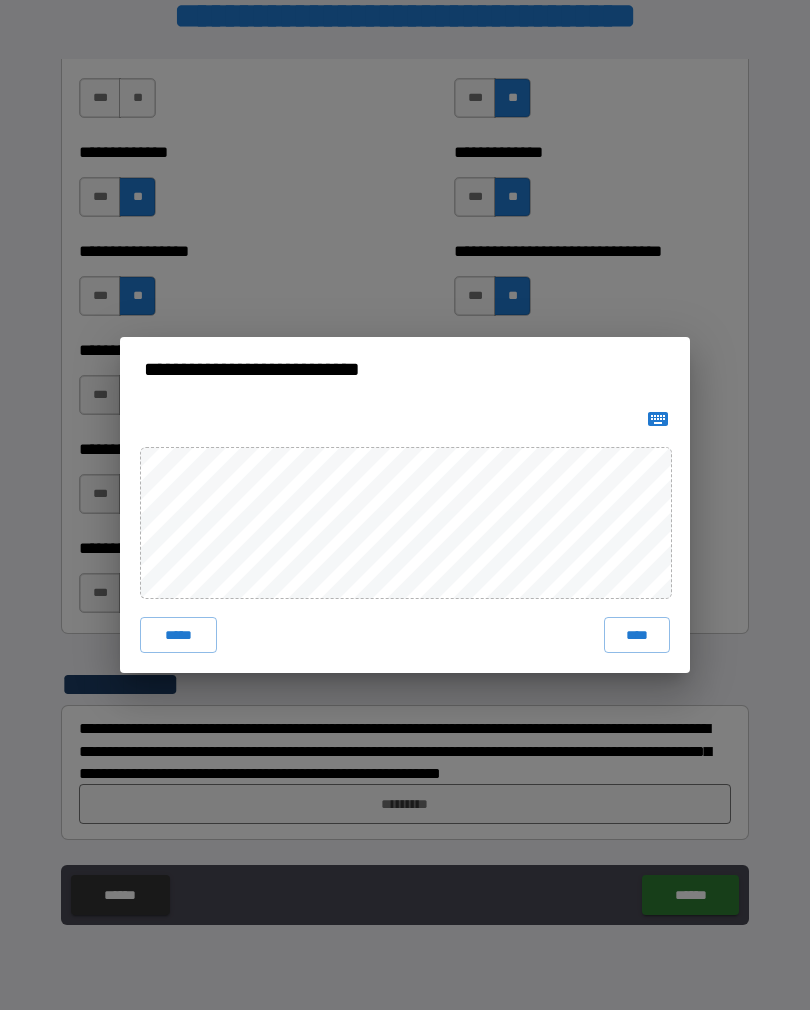 click on "****" at bounding box center [637, 635] 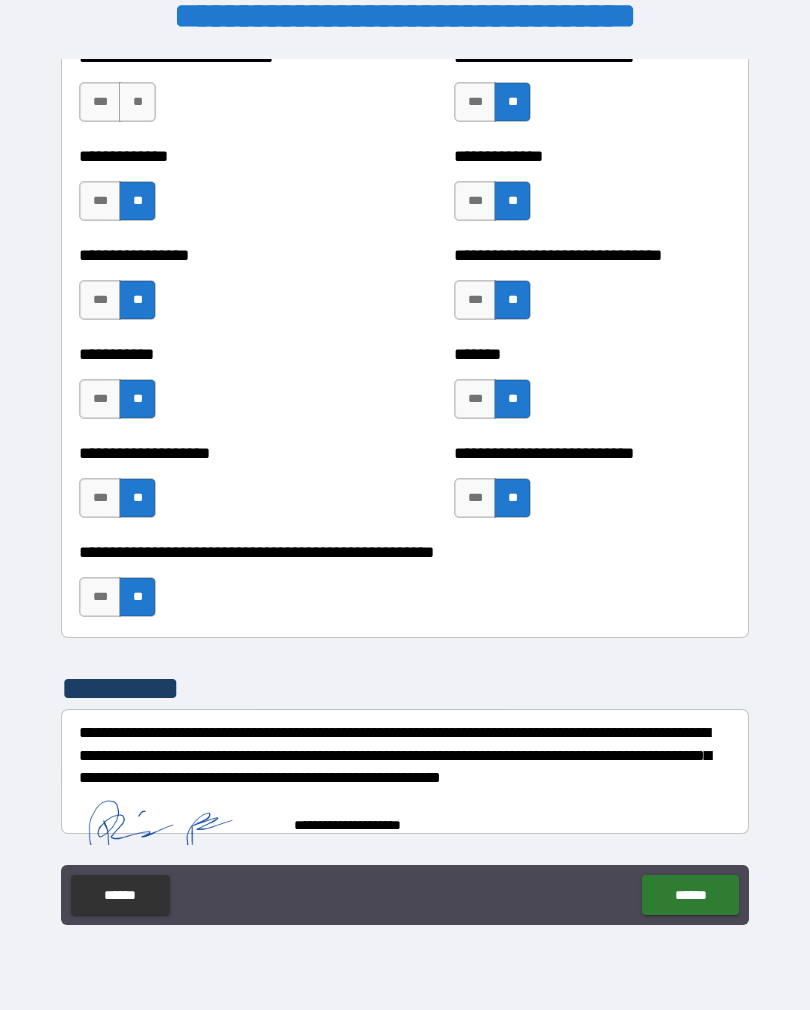 scroll, scrollTop: 7738, scrollLeft: 0, axis: vertical 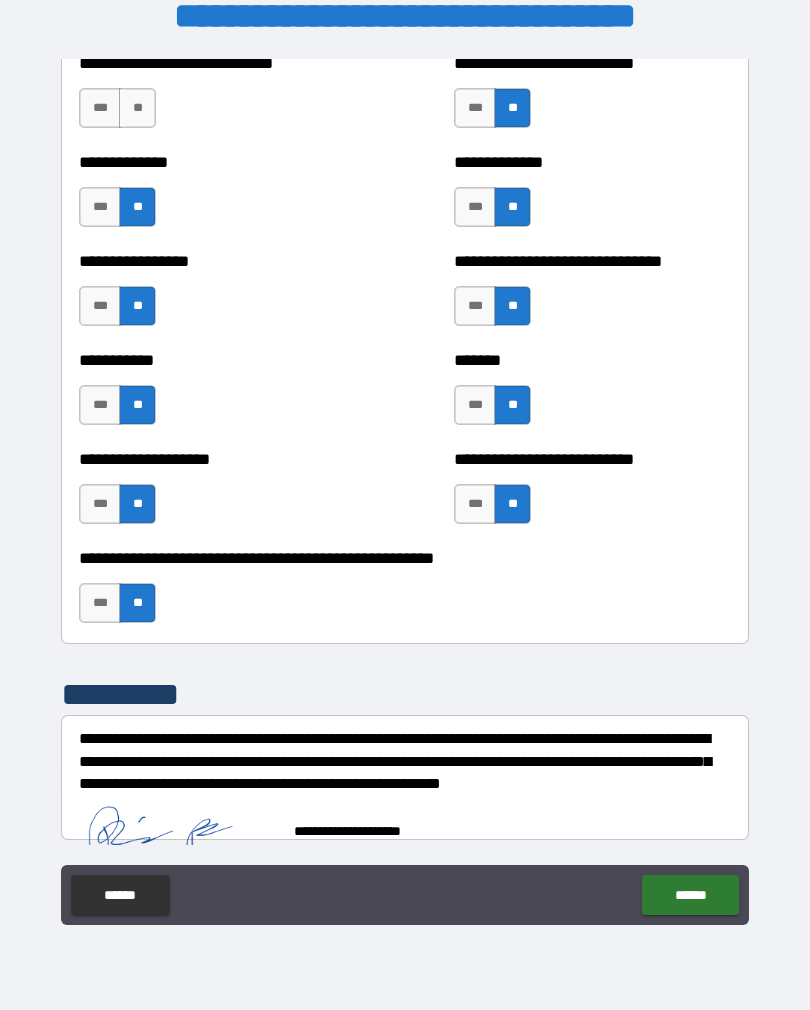click on "**********" at bounding box center (405, 593) 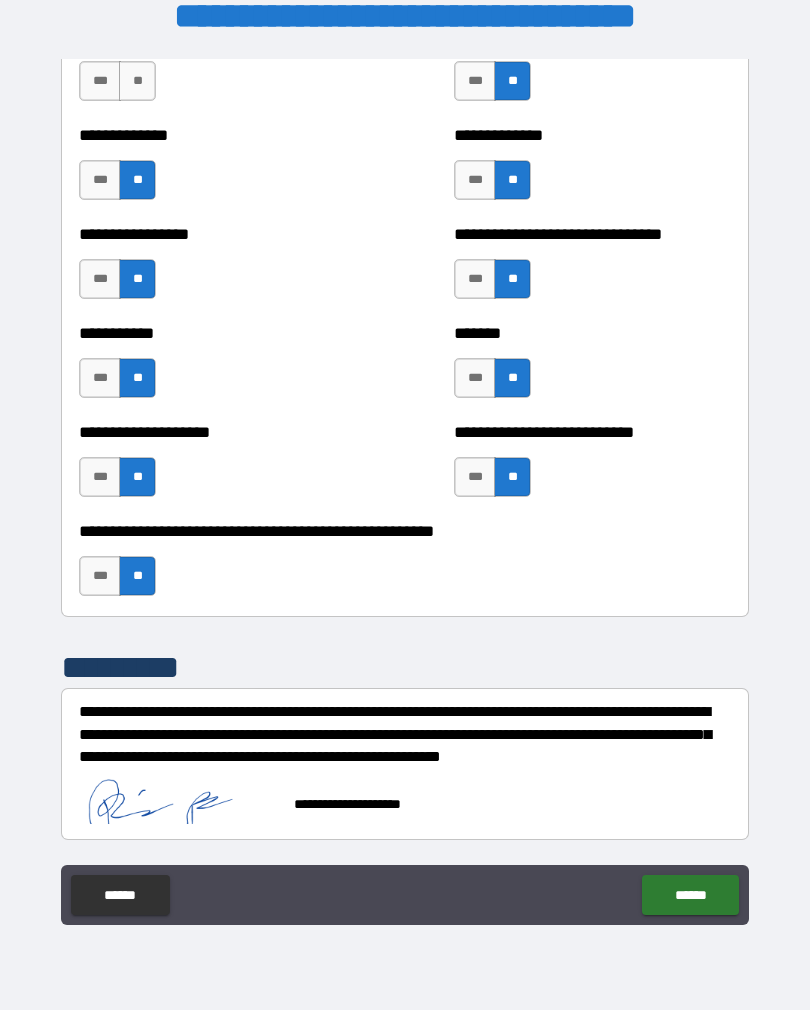 scroll, scrollTop: 7767, scrollLeft: 0, axis: vertical 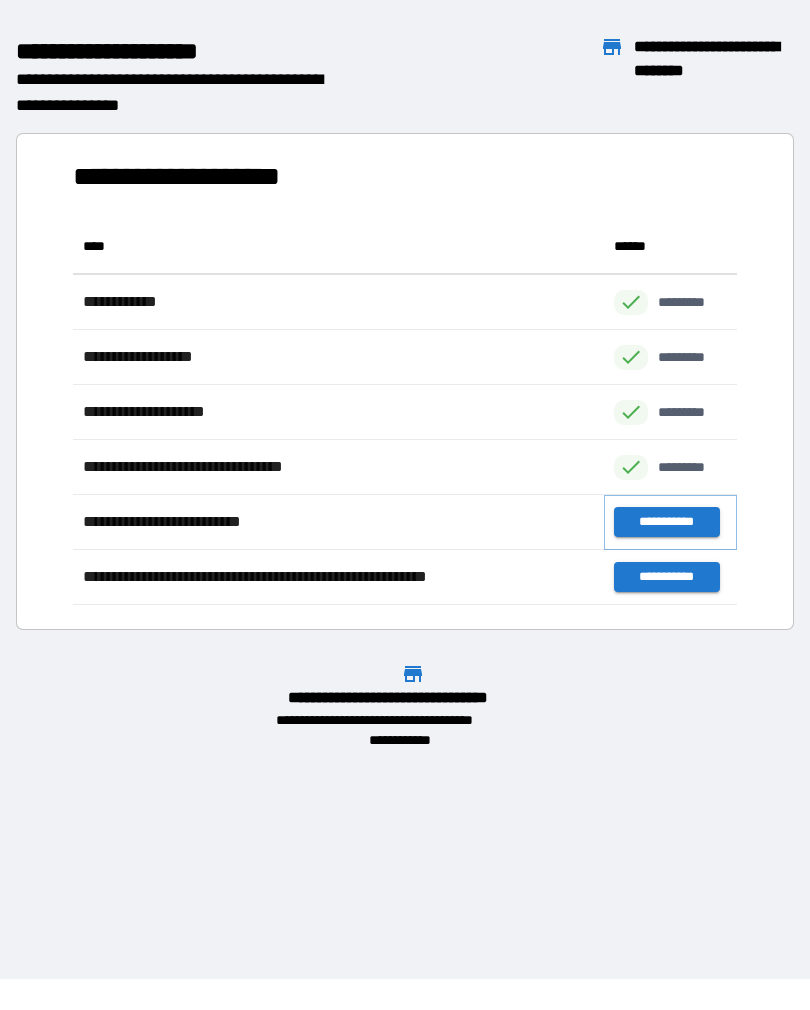 click on "**********" at bounding box center (666, 522) 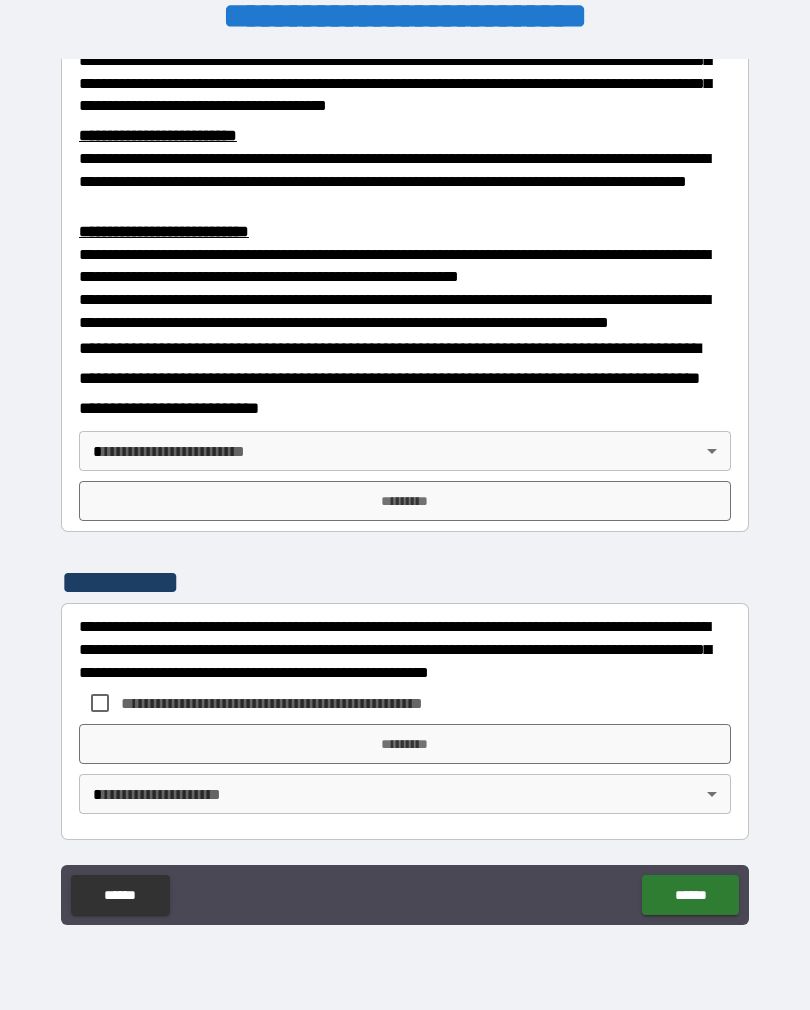 scroll, scrollTop: 660, scrollLeft: 0, axis: vertical 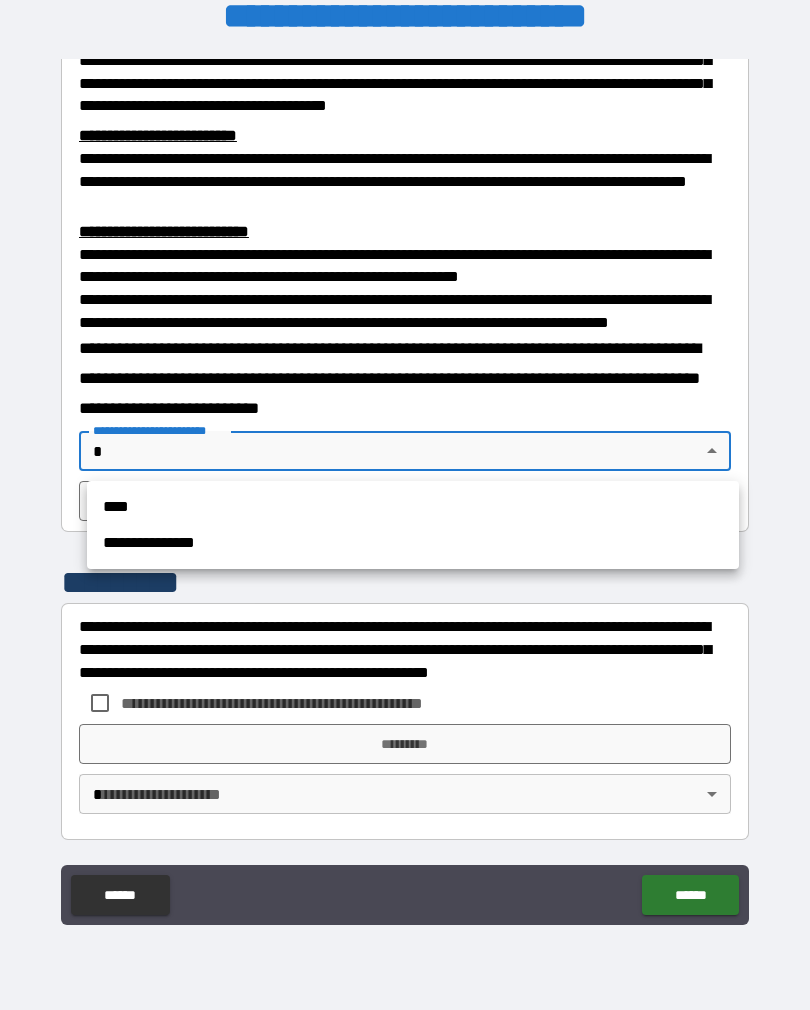click on "****" at bounding box center (413, 507) 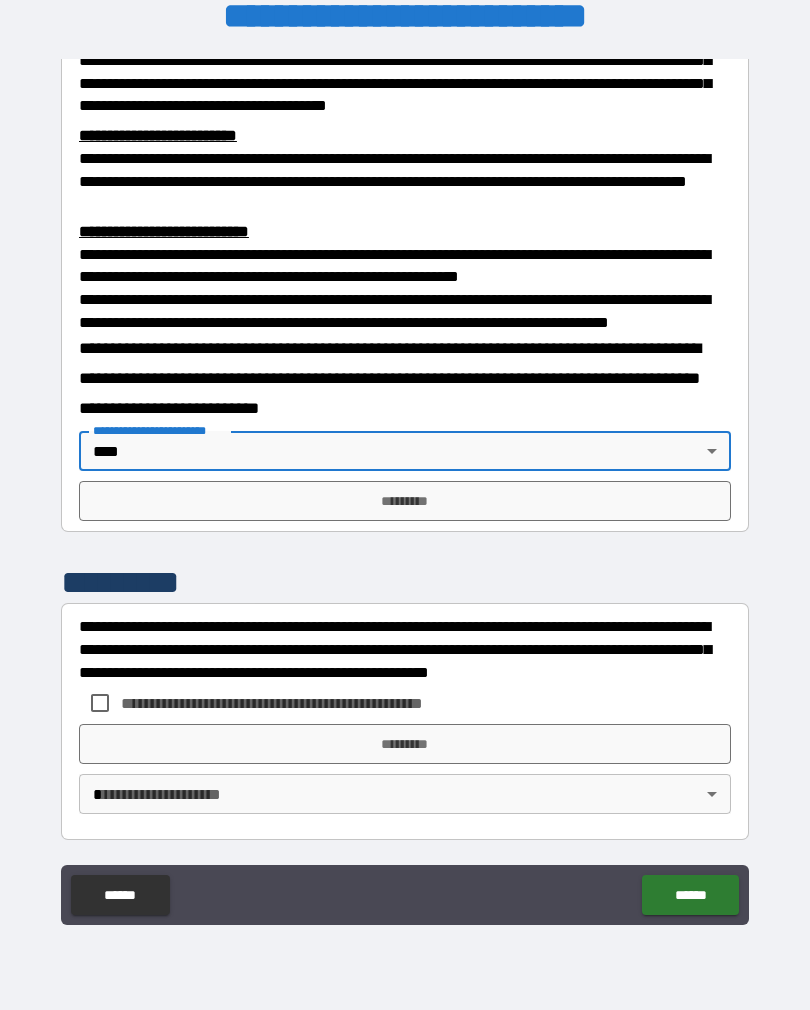 click on "*********" at bounding box center [405, 501] 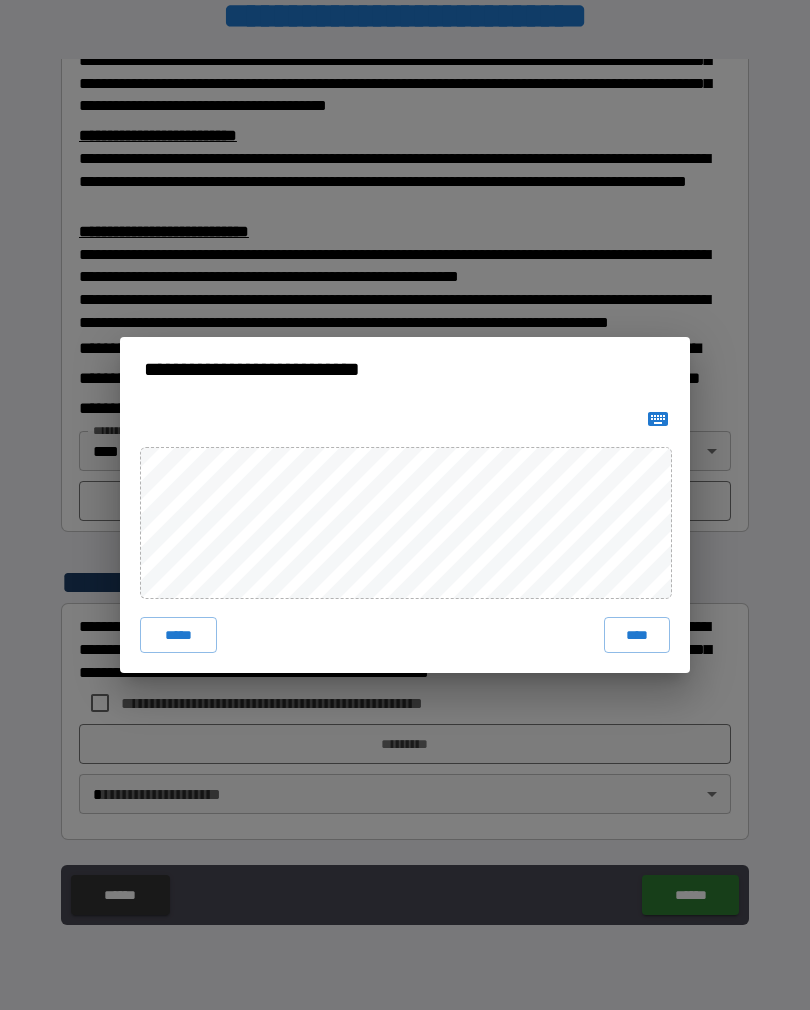 click on "****" at bounding box center (637, 635) 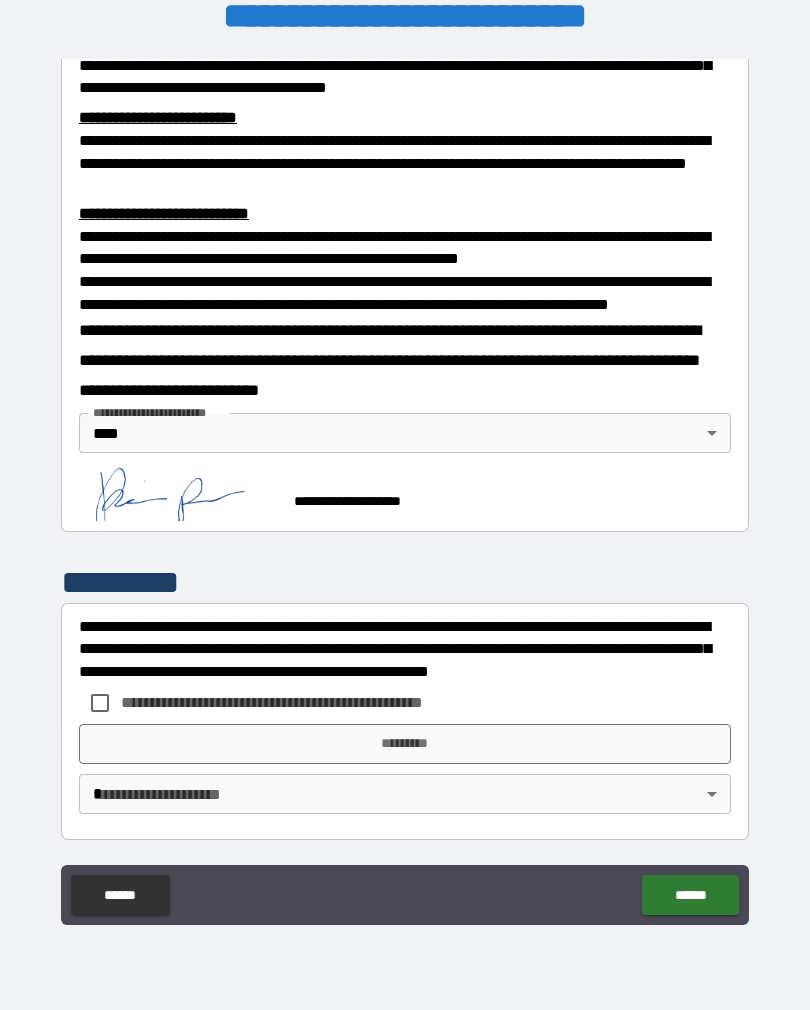 scroll, scrollTop: 677, scrollLeft: 0, axis: vertical 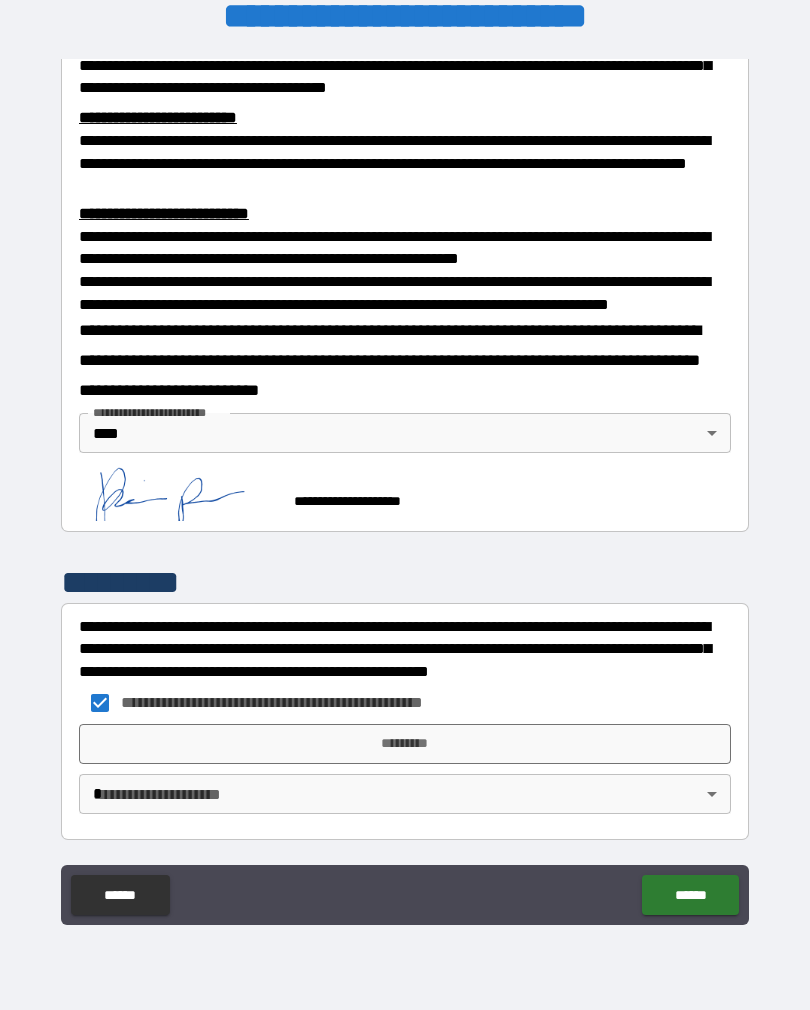 click on "*********" at bounding box center (405, 744) 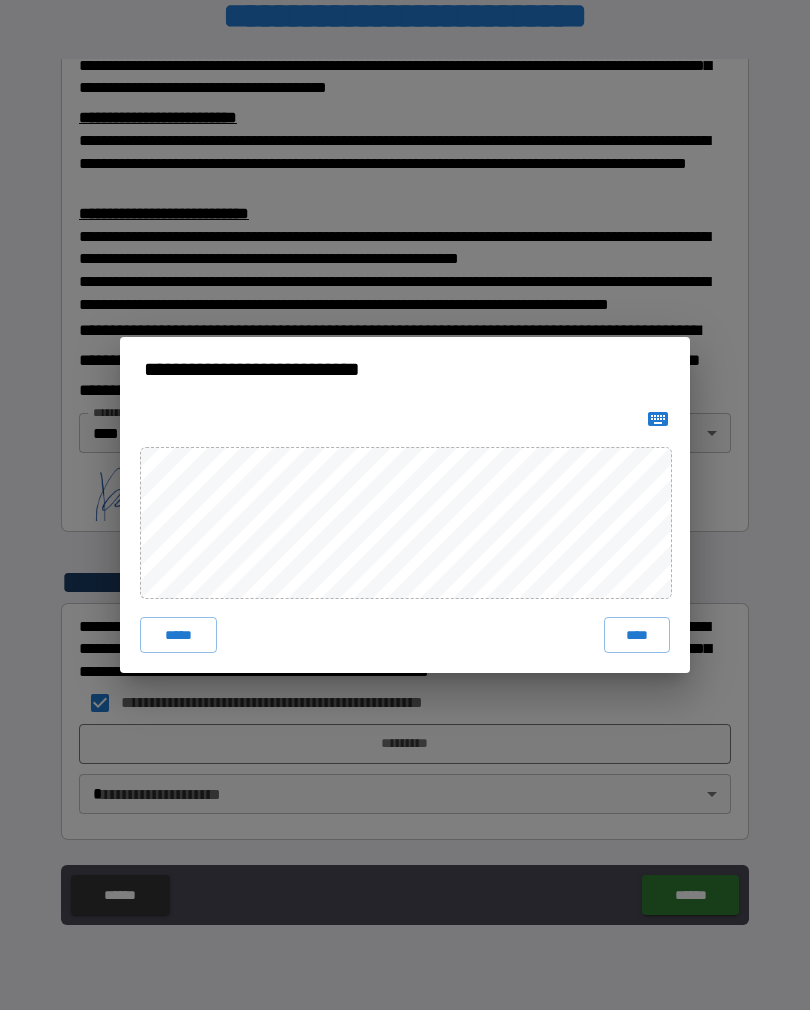 click on "****" at bounding box center [637, 635] 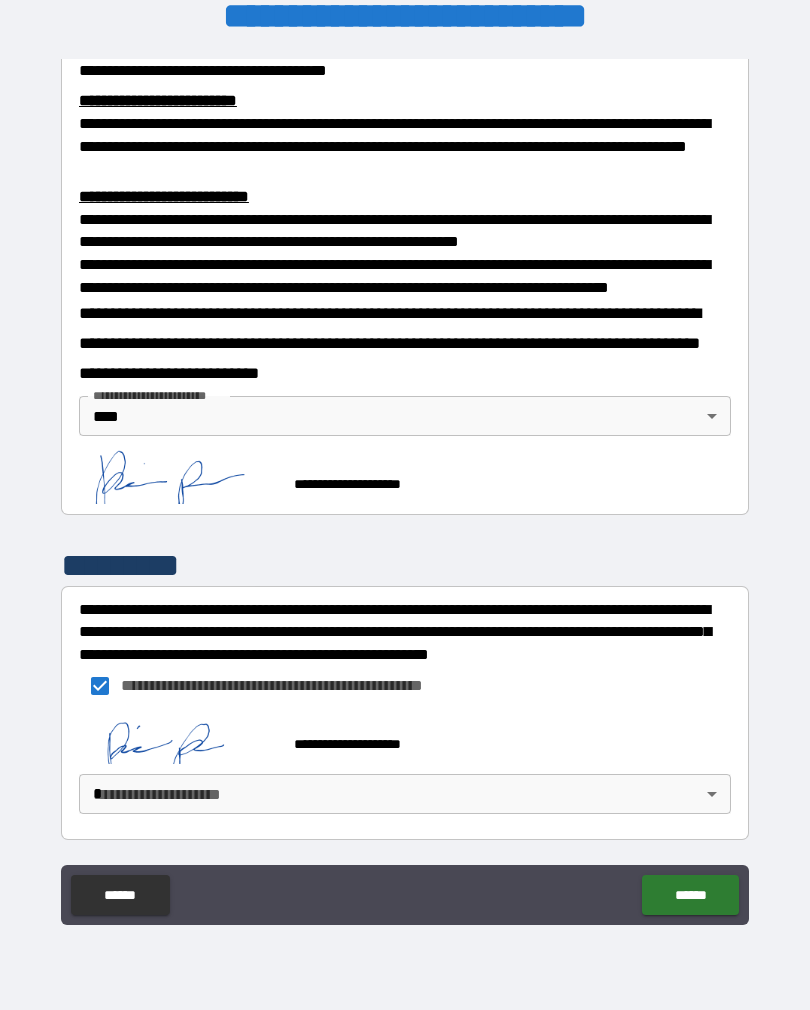scroll, scrollTop: 694, scrollLeft: 0, axis: vertical 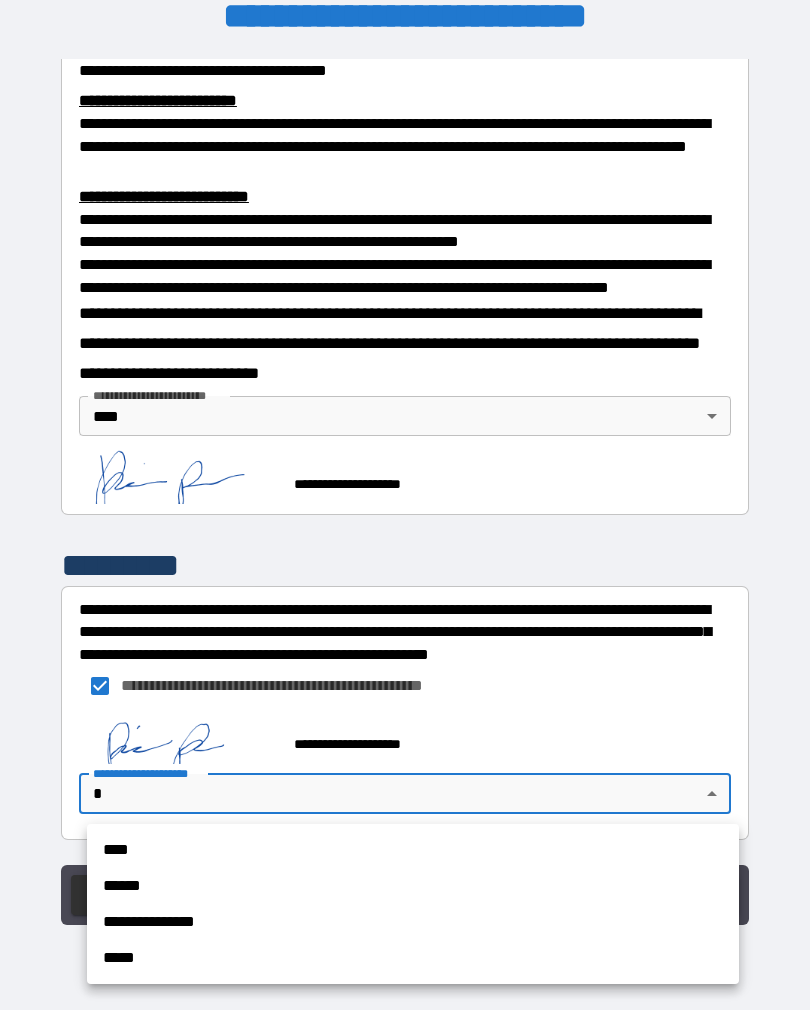 click on "****" at bounding box center [413, 850] 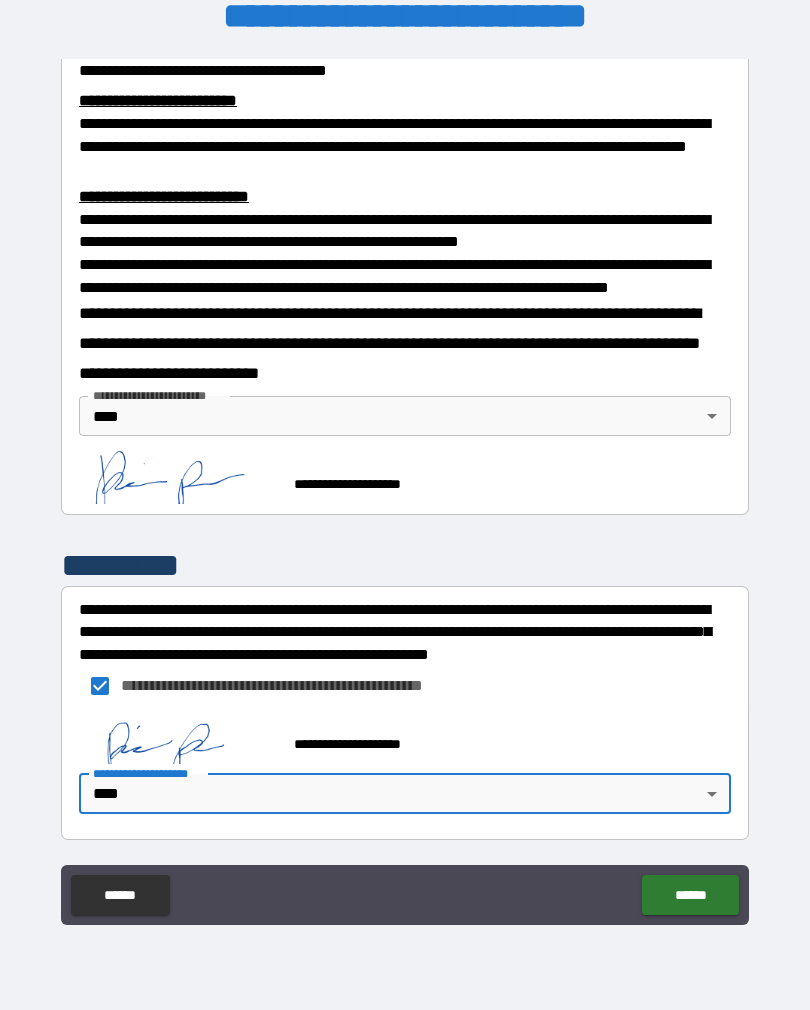 click on "******" at bounding box center [690, 895] 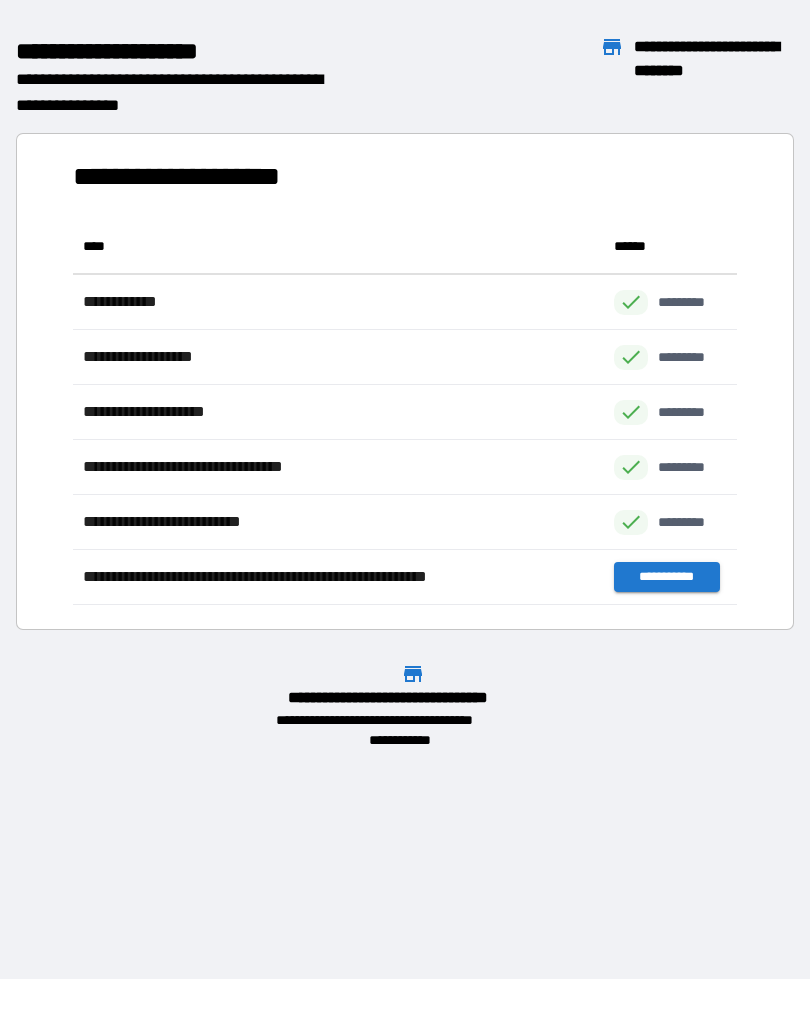 scroll, scrollTop: 1, scrollLeft: 1, axis: both 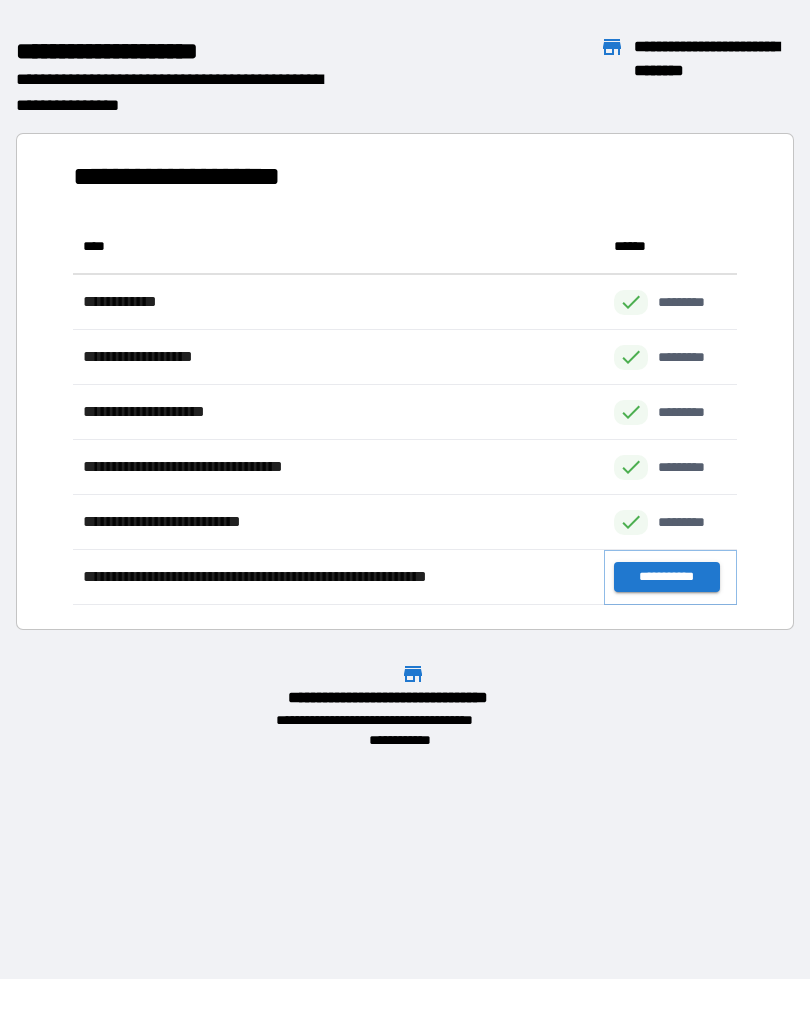 click on "**********" at bounding box center (666, 577) 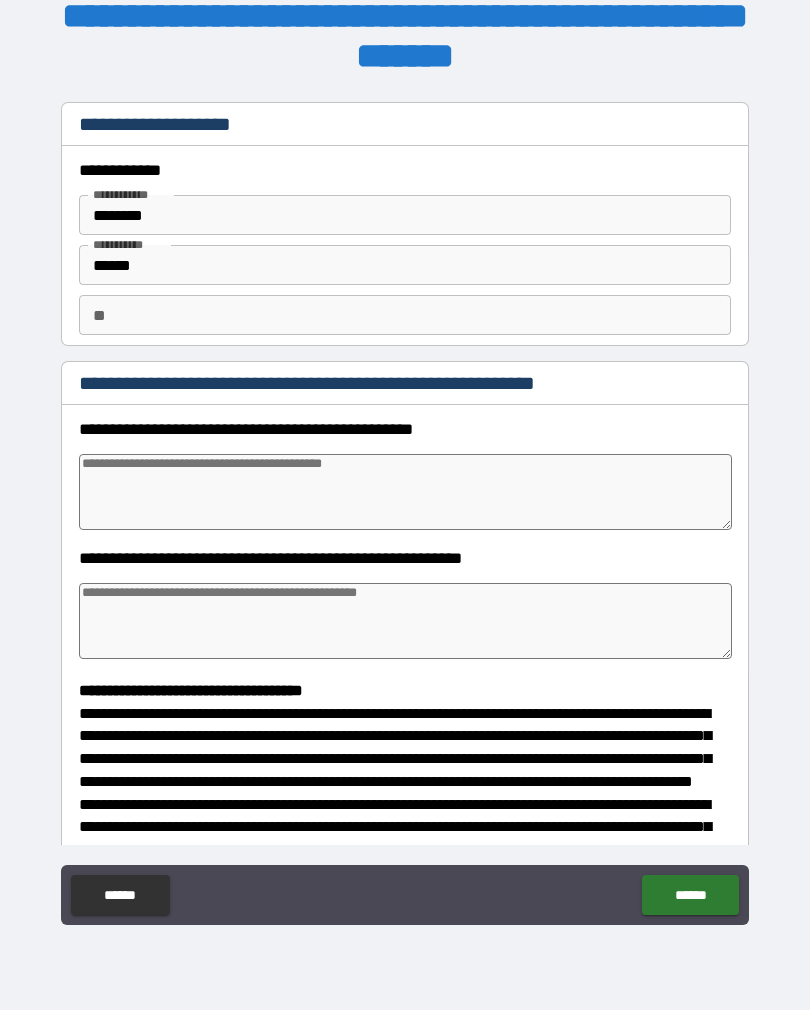 click at bounding box center [405, 492] 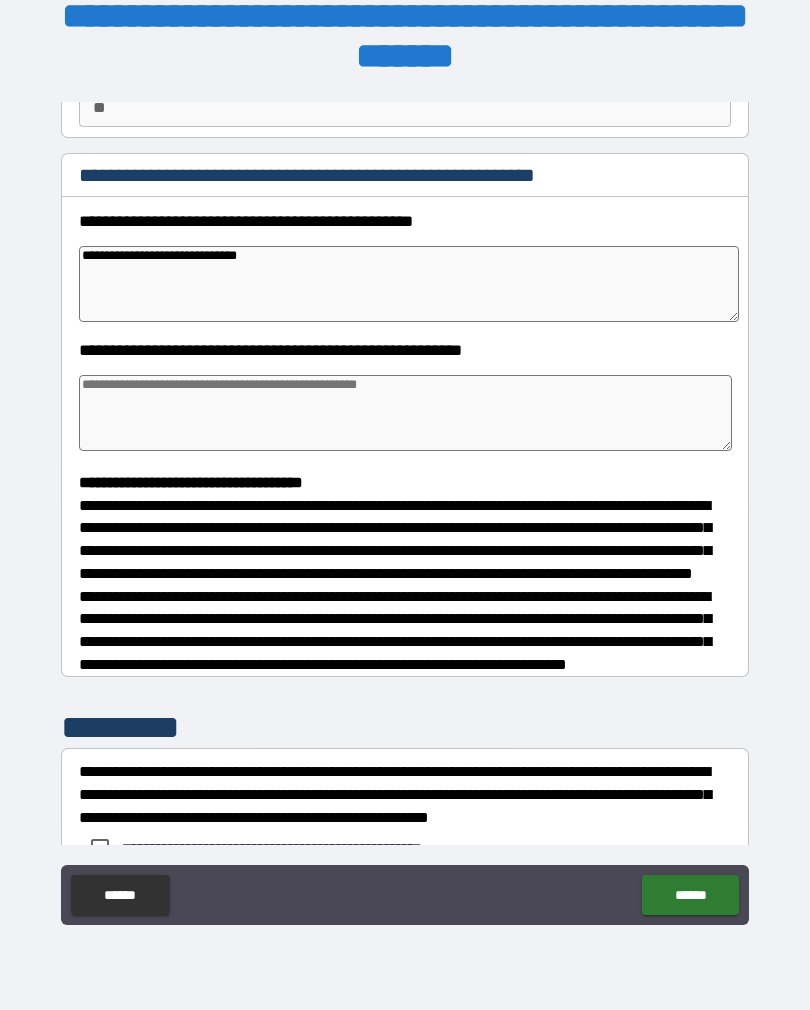 scroll, scrollTop: 214, scrollLeft: 0, axis: vertical 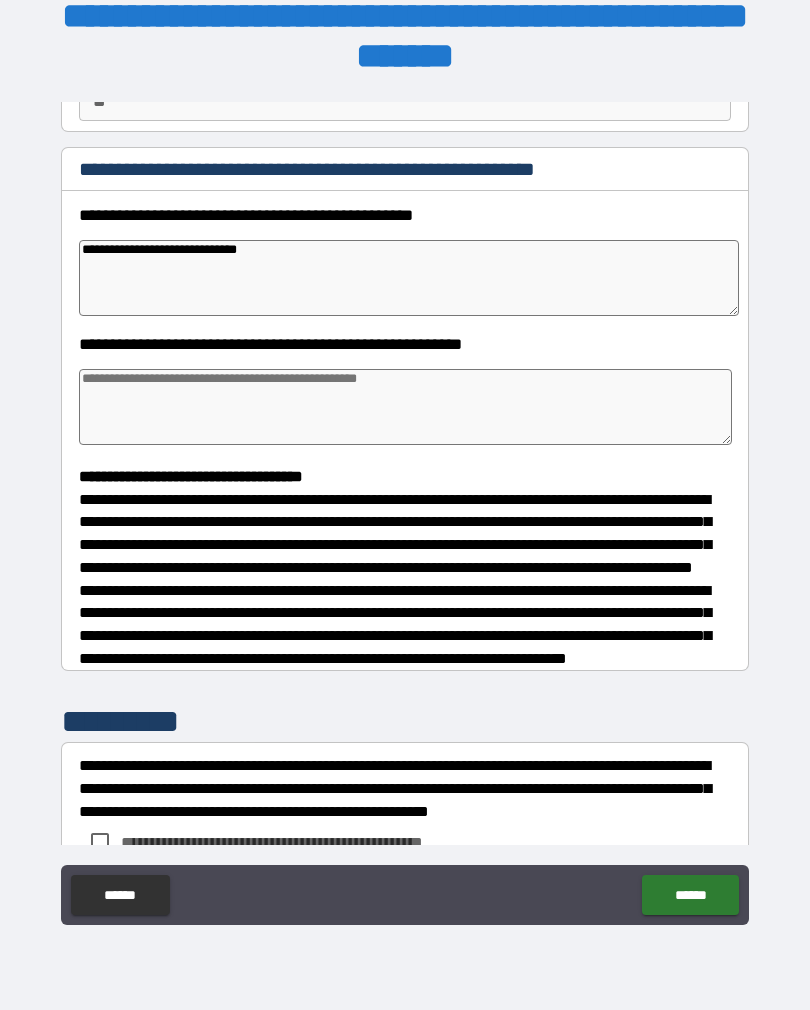 click at bounding box center (405, 407) 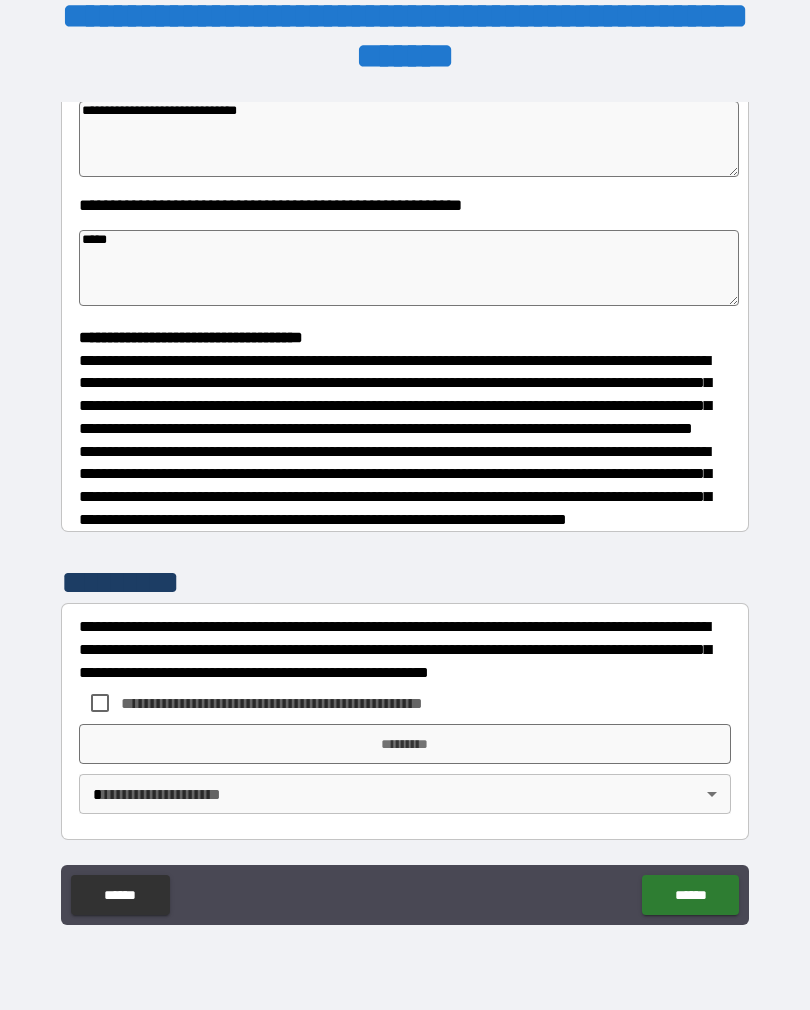 scroll, scrollTop: 391, scrollLeft: 0, axis: vertical 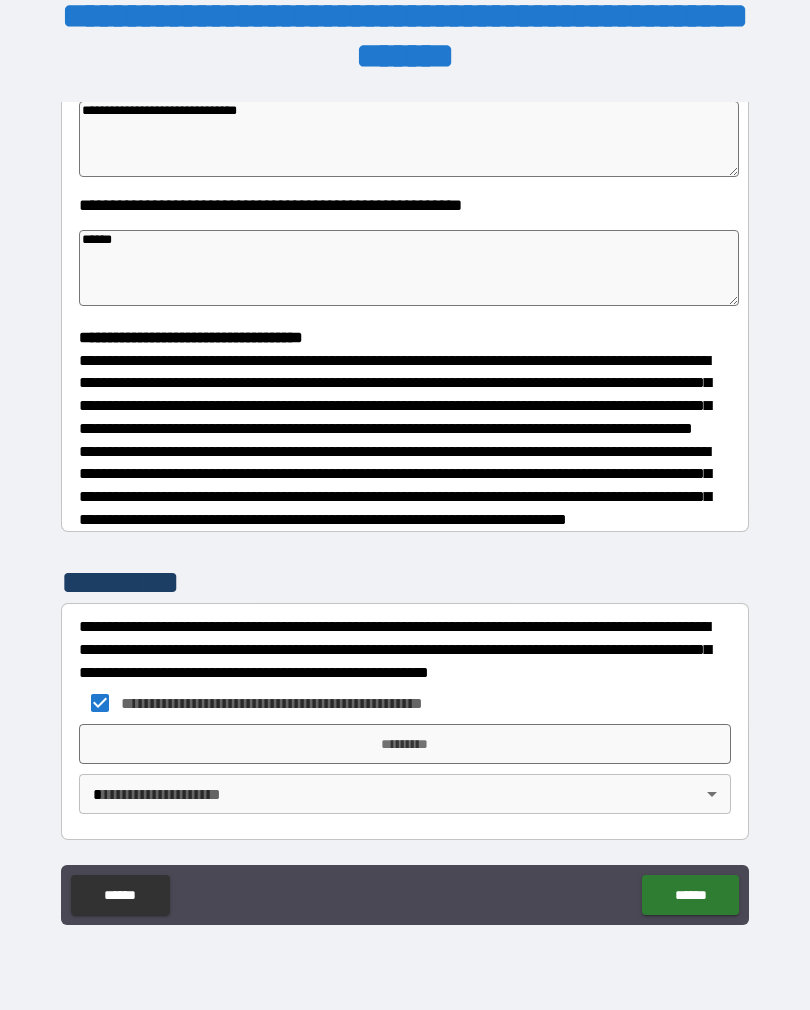 click on "*********" at bounding box center (405, 744) 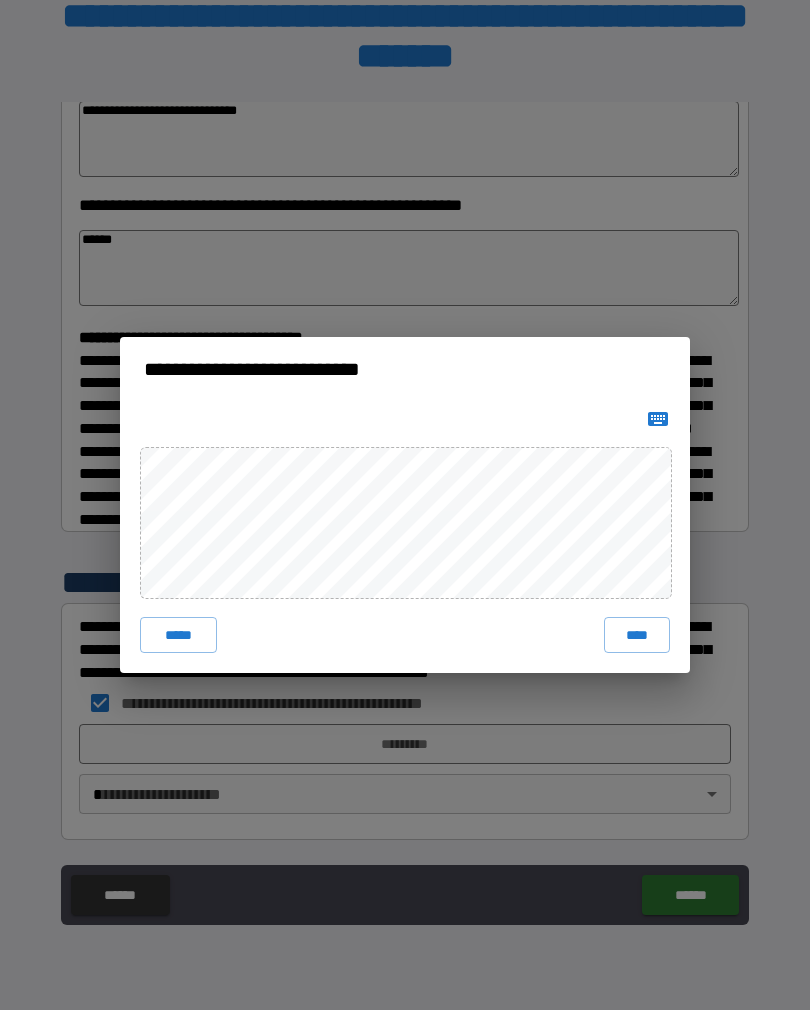 click on "****" at bounding box center (637, 635) 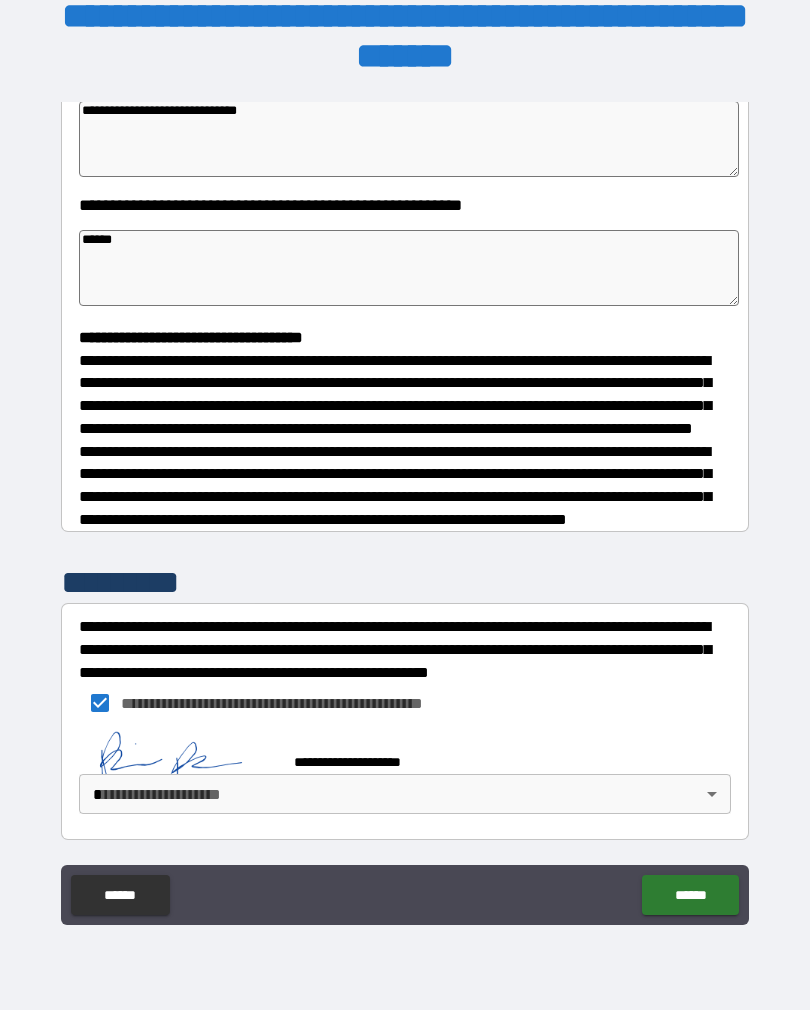 scroll, scrollTop: 381, scrollLeft: 0, axis: vertical 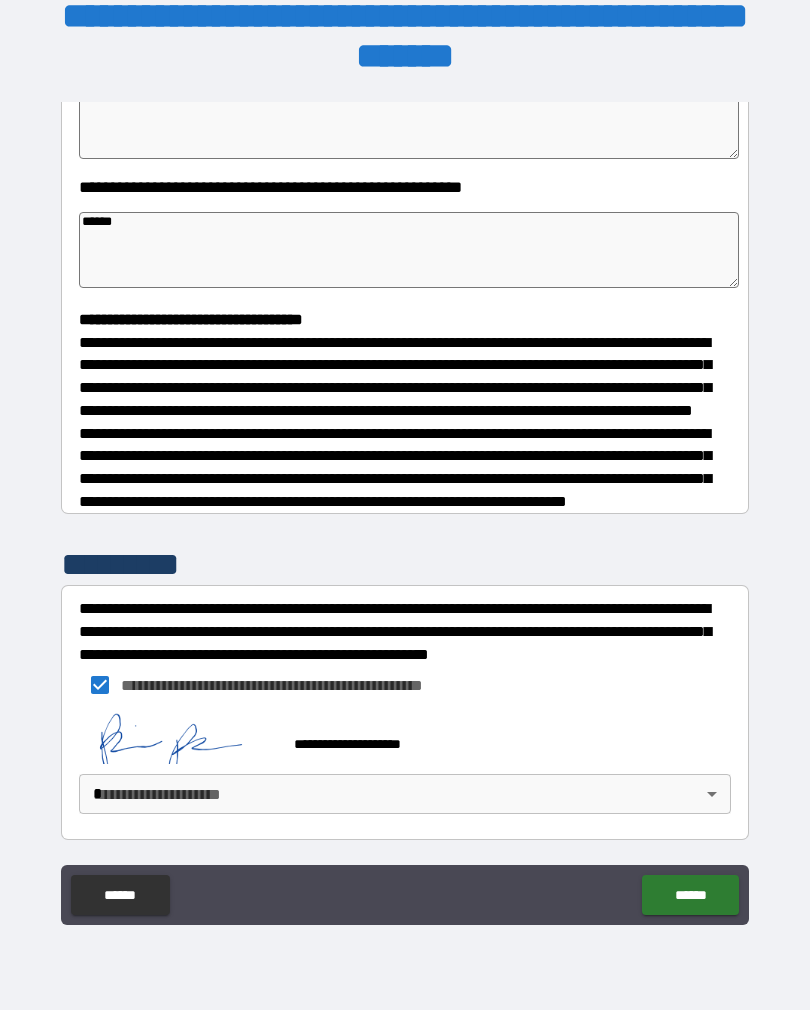 click on "**********" at bounding box center [405, 489] 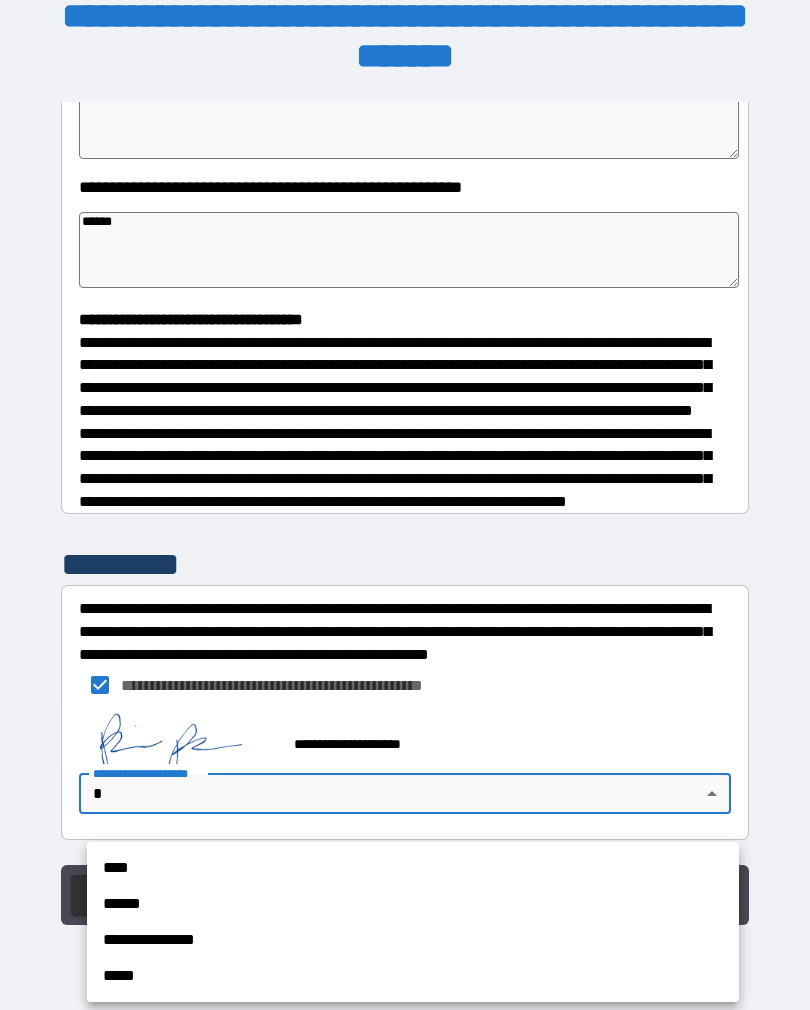 click on "****" at bounding box center [413, 868] 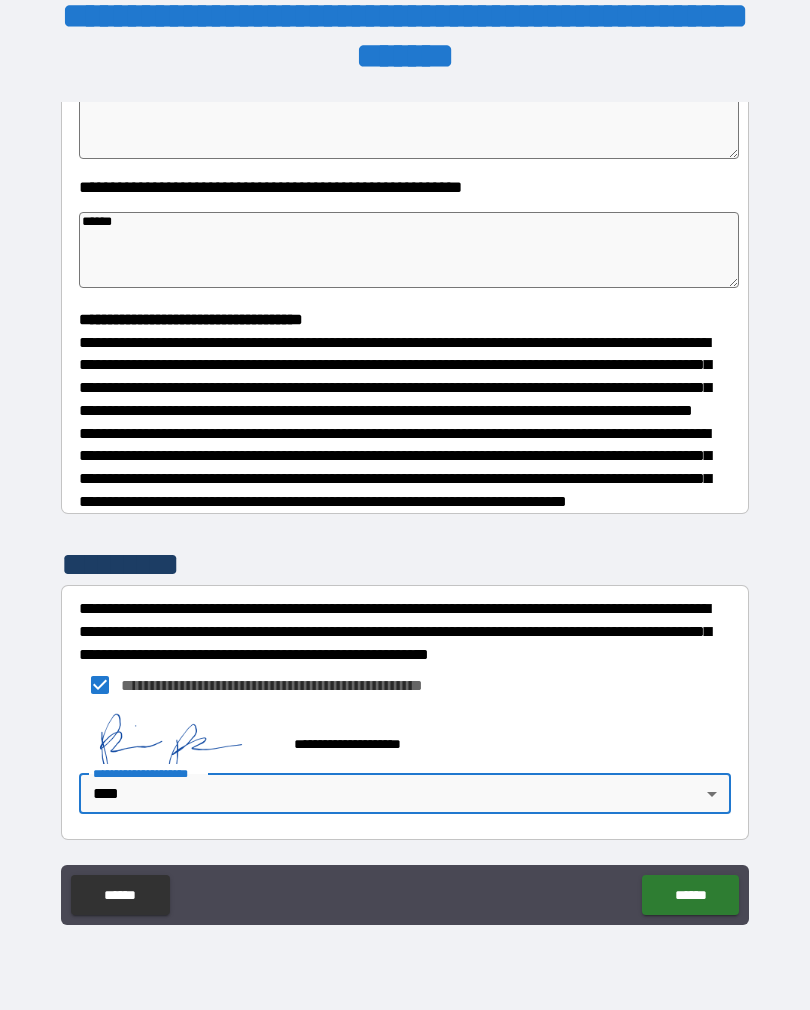 click on "******" at bounding box center (690, 895) 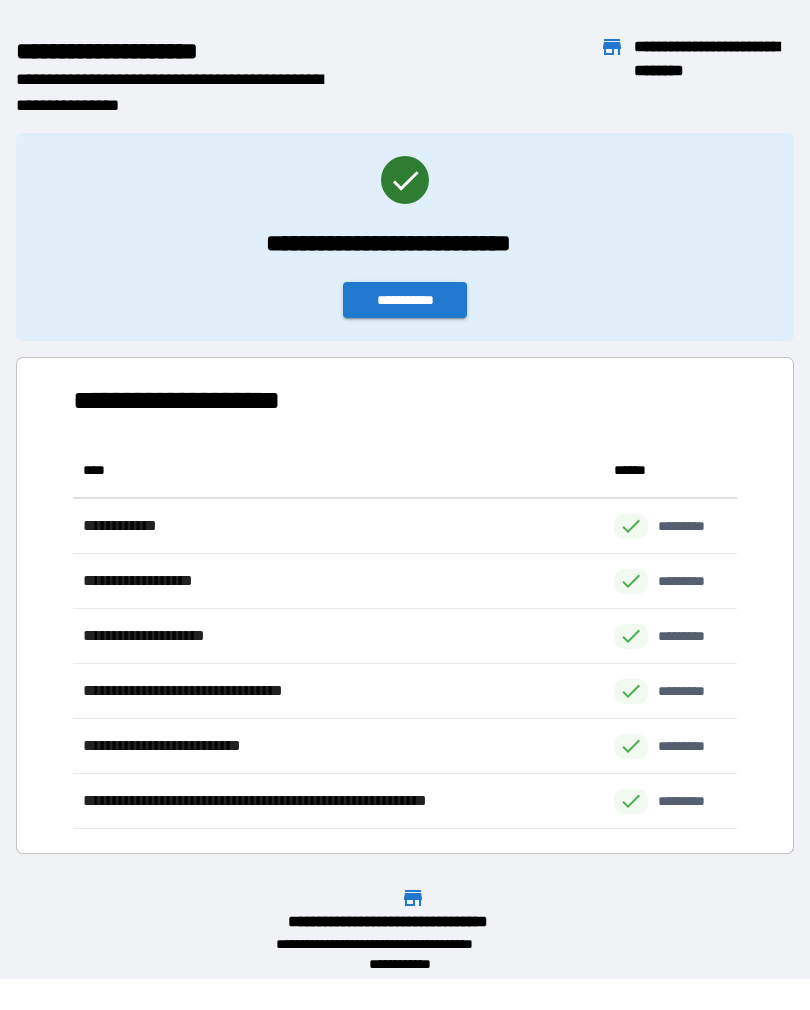 scroll, scrollTop: 1, scrollLeft: 1, axis: both 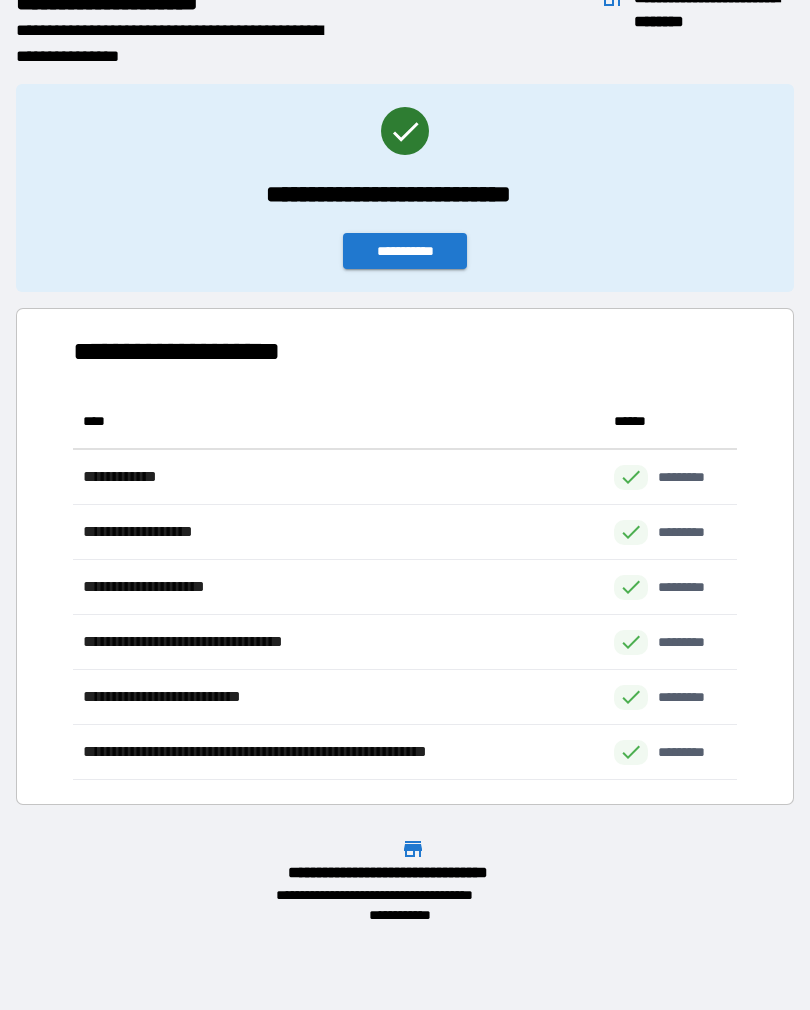 click on "**********" at bounding box center (405, 251) 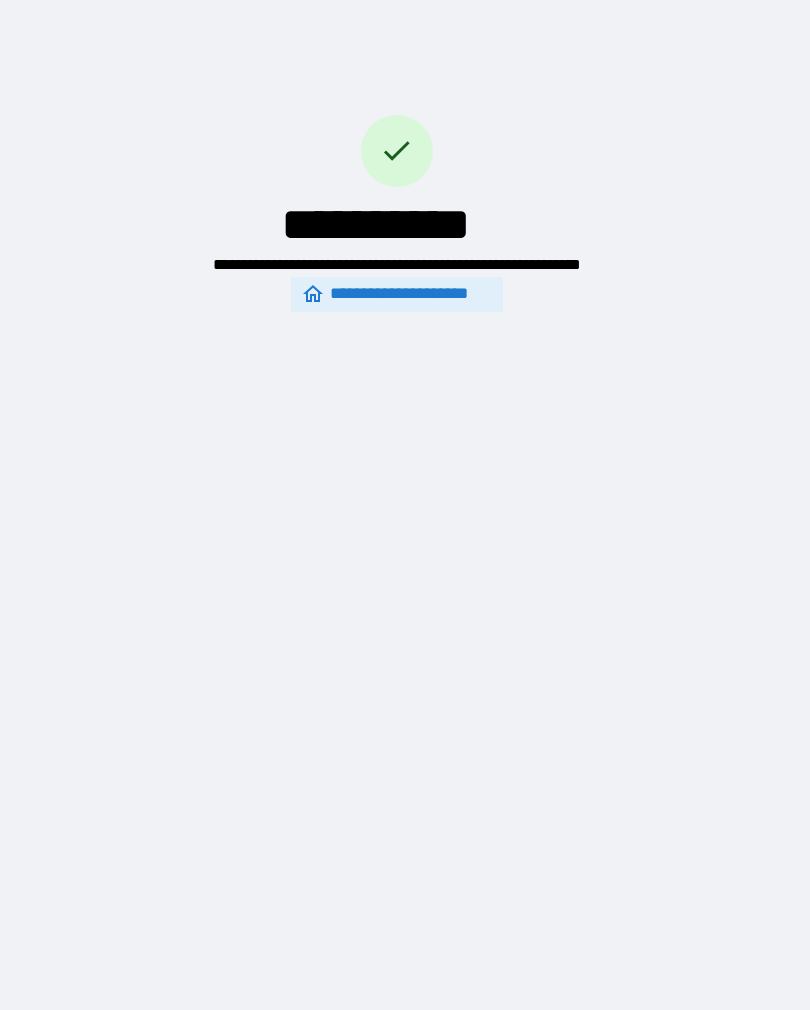 scroll, scrollTop: 0, scrollLeft: 0, axis: both 